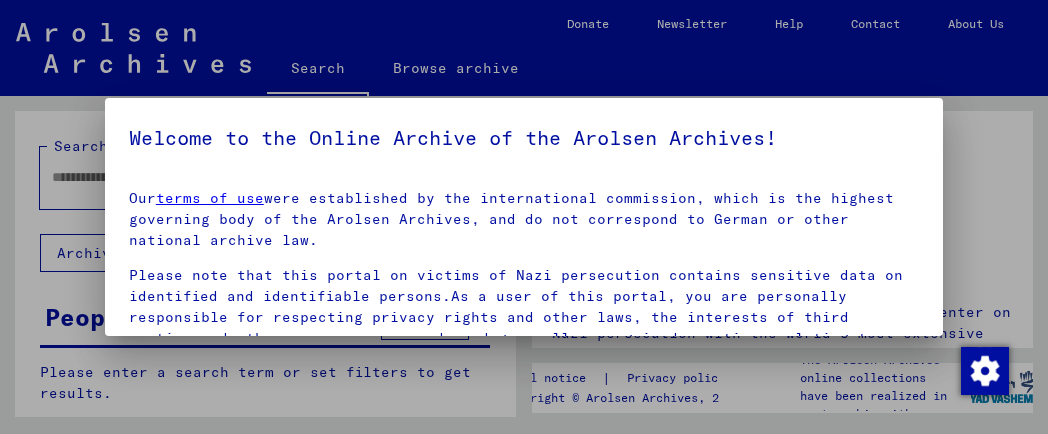 scroll, scrollTop: 0, scrollLeft: 0, axis: both 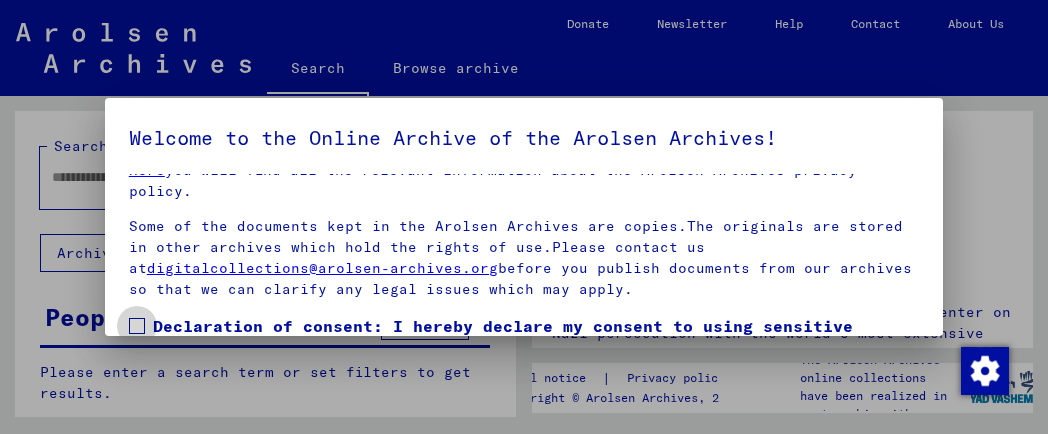 click at bounding box center (137, 326) 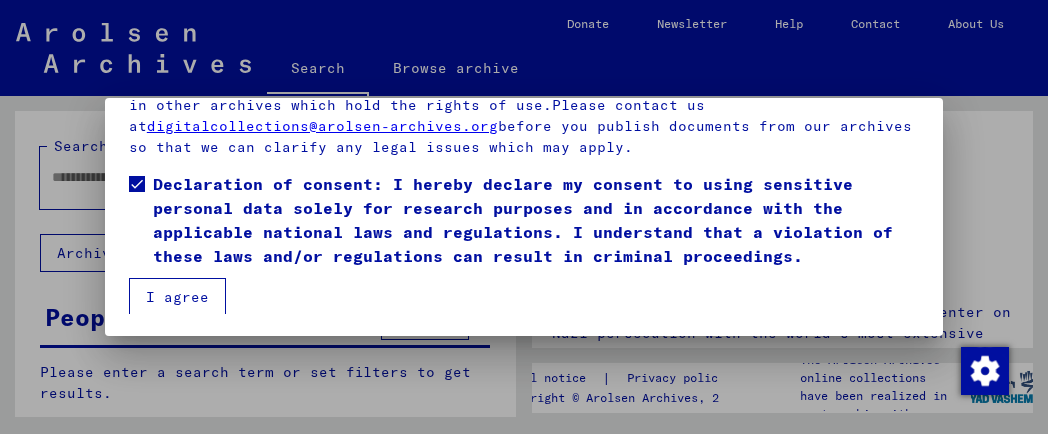 scroll, scrollTop: 143, scrollLeft: 0, axis: vertical 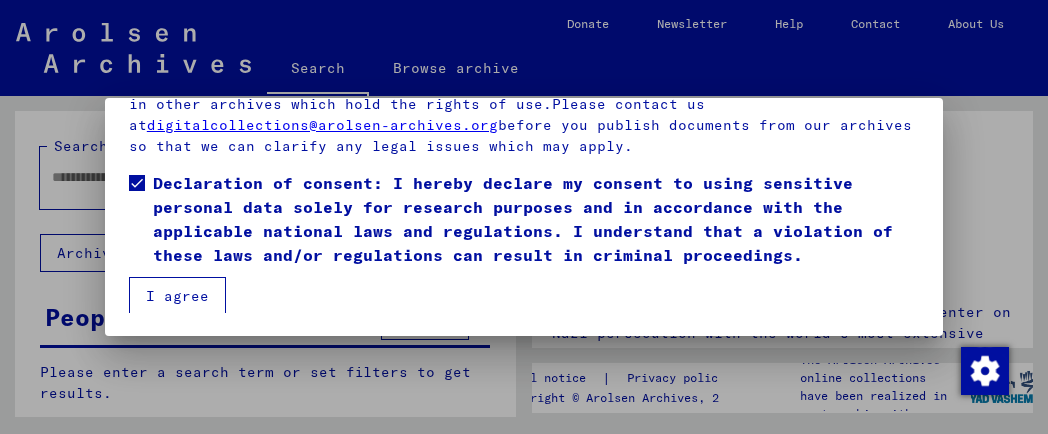 click on "I agree" at bounding box center [177, 296] 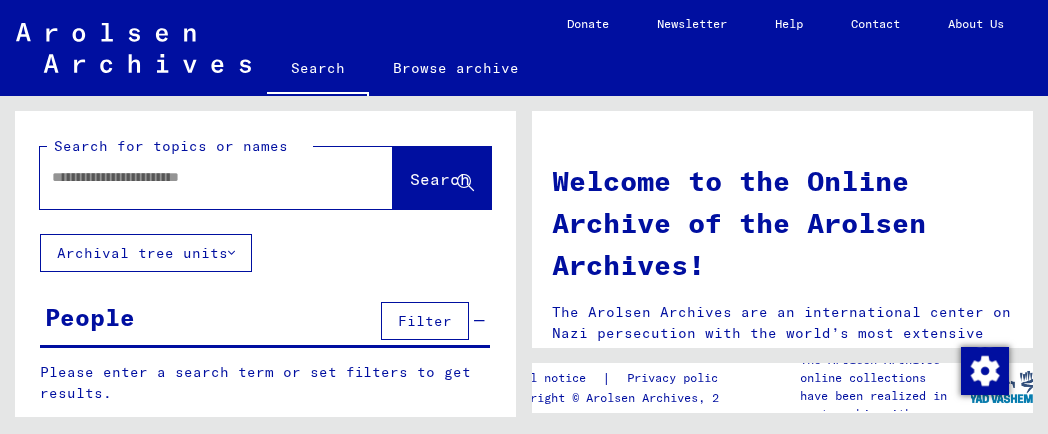 click 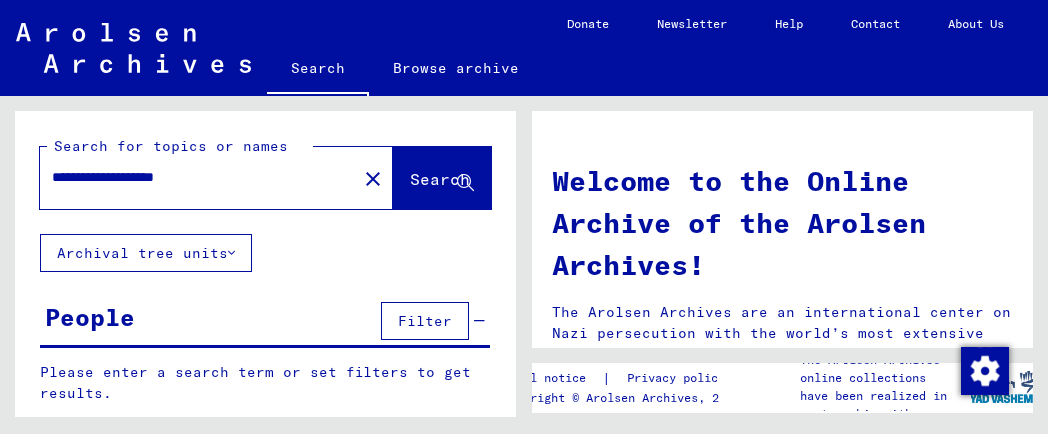 click on "Search" 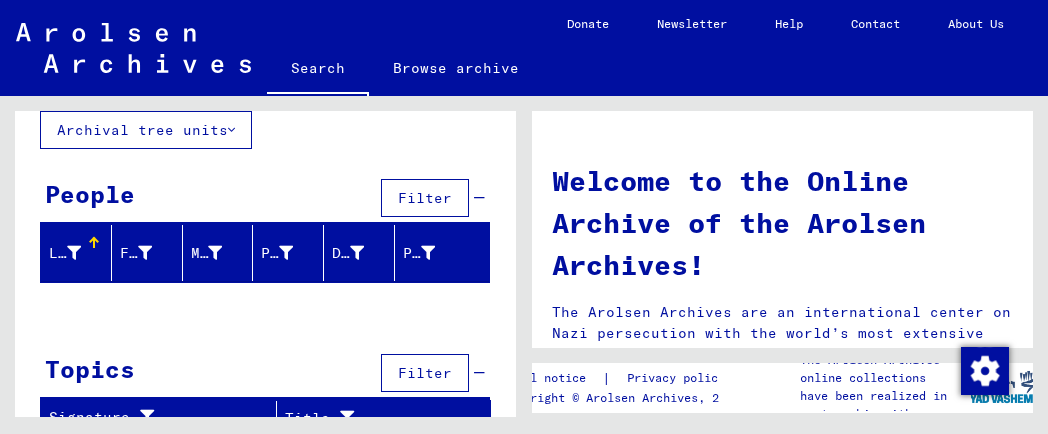 scroll, scrollTop: 139, scrollLeft: 0, axis: vertical 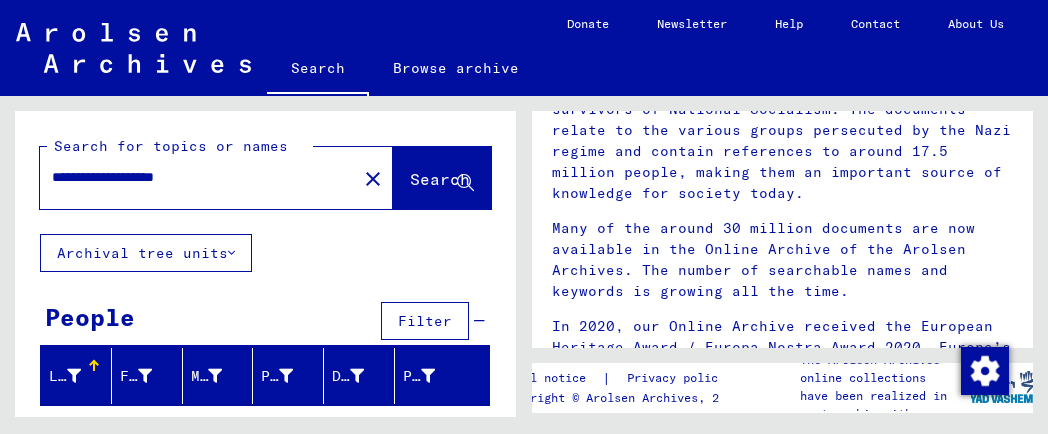 click on "**********" at bounding box center (192, 177) 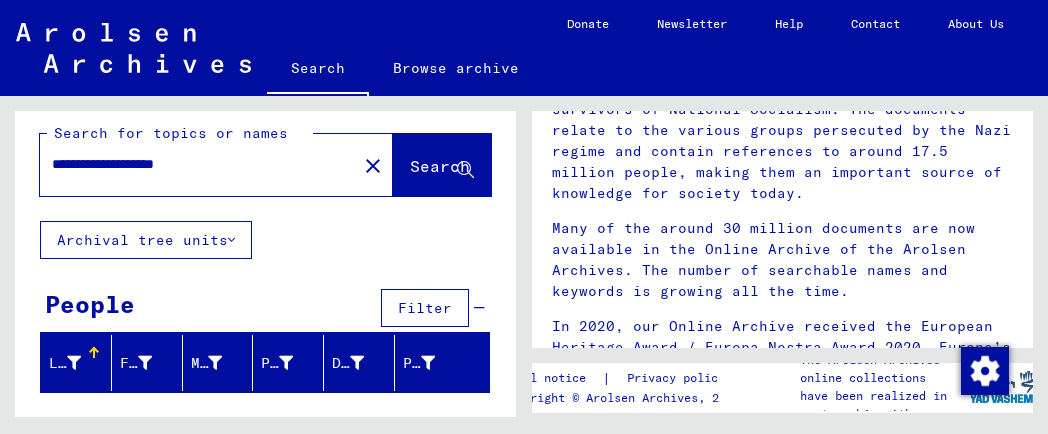 scroll, scrollTop: 0, scrollLeft: 0, axis: both 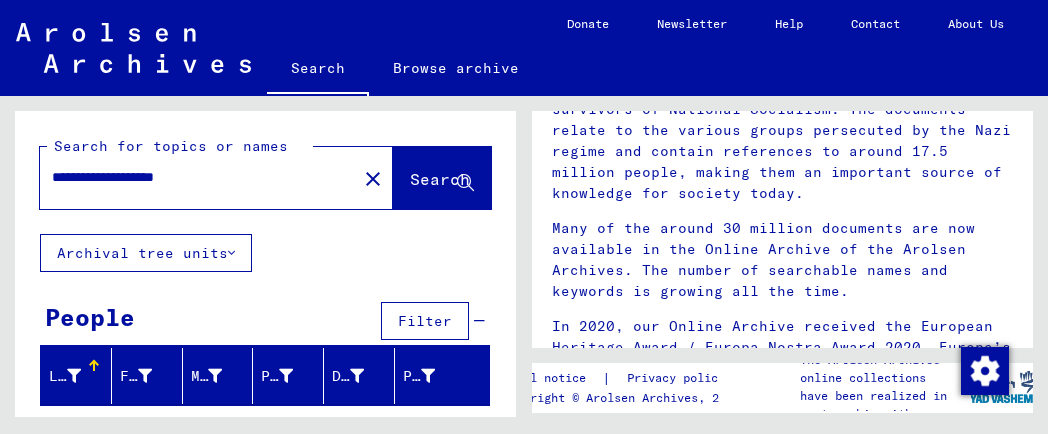 drag, startPoint x: 229, startPoint y: 177, endPoint x: 128, endPoint y: 184, distance: 101.24229 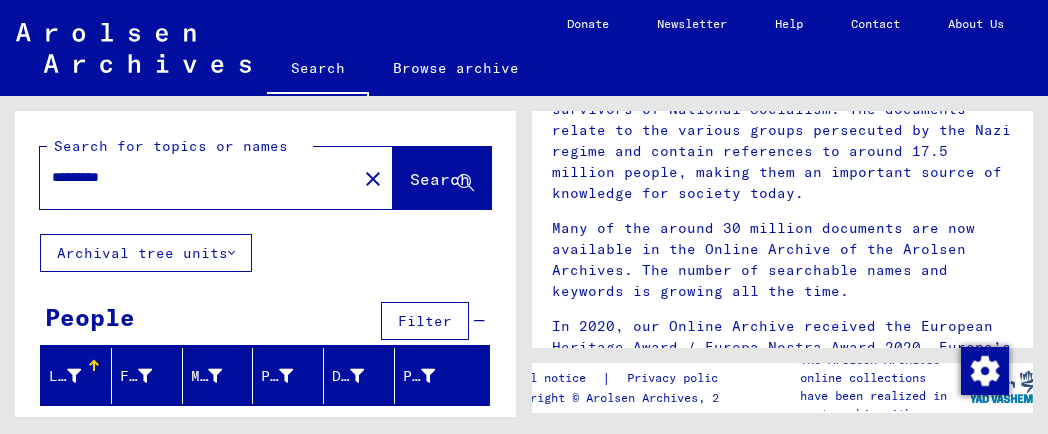 type on "********" 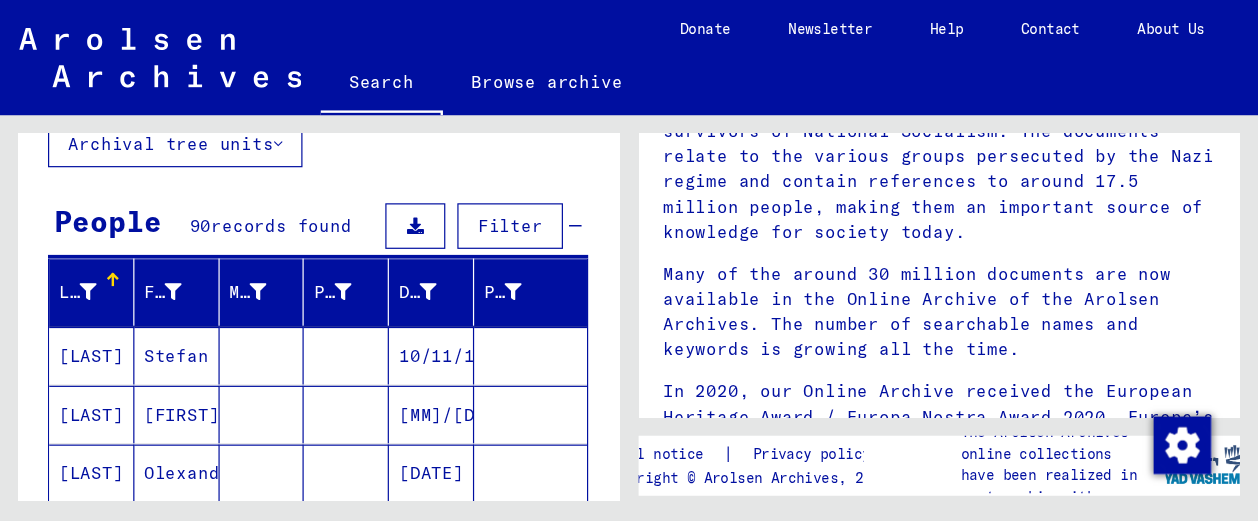 scroll, scrollTop: 200, scrollLeft: 0, axis: vertical 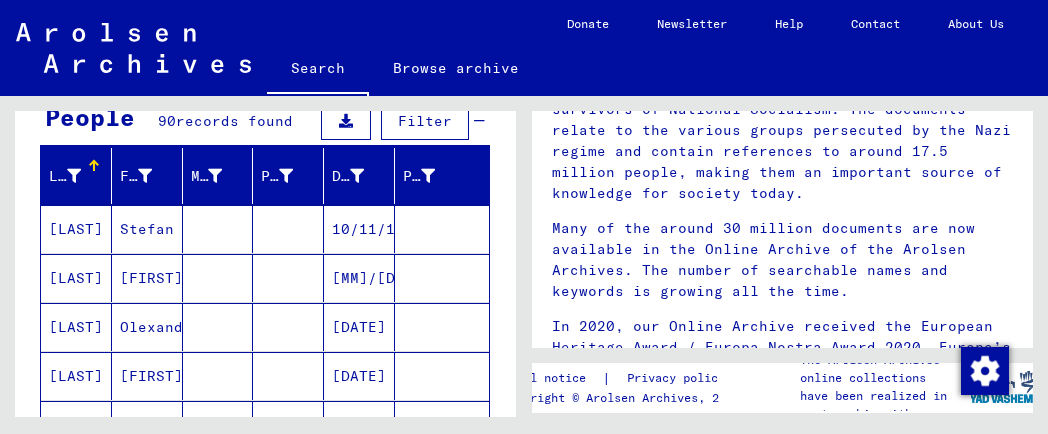 type 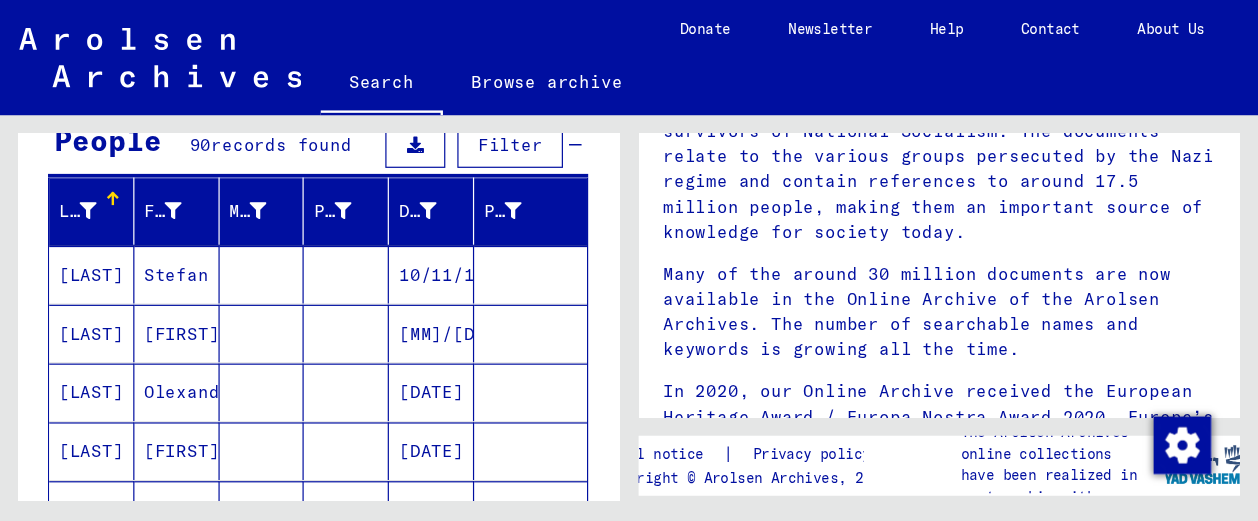 scroll, scrollTop: 200, scrollLeft: 0, axis: vertical 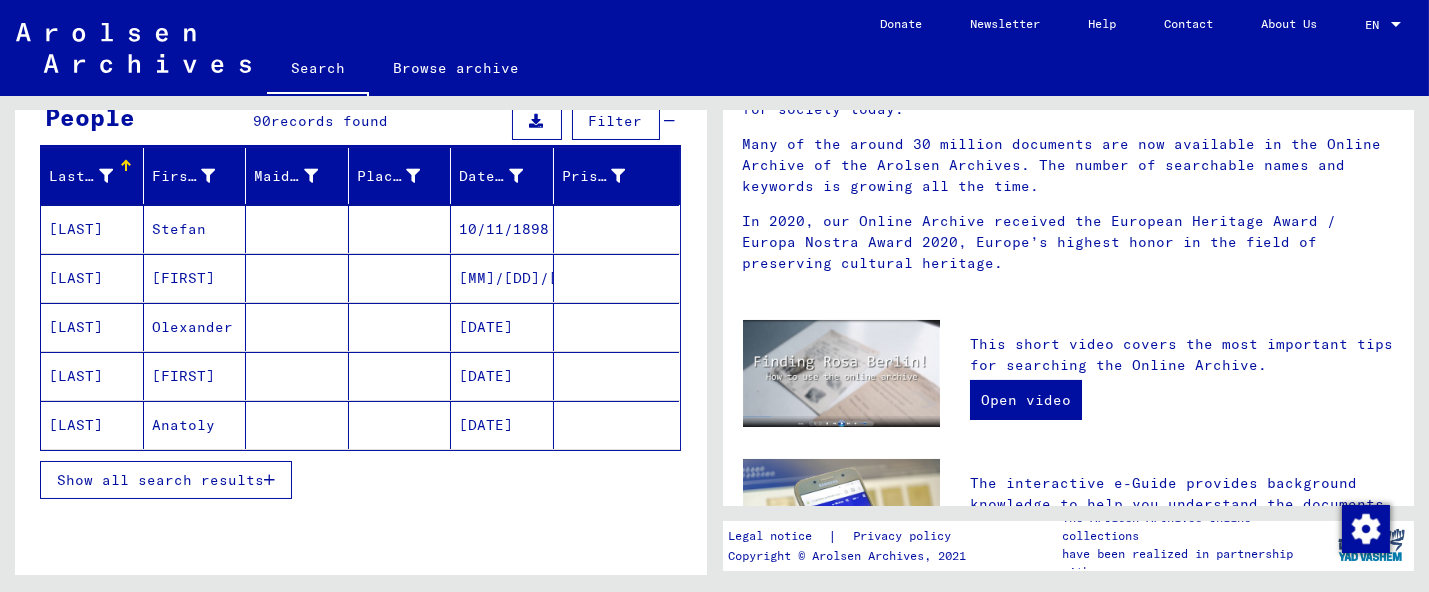 click on "[LAST]" at bounding box center (92, 327) 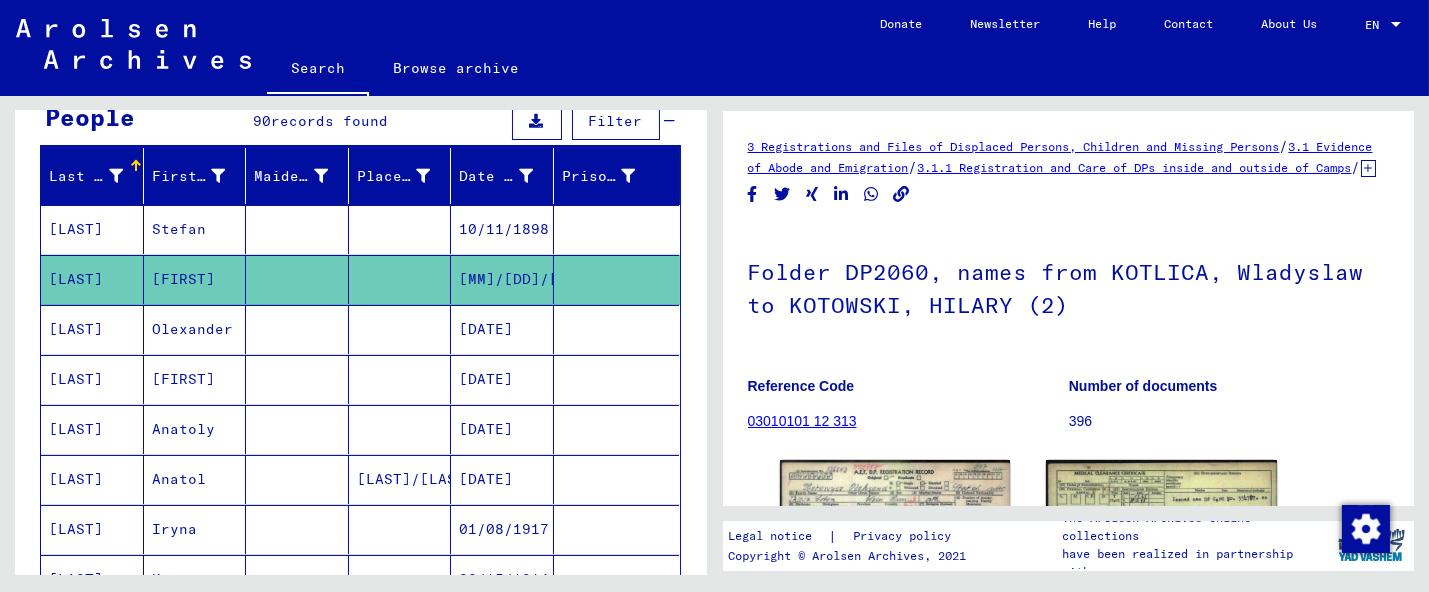scroll, scrollTop: 0, scrollLeft: 0, axis: both 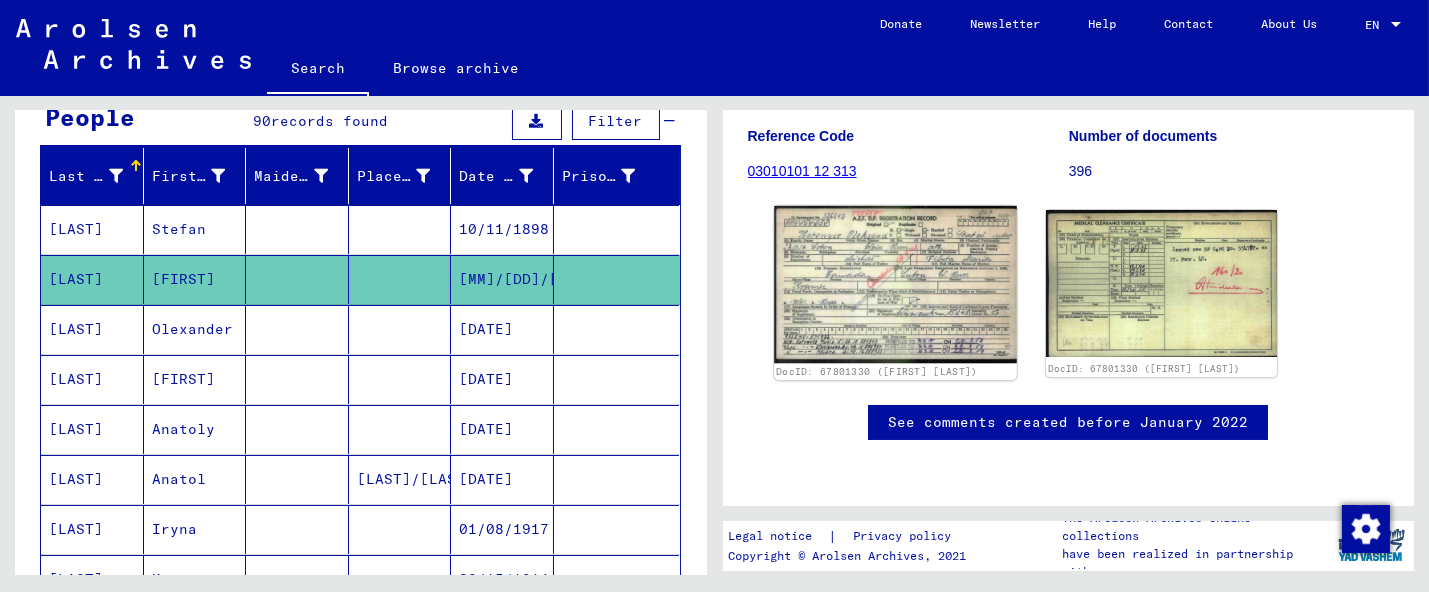 click 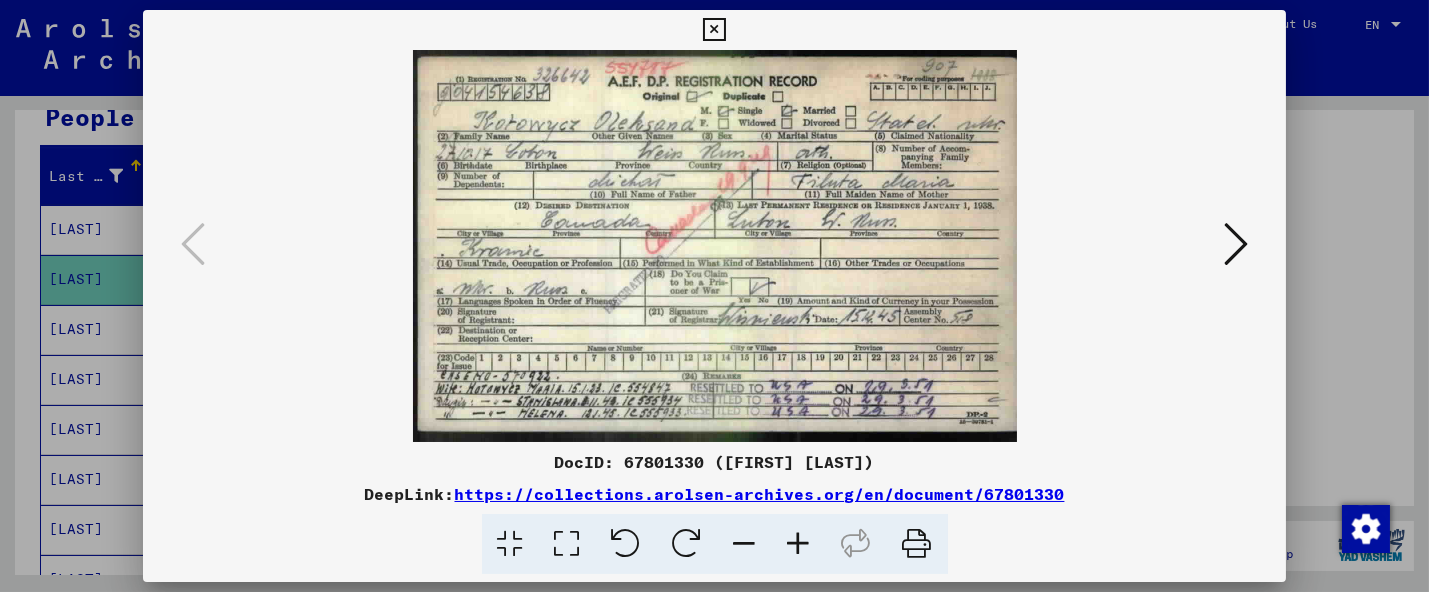 click at bounding box center [714, 30] 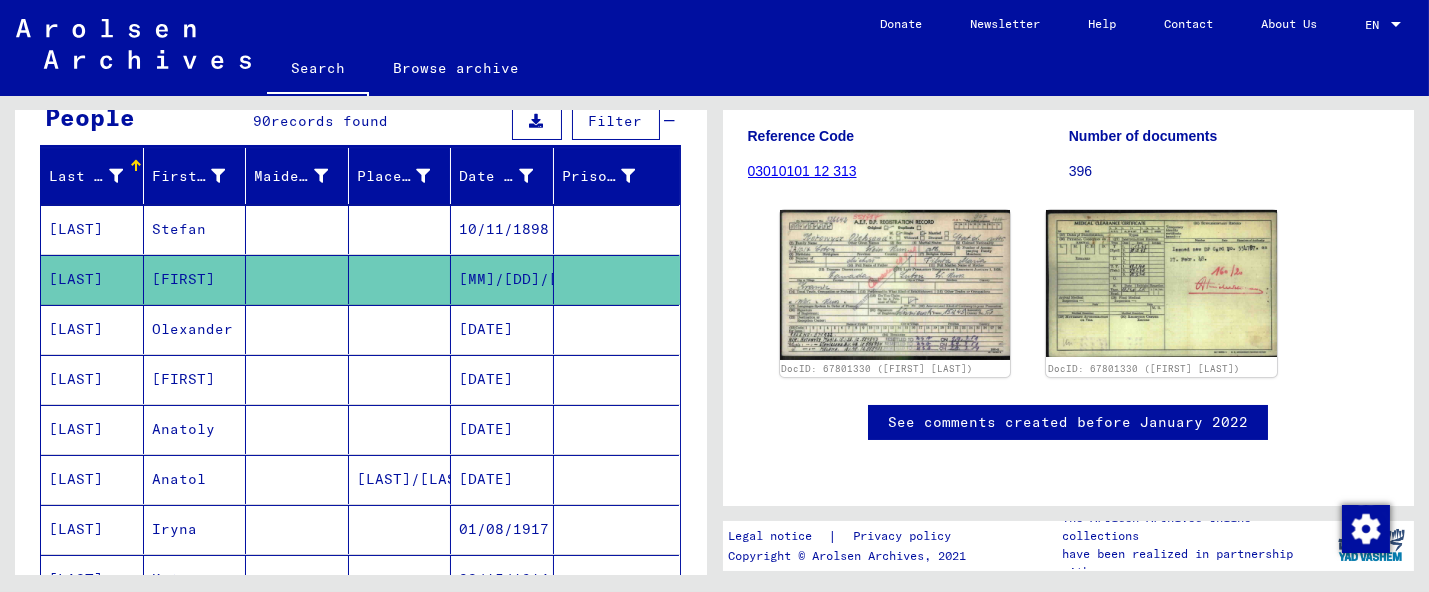click on "[LAST]" at bounding box center (92, 379) 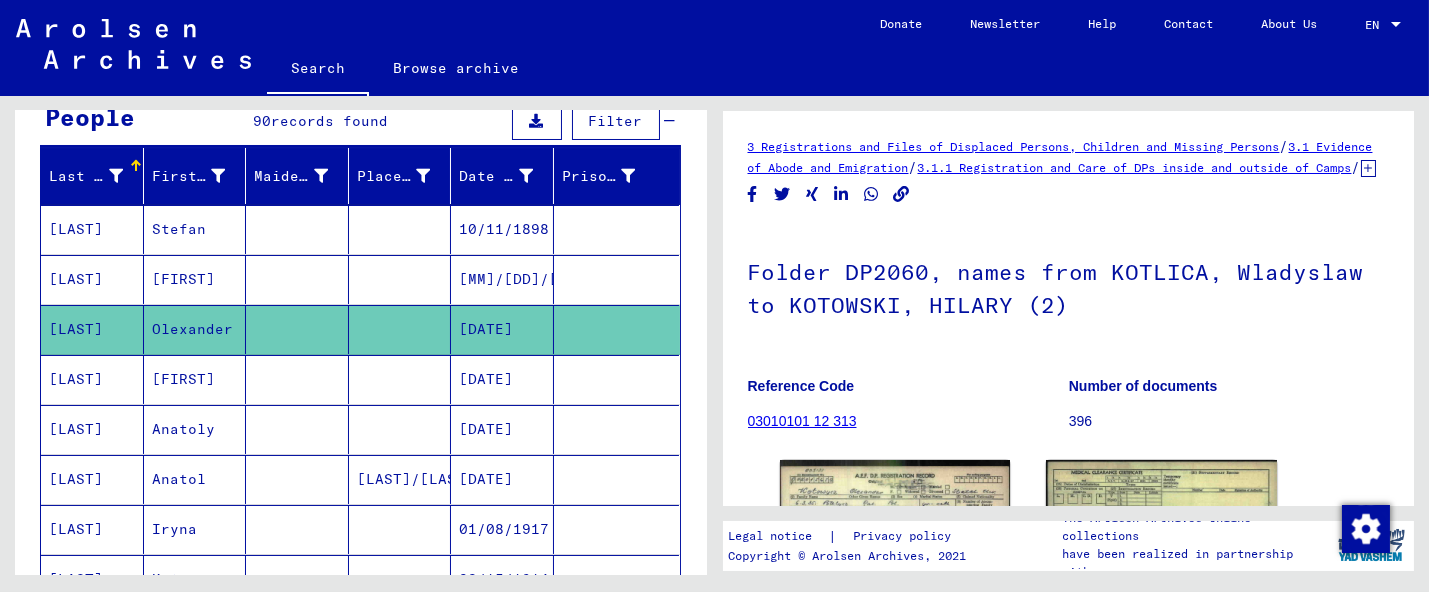 scroll, scrollTop: 0, scrollLeft: 0, axis: both 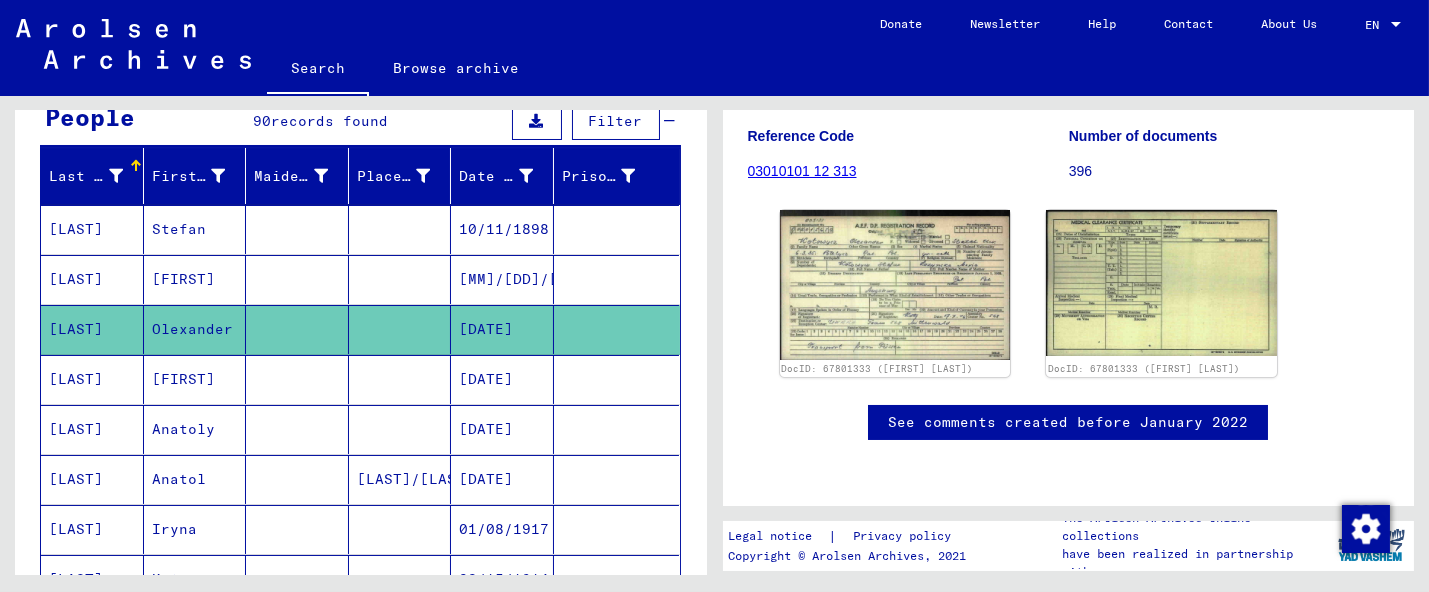 click on "[LAST]" at bounding box center (92, 329) 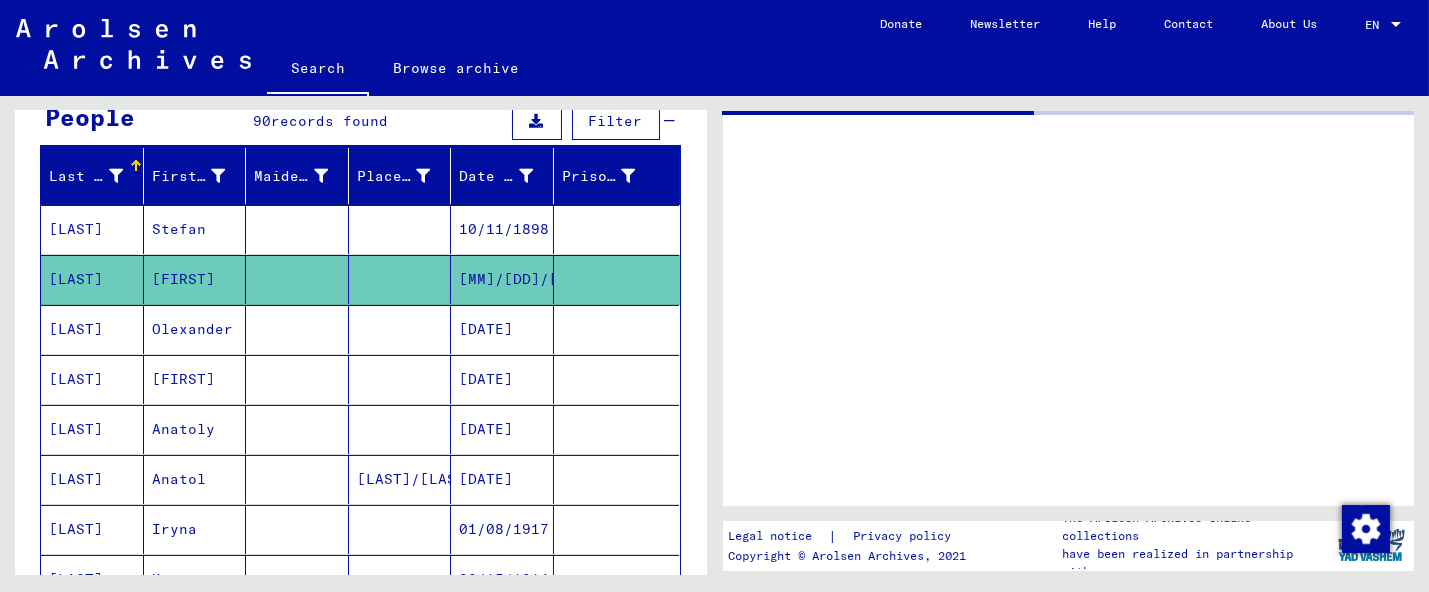 scroll, scrollTop: 0, scrollLeft: 0, axis: both 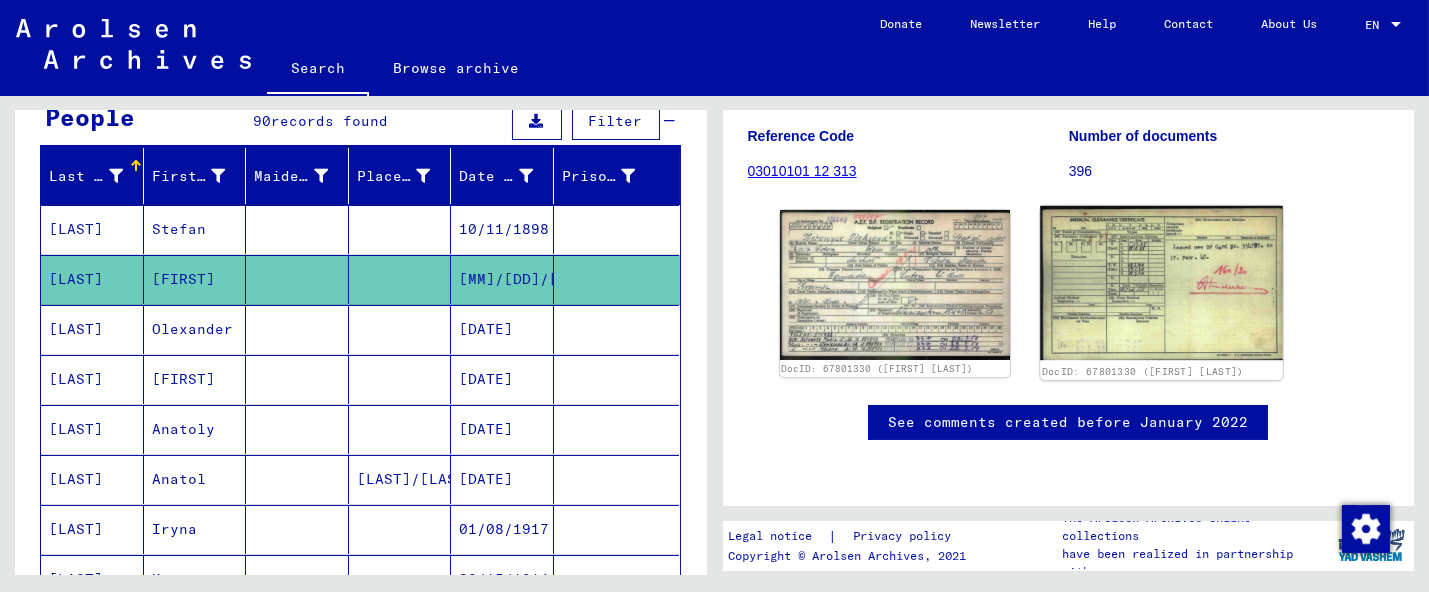 click 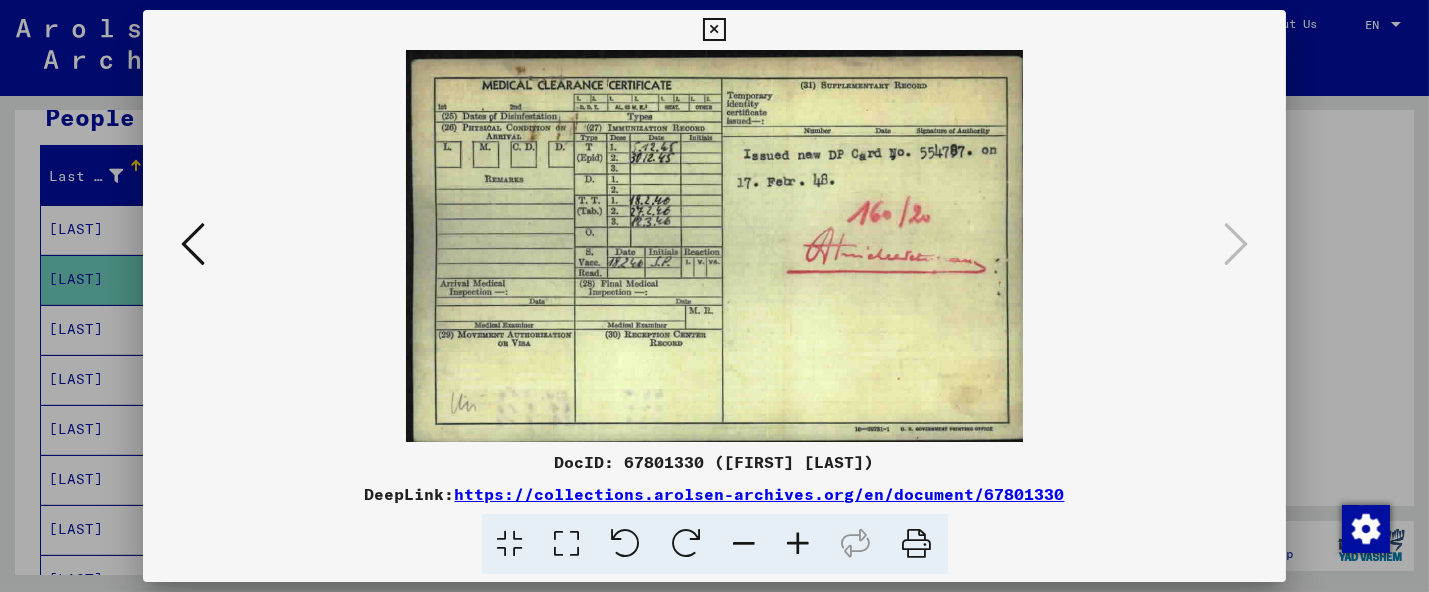 click at bounding box center [193, 244] 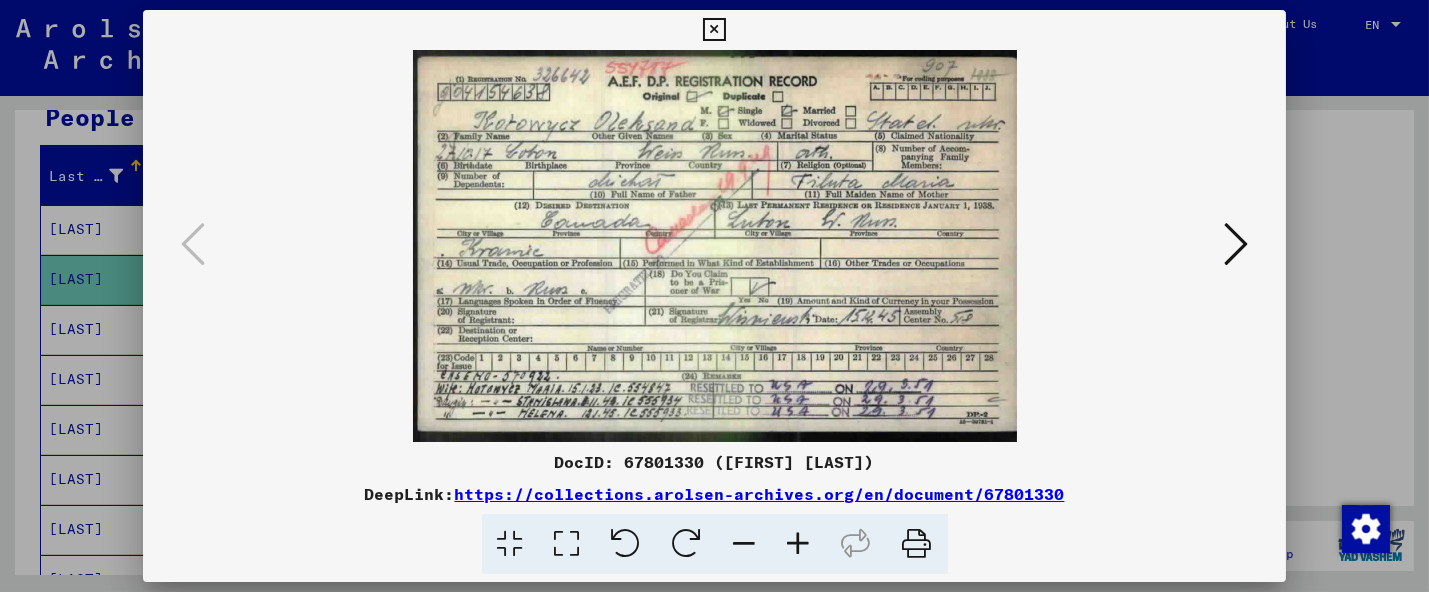 click at bounding box center (714, 30) 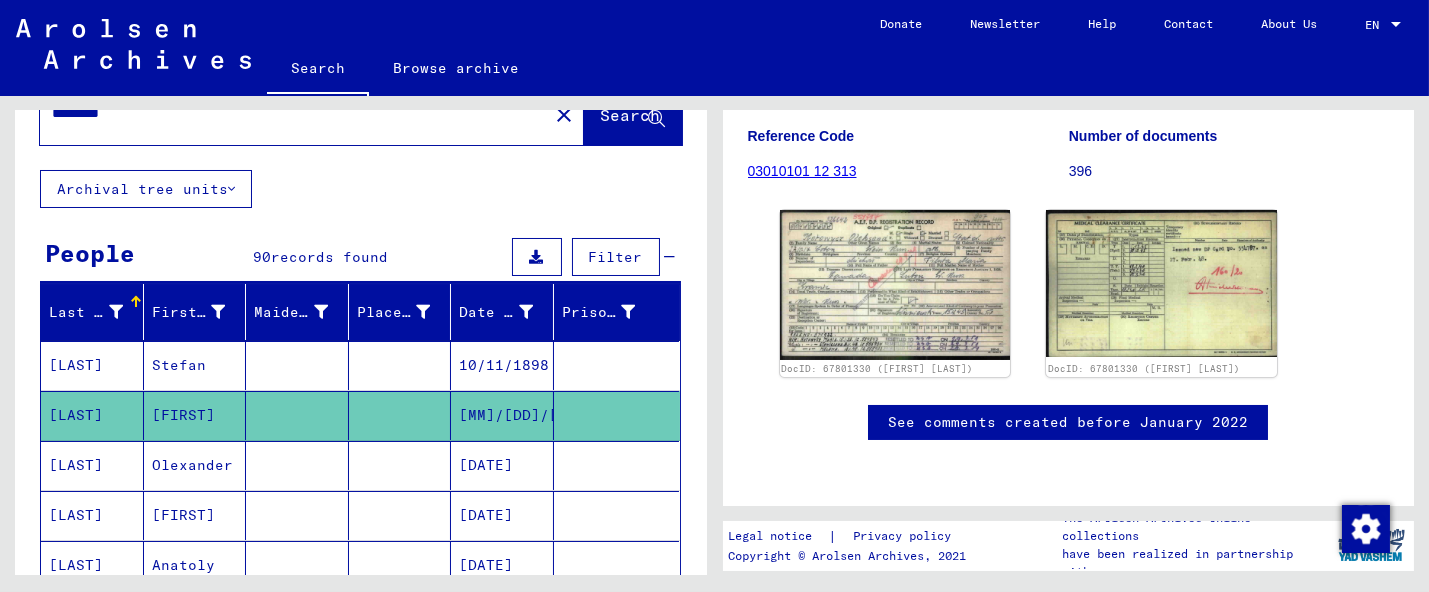 scroll, scrollTop: 0, scrollLeft: 0, axis: both 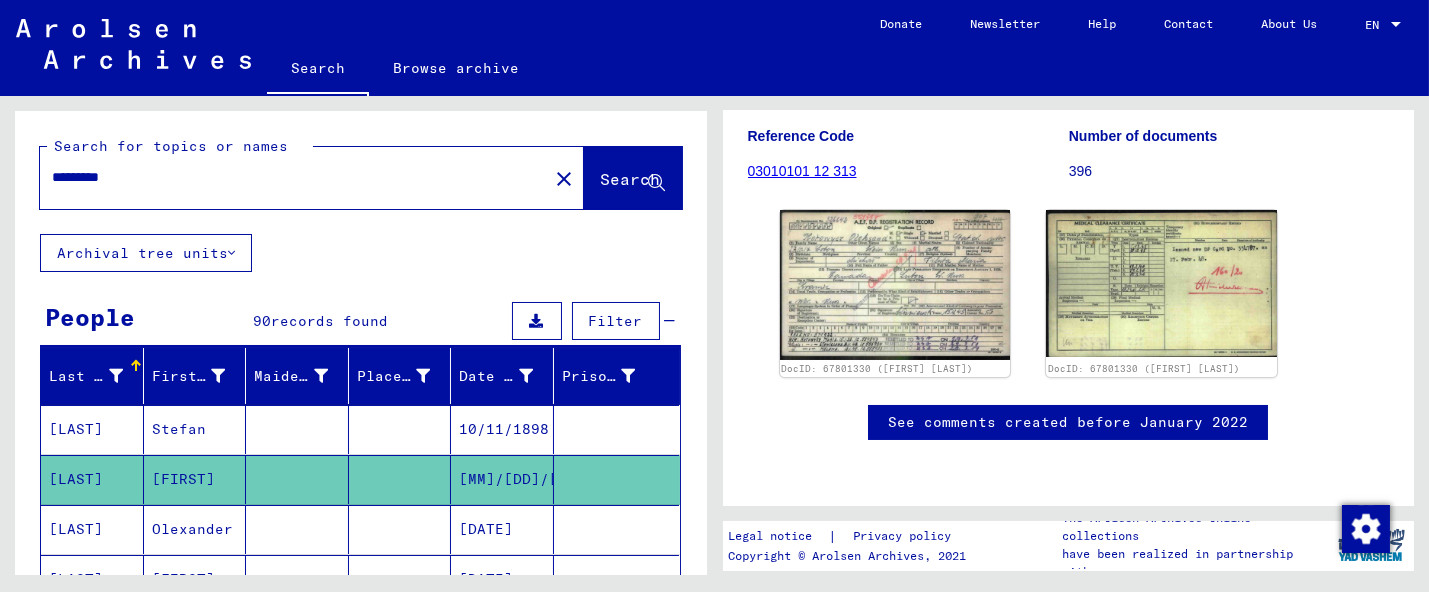 drag, startPoint x: 229, startPoint y: 167, endPoint x: -25, endPoint y: 186, distance: 254.70964 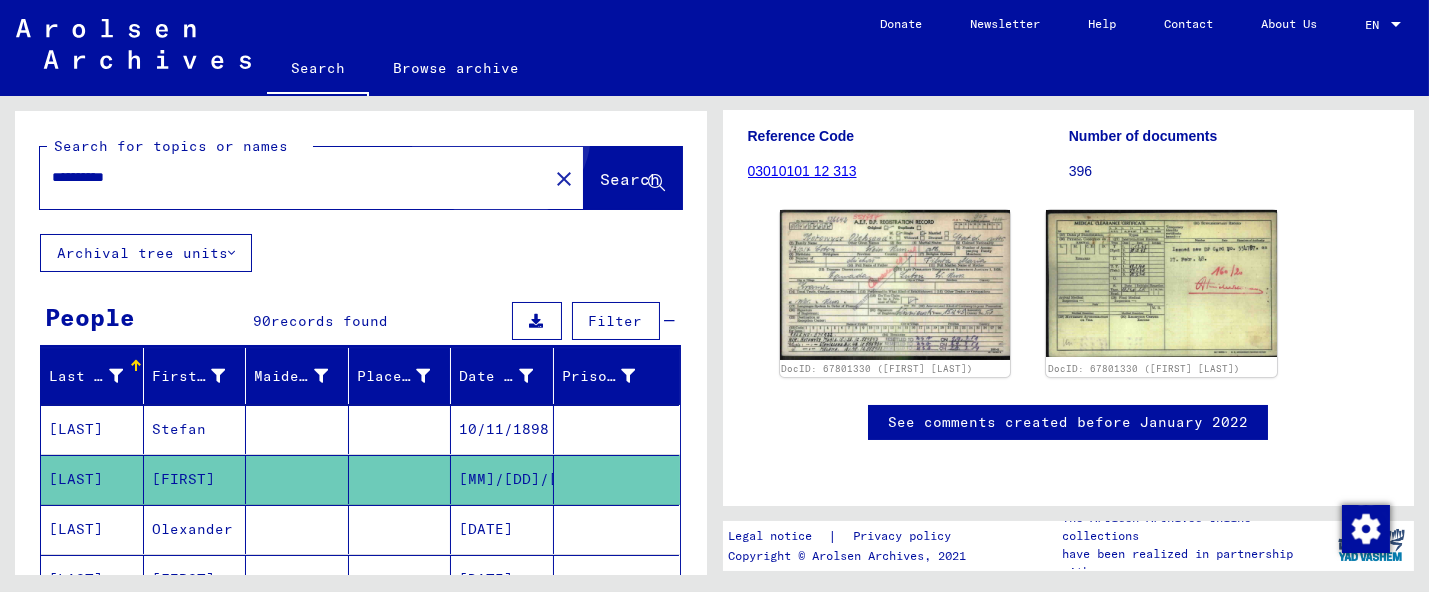 click on "Search" 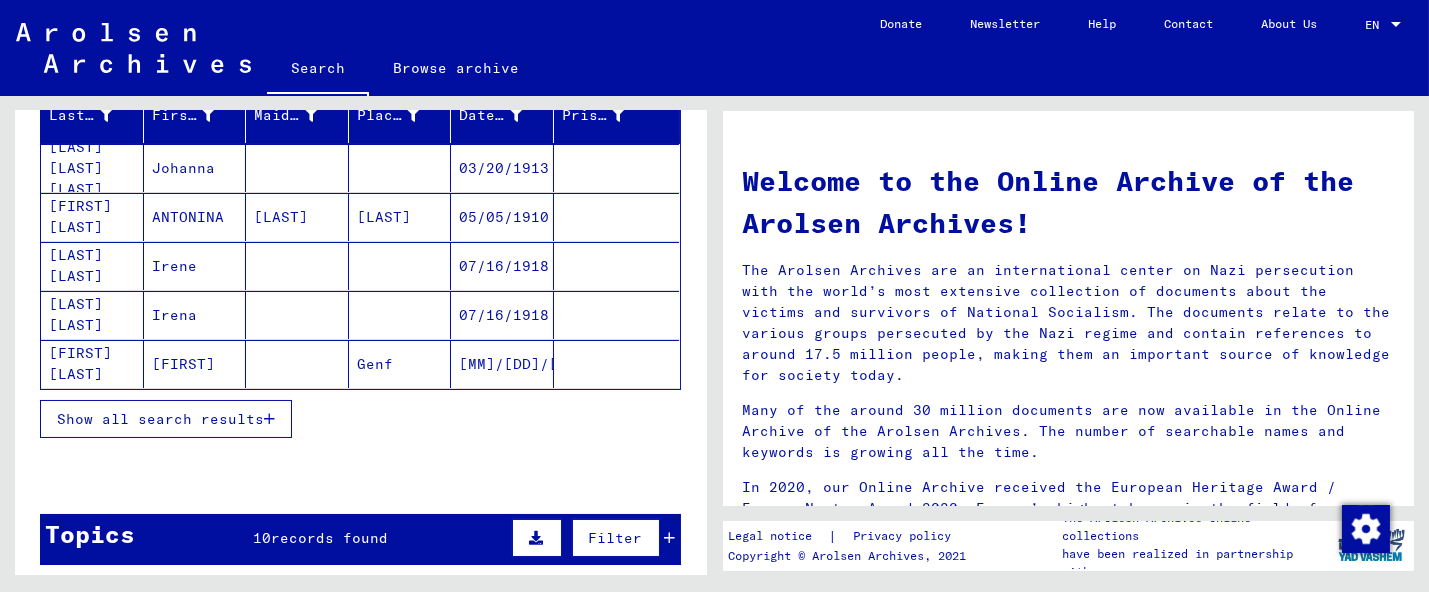 scroll, scrollTop: 272, scrollLeft: 0, axis: vertical 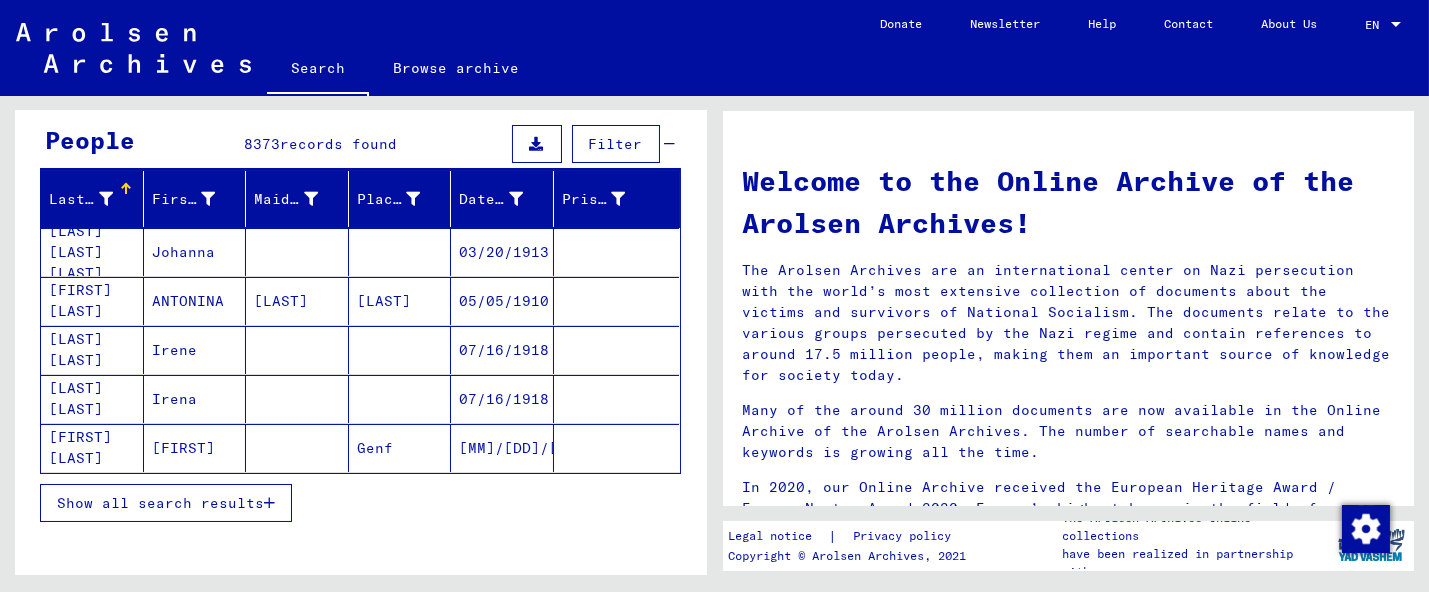 click on "Show all search results" at bounding box center [160, 503] 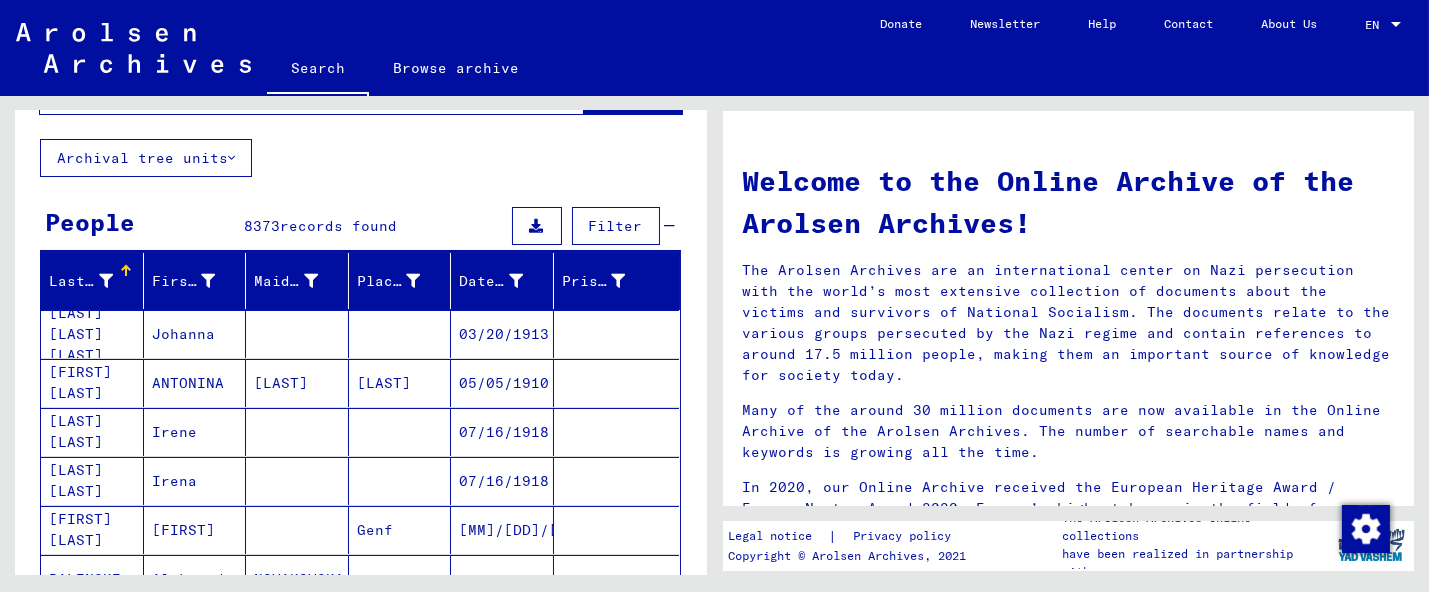 scroll, scrollTop: 0, scrollLeft: 0, axis: both 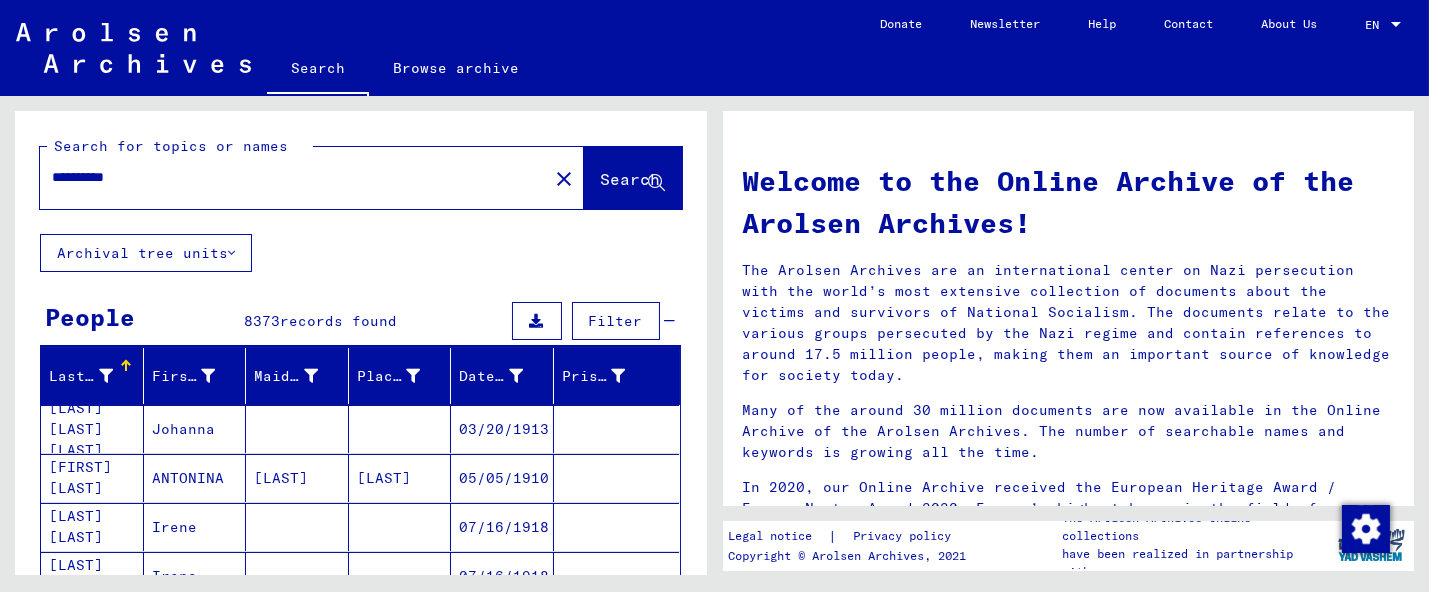 click on "**********" at bounding box center [288, 177] 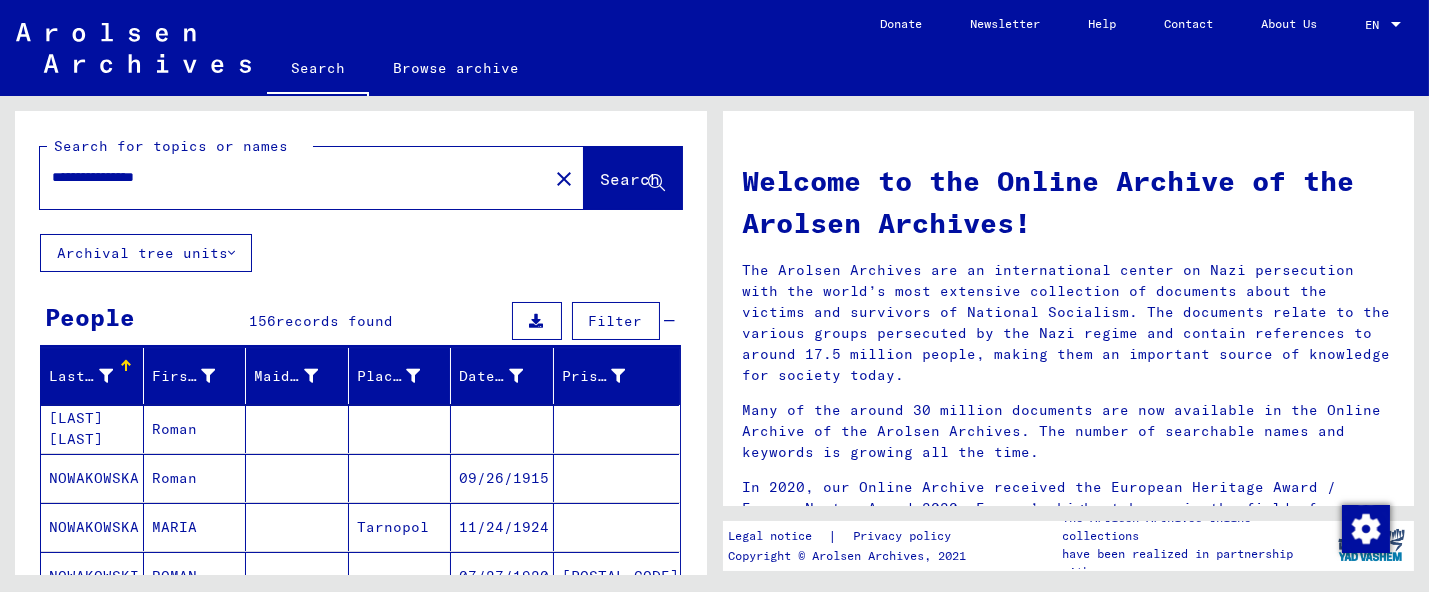 click on "Filter" at bounding box center (616, 321) 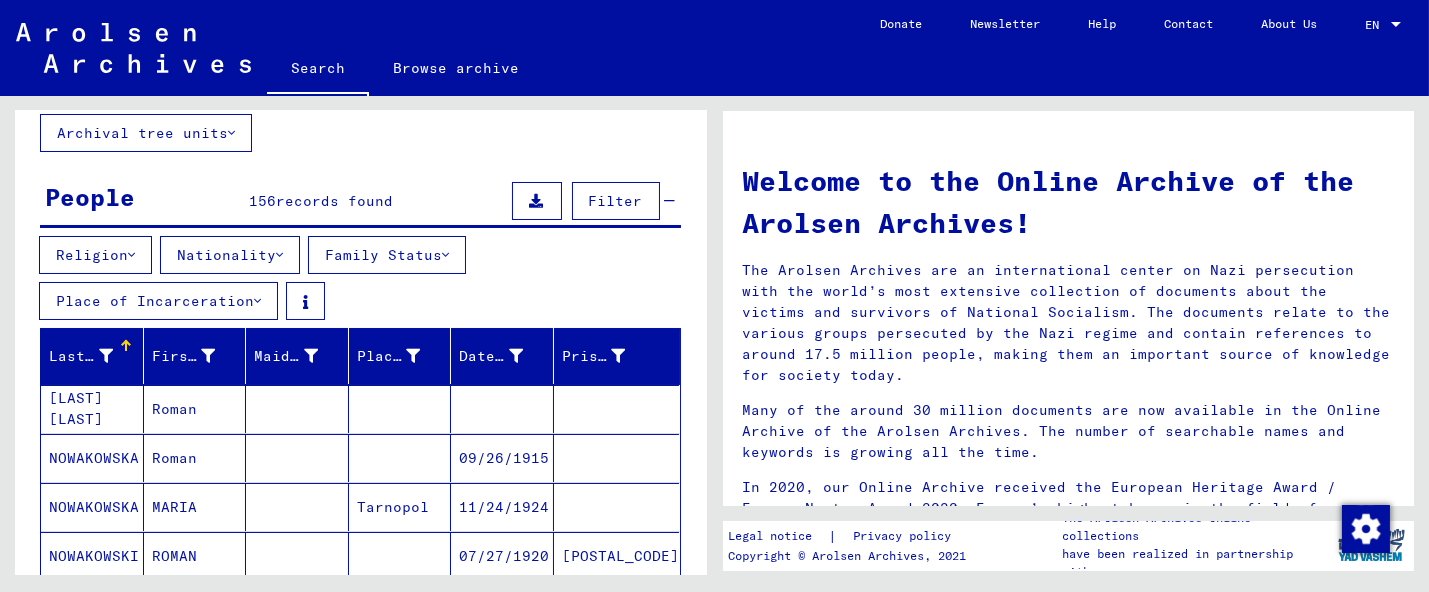 scroll, scrollTop: 6, scrollLeft: 0, axis: vertical 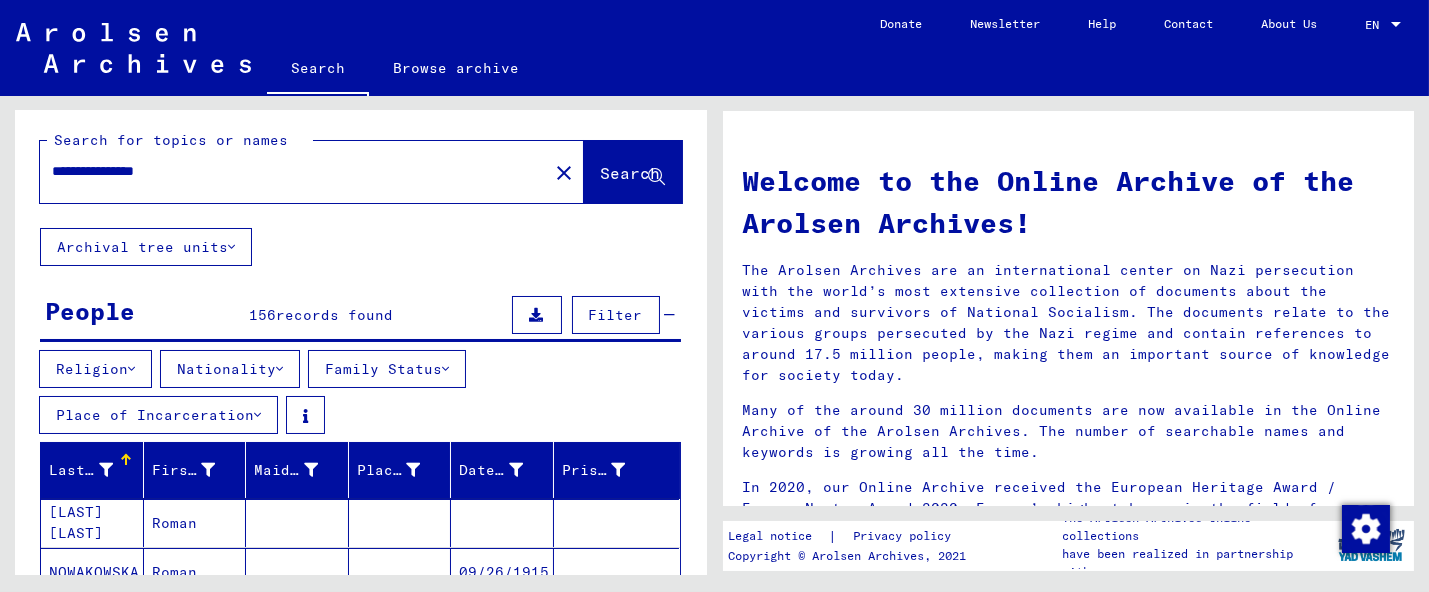 click at bounding box center [279, 369] 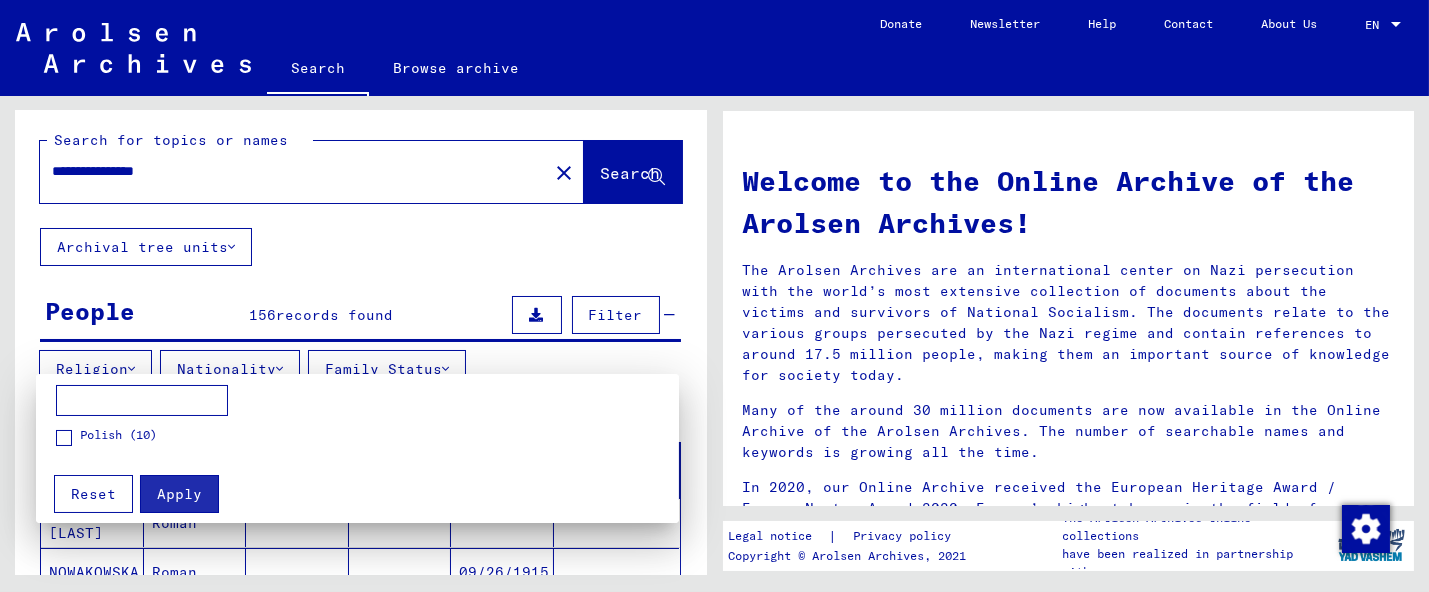 click at bounding box center (714, 296) 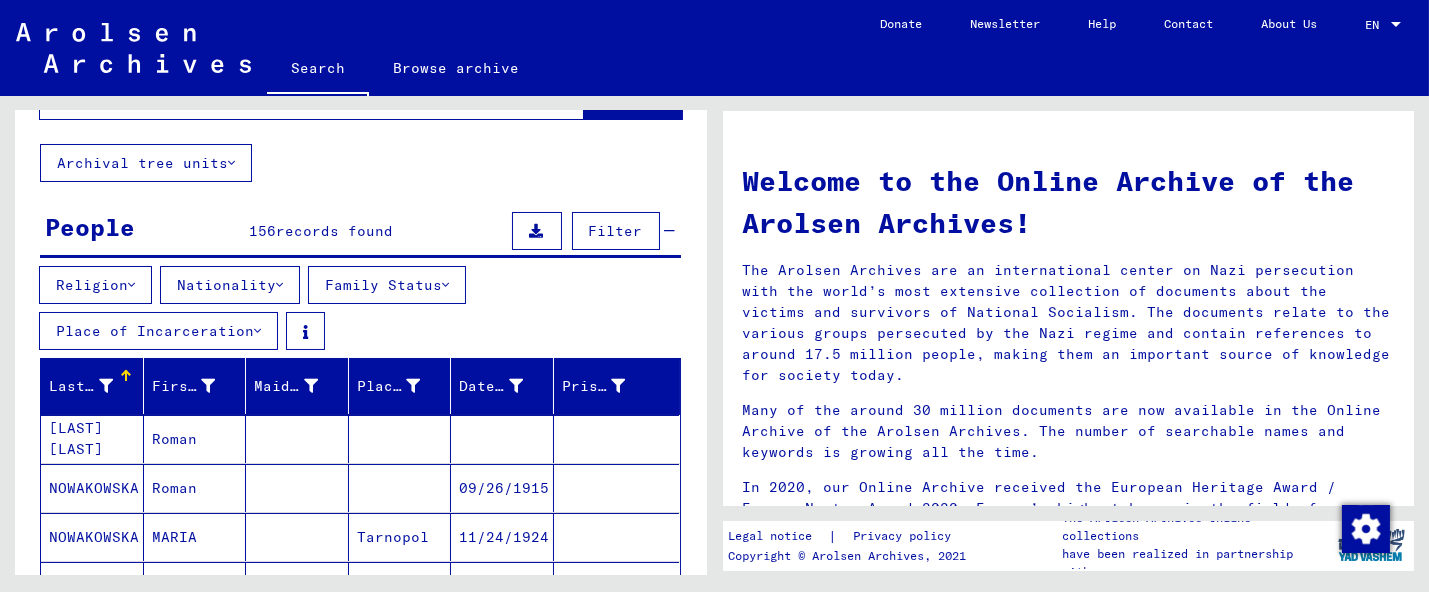 scroll, scrollTop: 0, scrollLeft: 0, axis: both 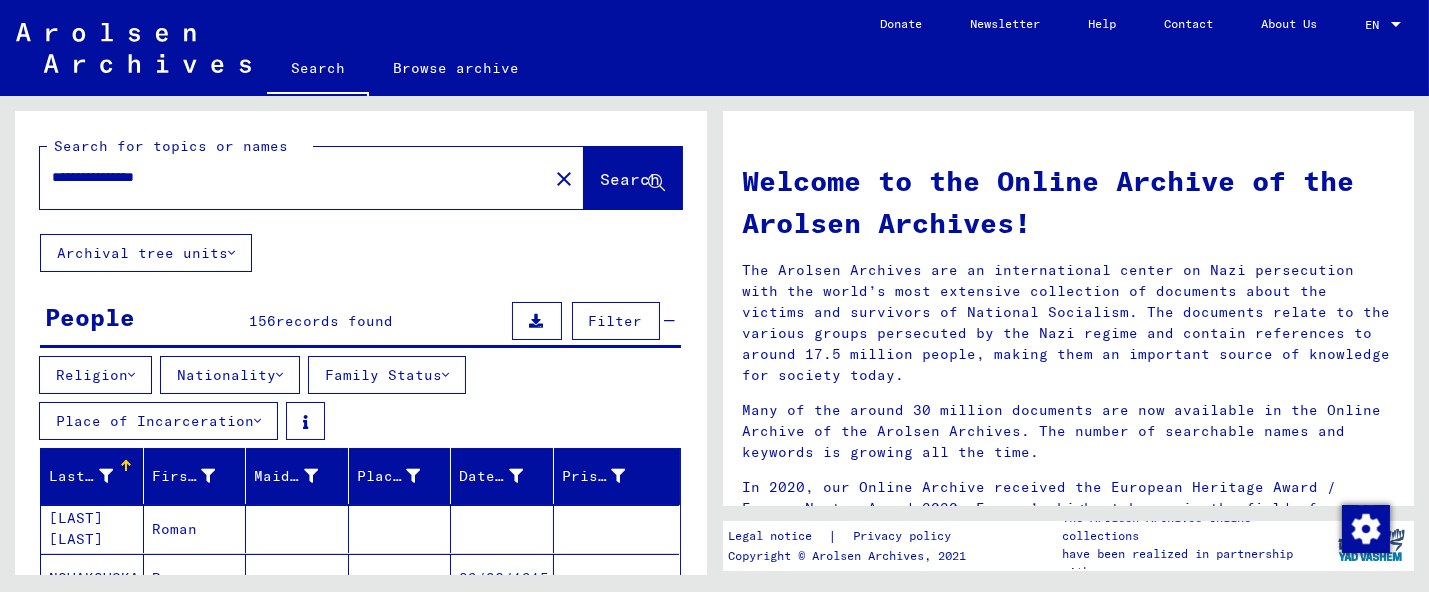 click at bounding box center (131, 375) 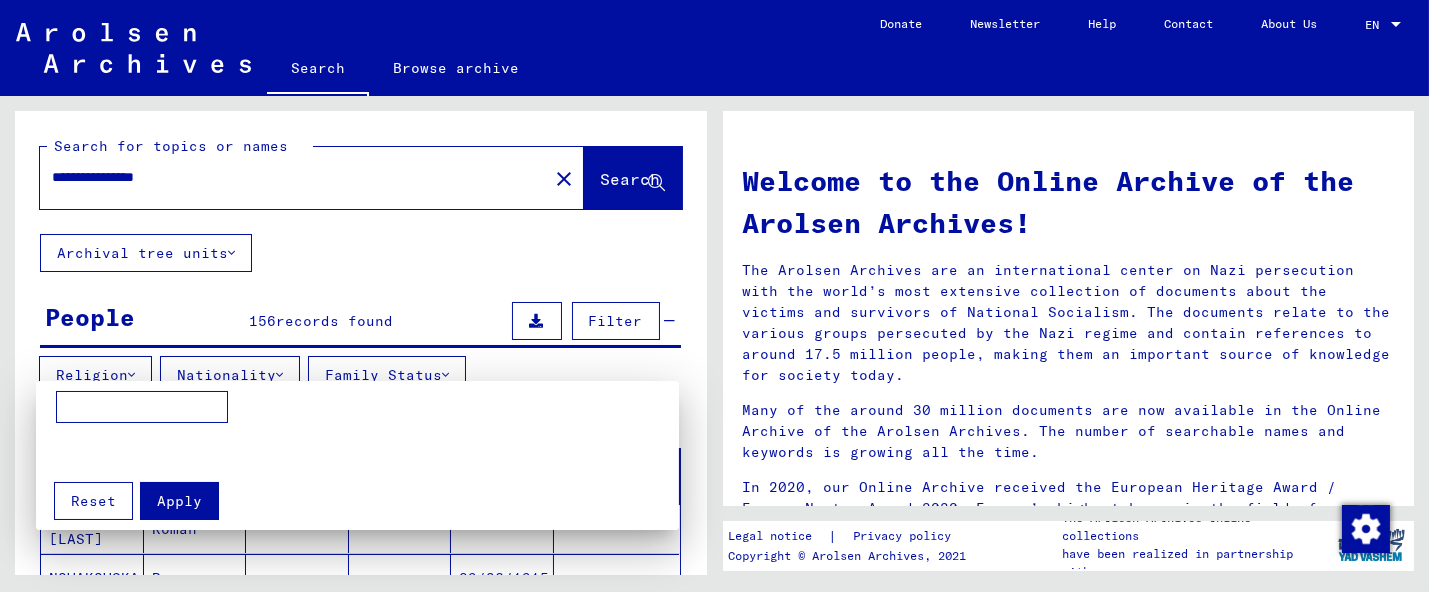 click at bounding box center [714, 296] 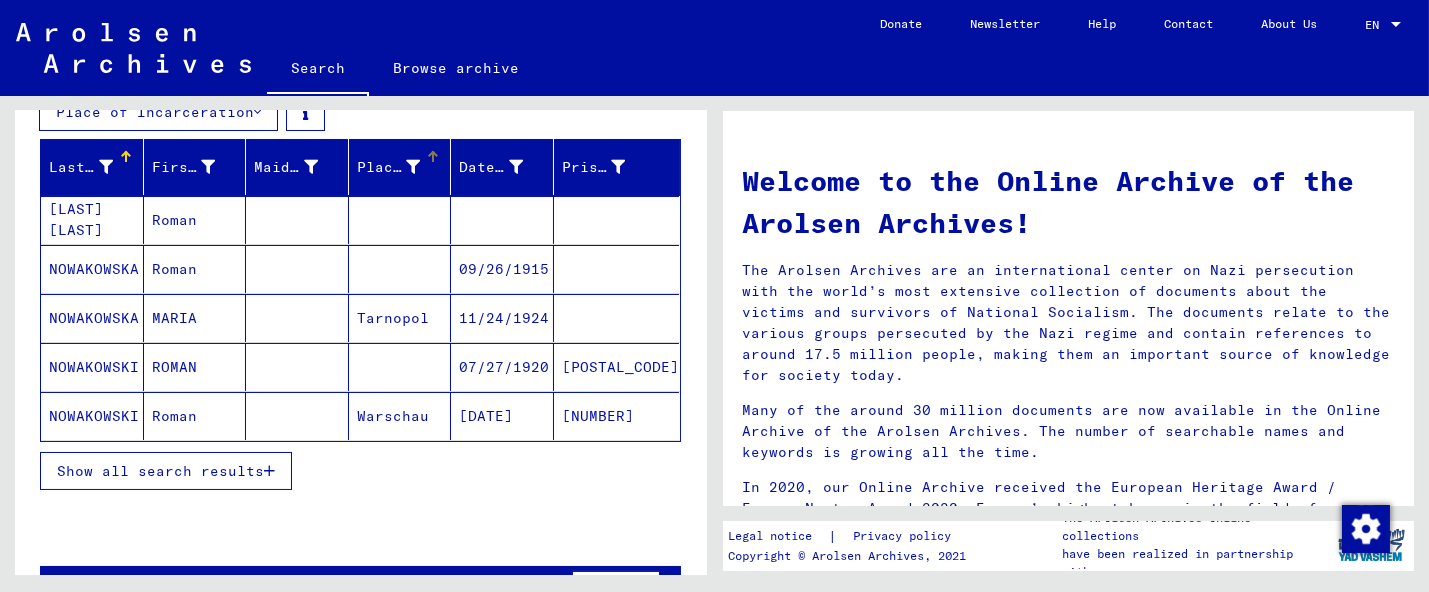 scroll, scrollTop: 363, scrollLeft: 0, axis: vertical 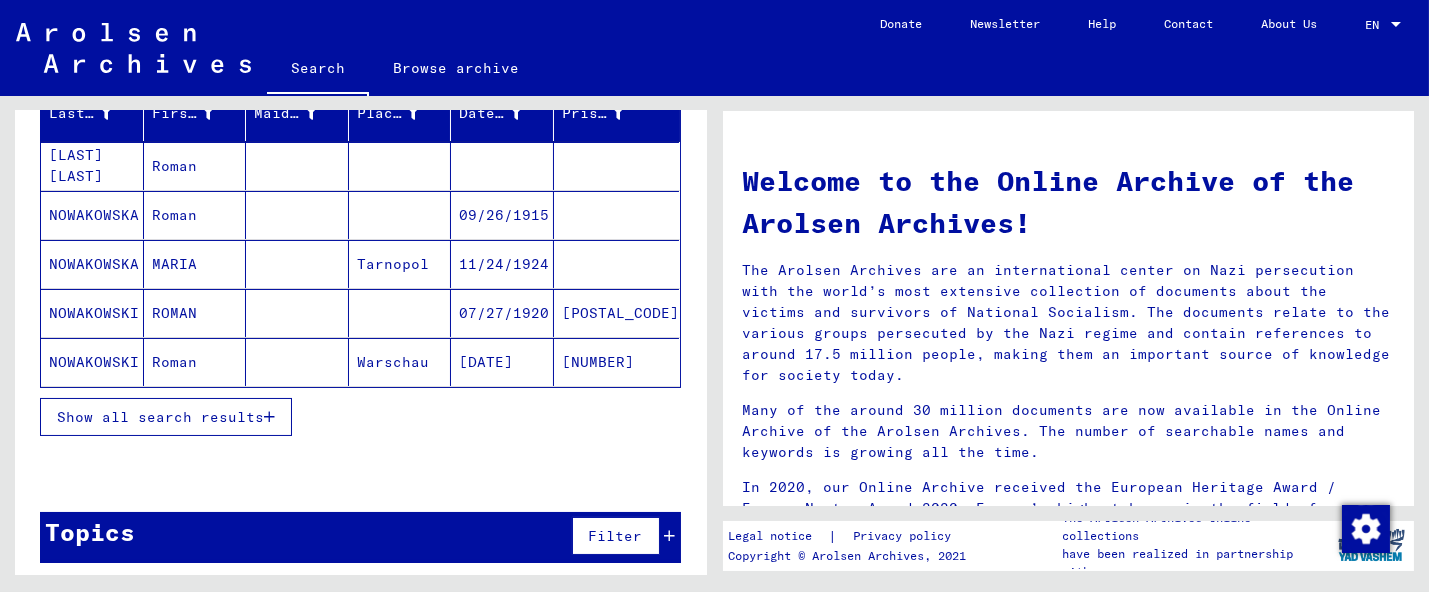 click on "Show all search results" at bounding box center [160, 417] 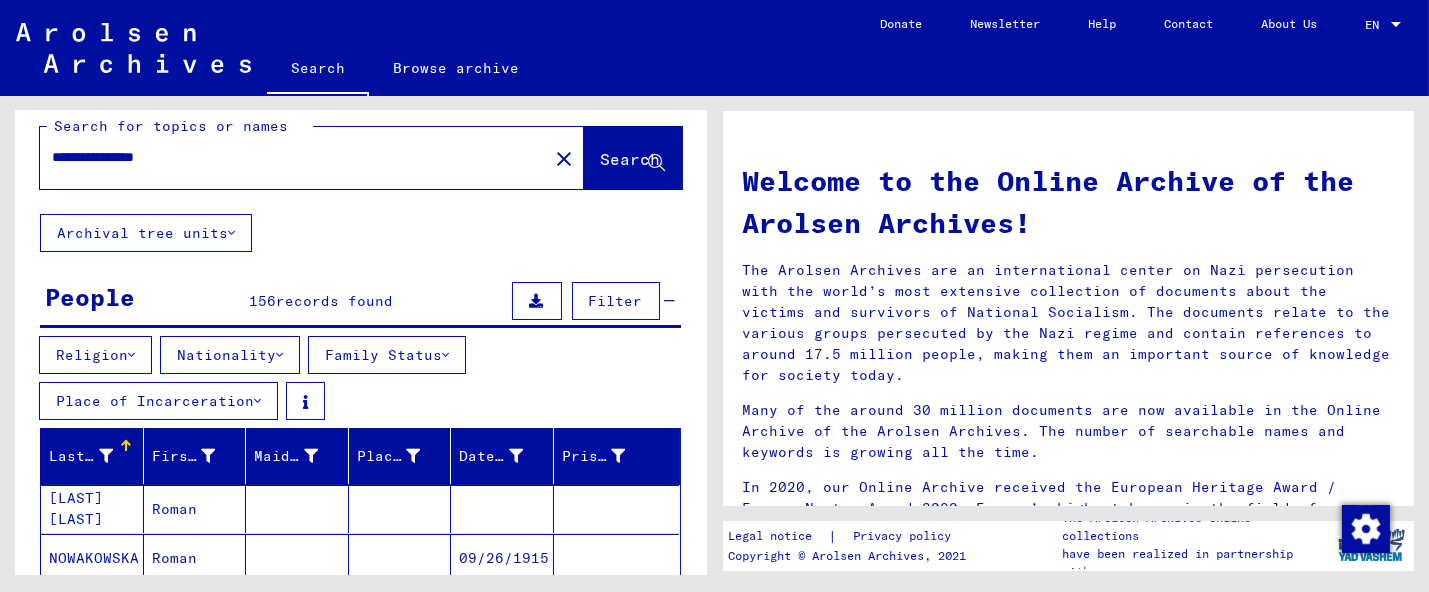 scroll, scrollTop: 0, scrollLeft: 0, axis: both 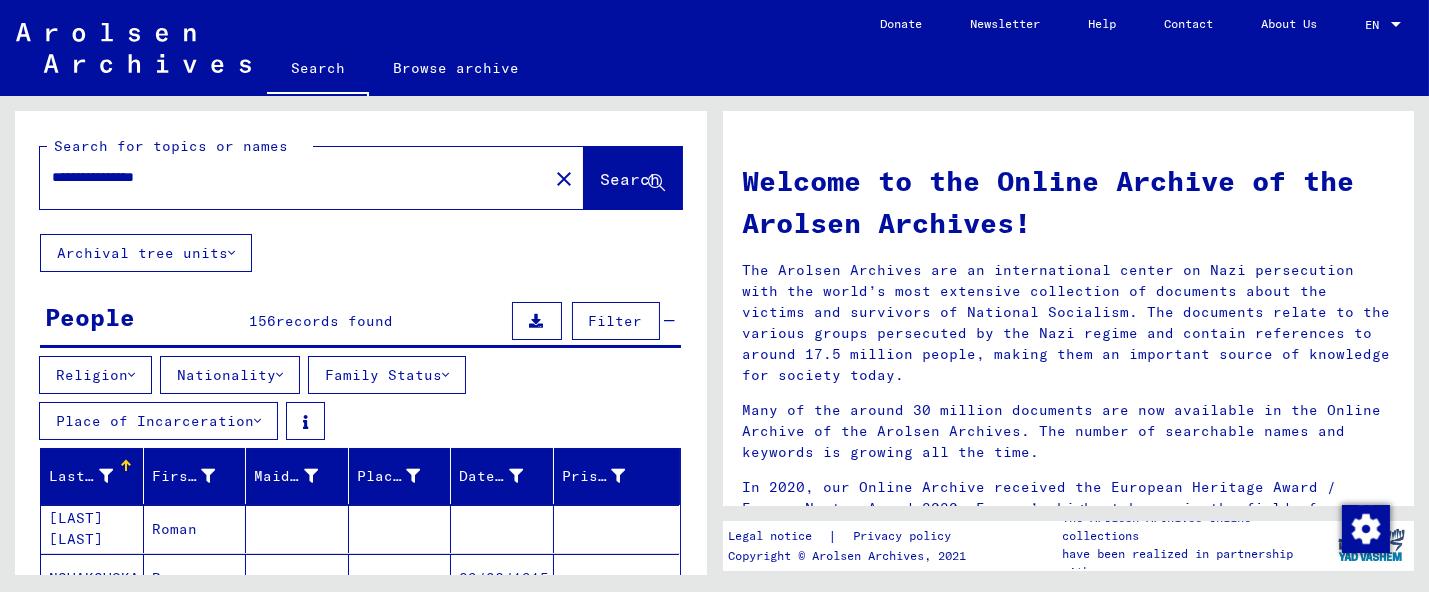 click on "**********" at bounding box center (288, 177) 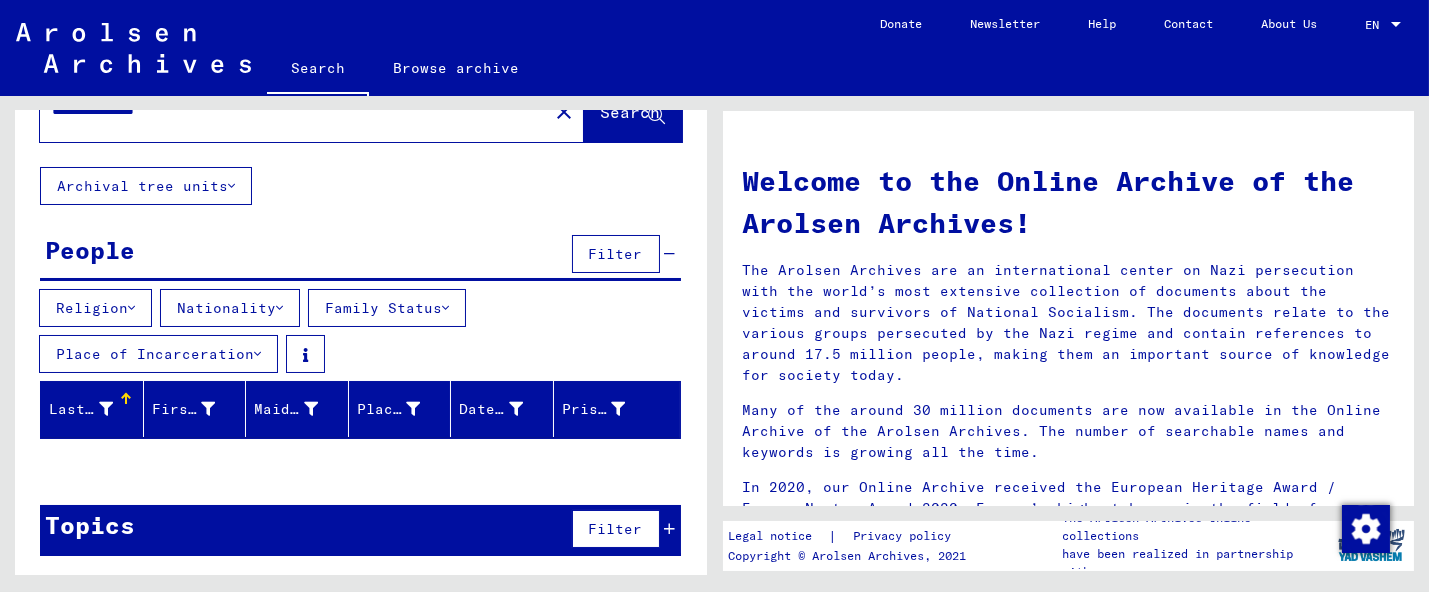 scroll, scrollTop: 0, scrollLeft: 0, axis: both 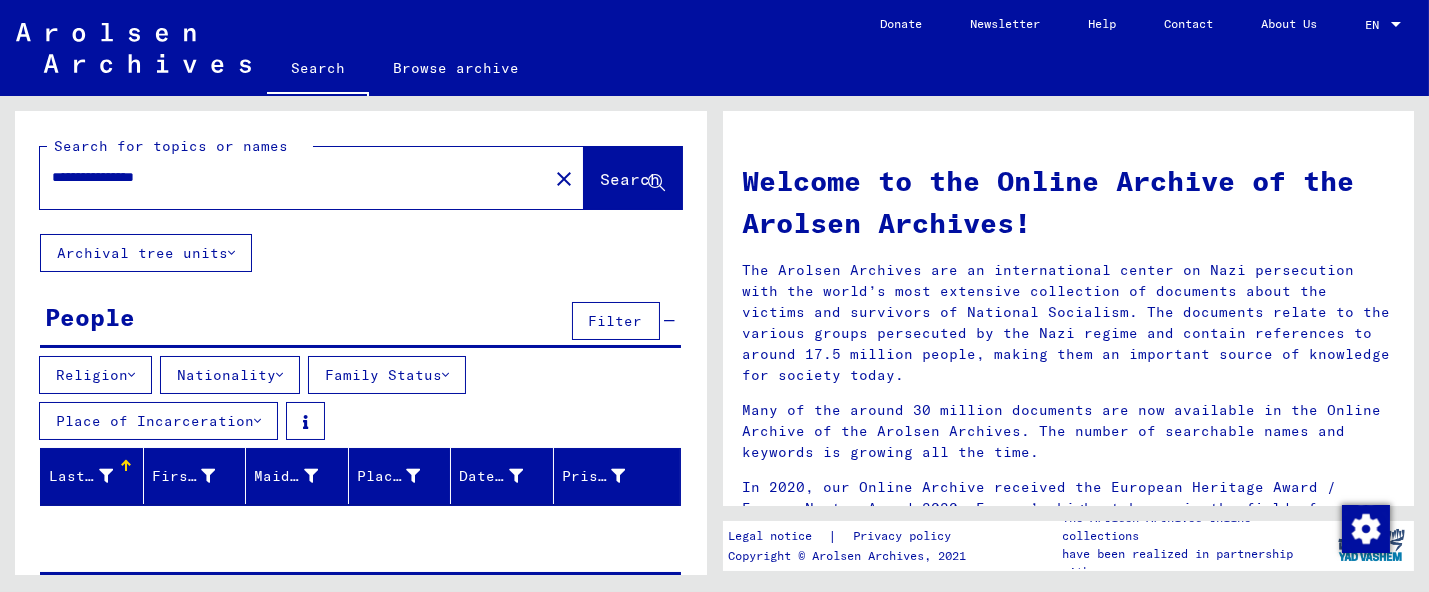 click on "**********" at bounding box center (288, 177) 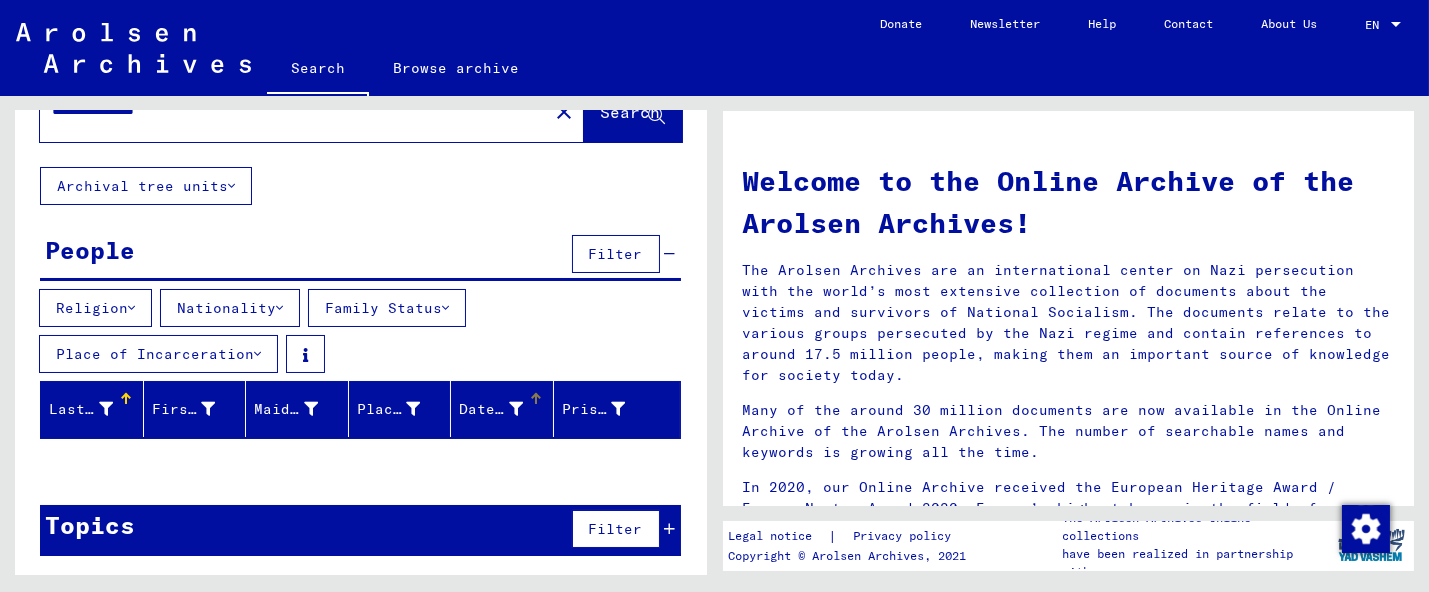 scroll, scrollTop: 0, scrollLeft: 0, axis: both 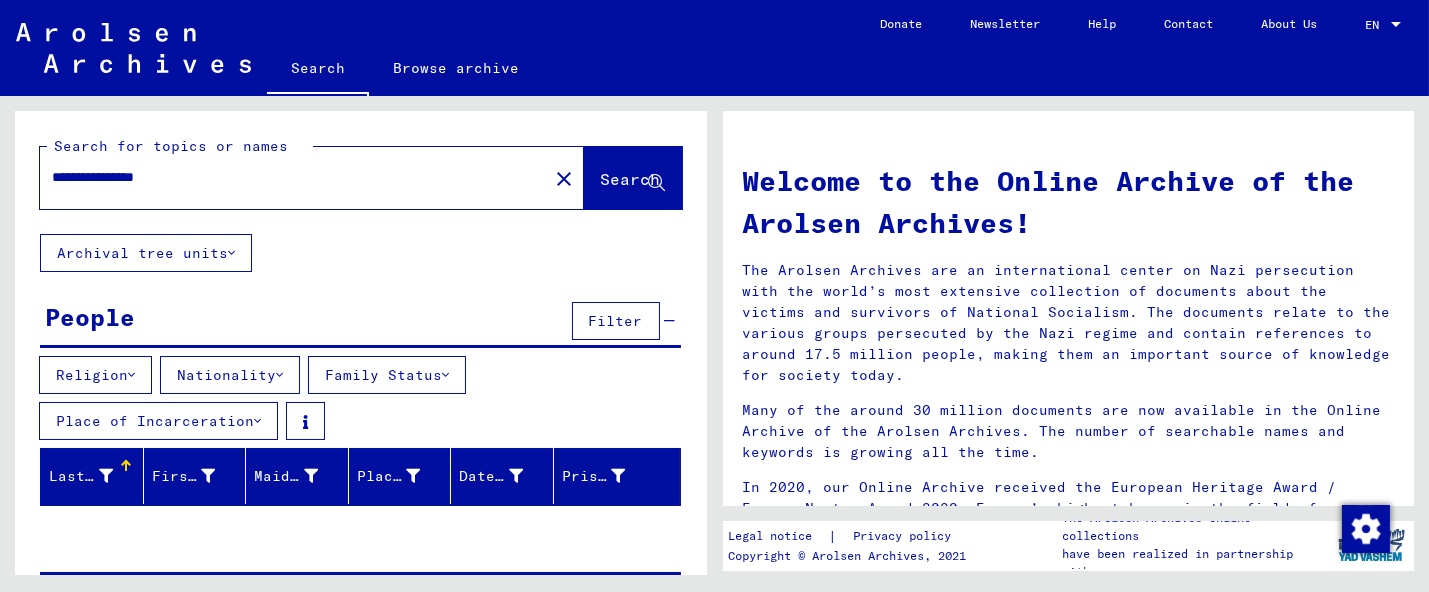 click on "**********" at bounding box center [288, 177] 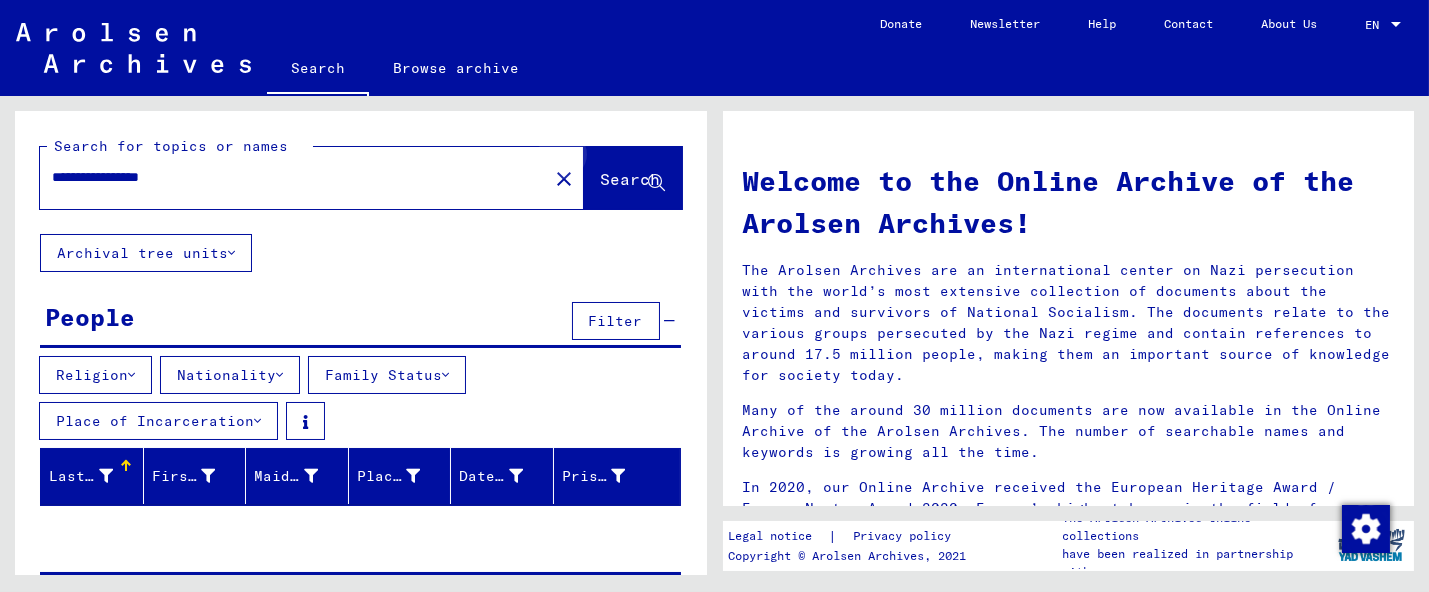 click on "Search" 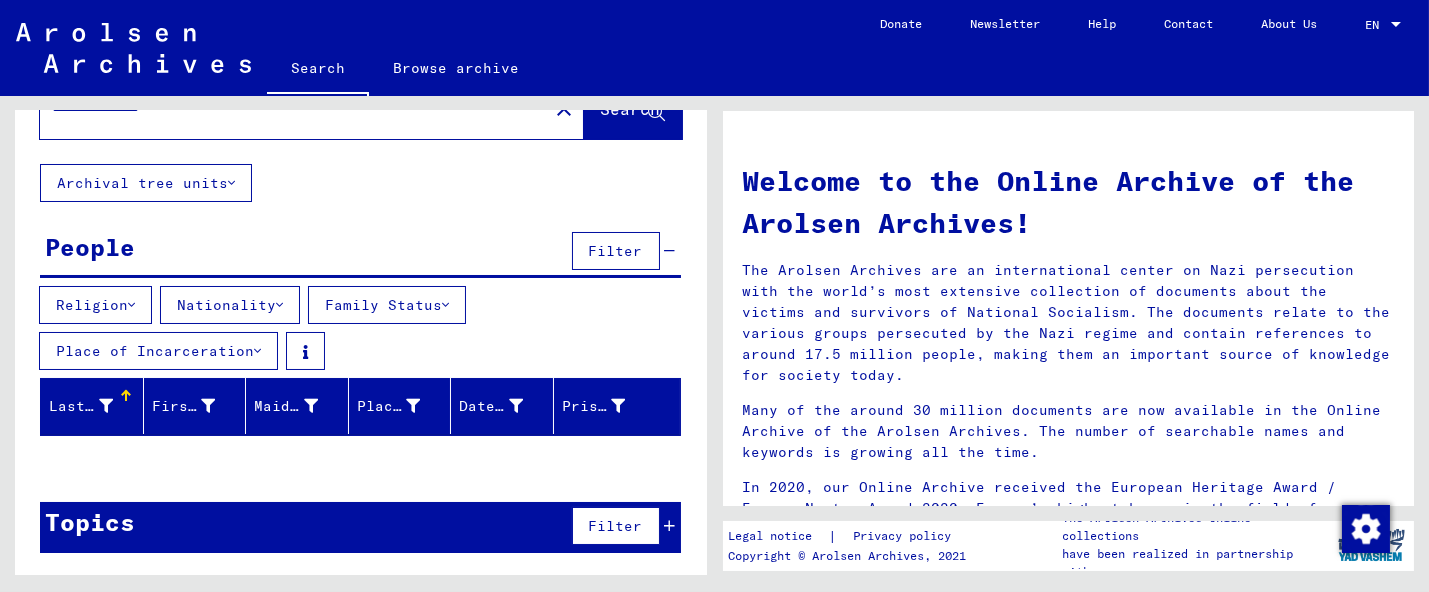 scroll, scrollTop: 0, scrollLeft: 0, axis: both 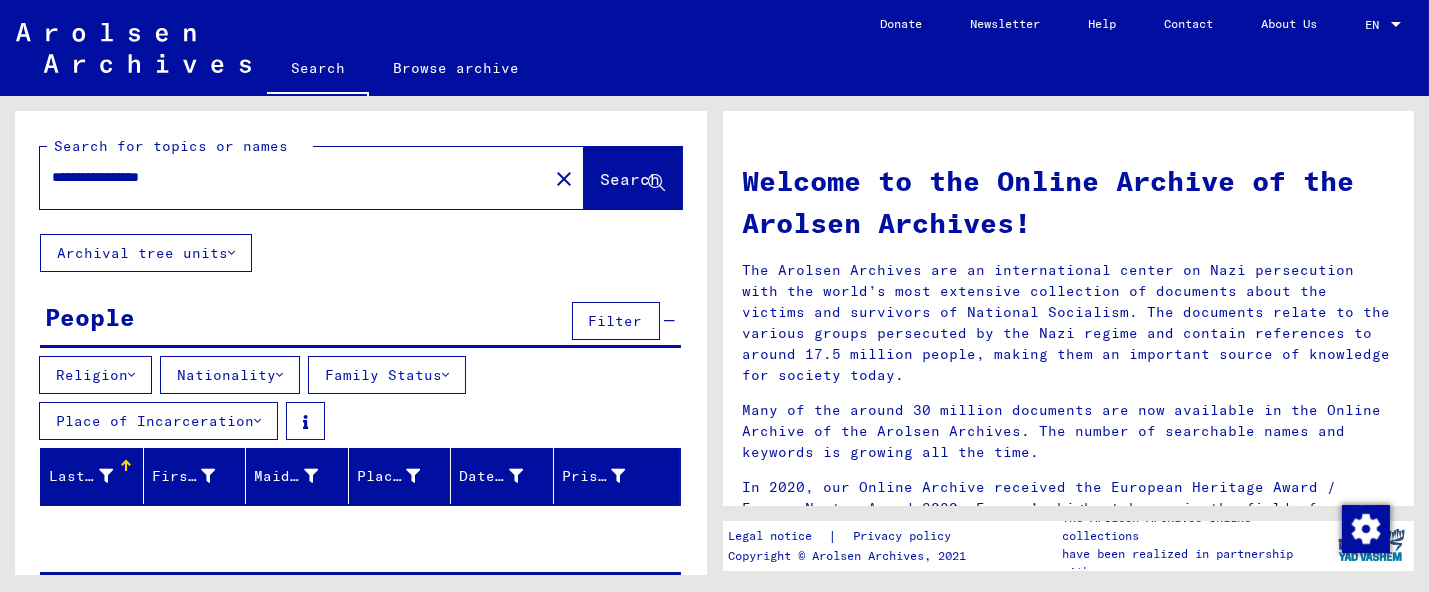 click on "**********" at bounding box center (288, 177) 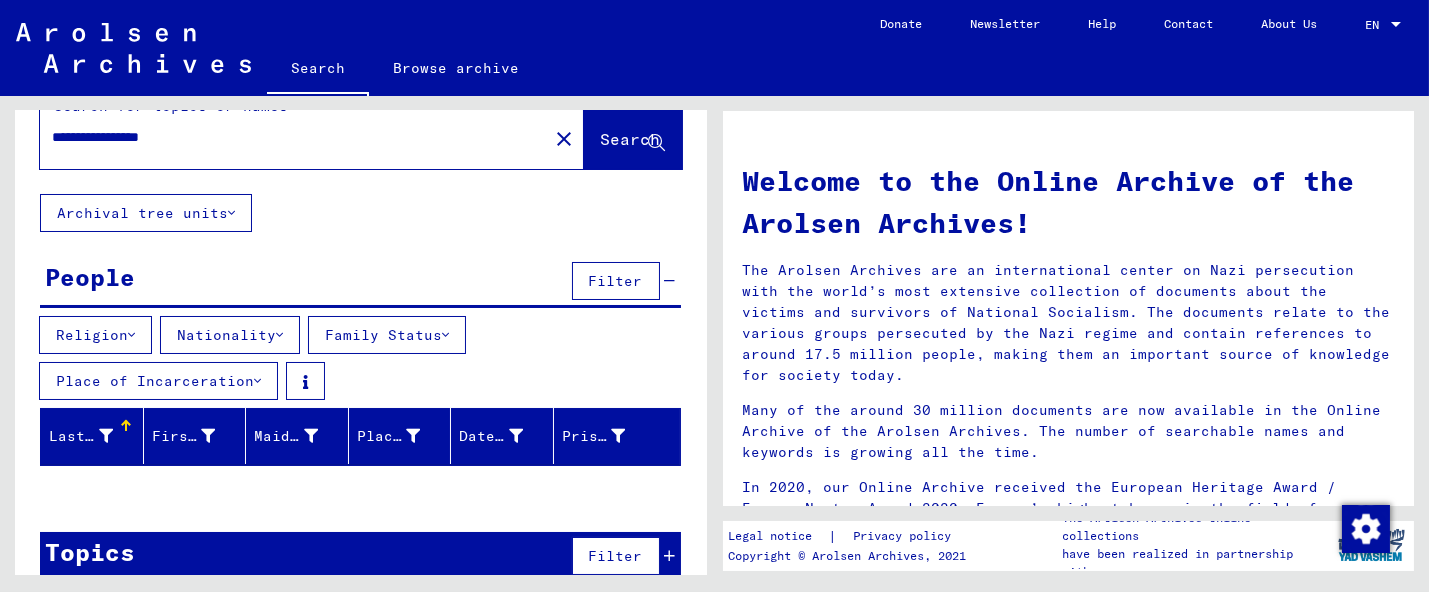 scroll, scrollTop: 0, scrollLeft: 0, axis: both 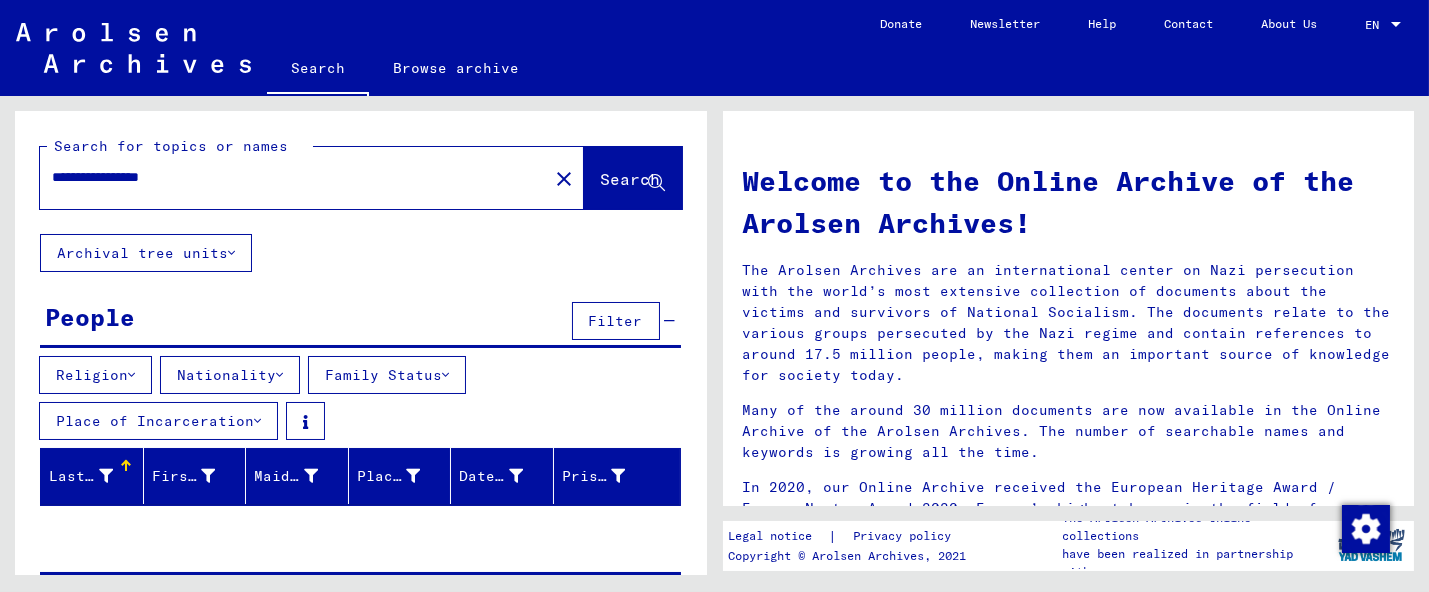 click on "**********" at bounding box center (288, 177) 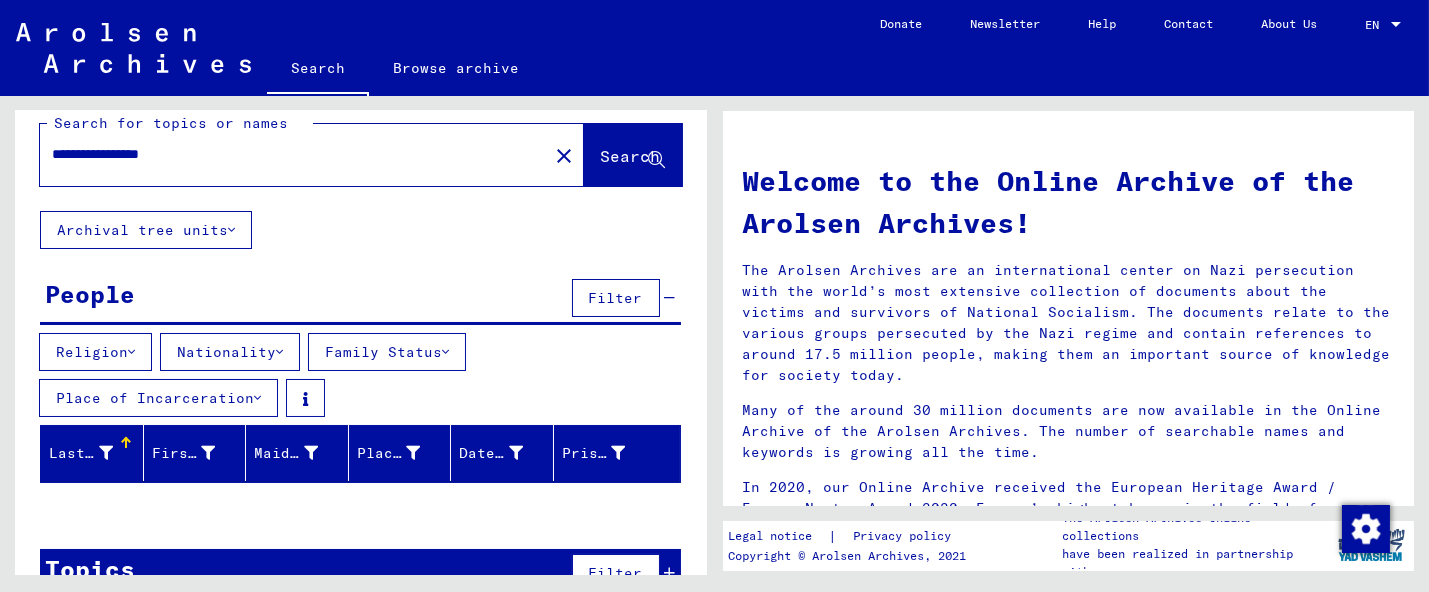 scroll, scrollTop: 0, scrollLeft: 0, axis: both 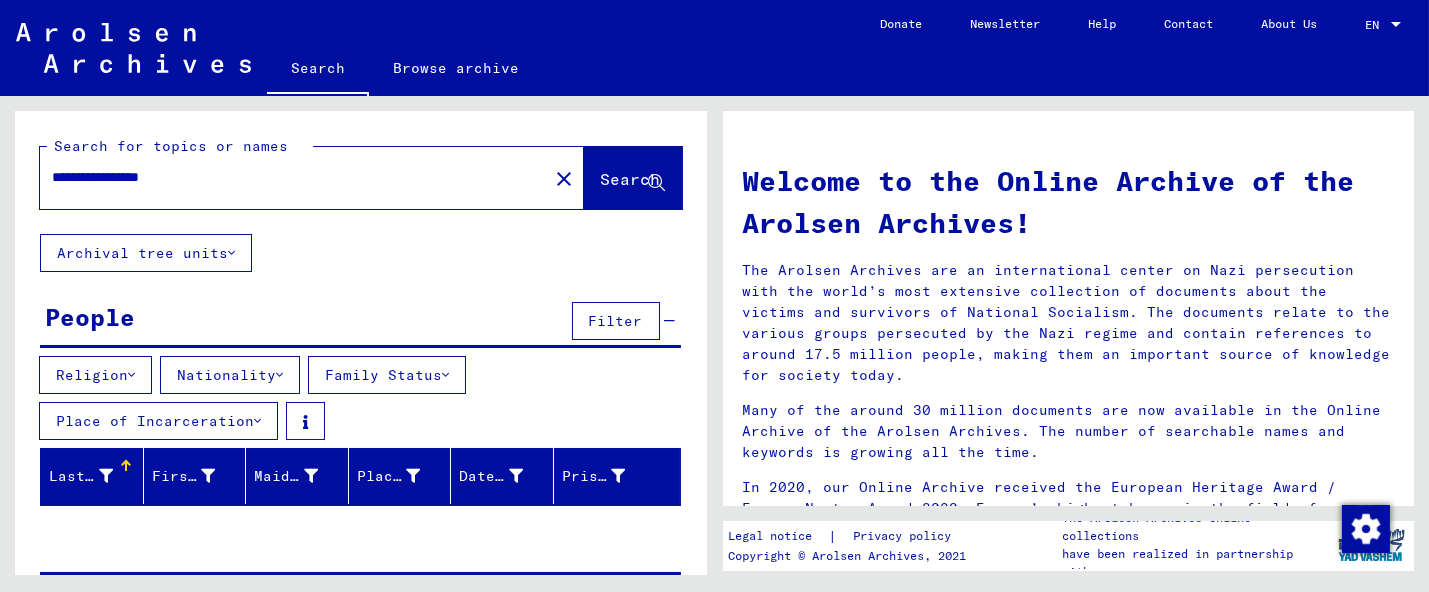 drag, startPoint x: 112, startPoint y: 180, endPoint x: 63, endPoint y: 177, distance: 49.09175 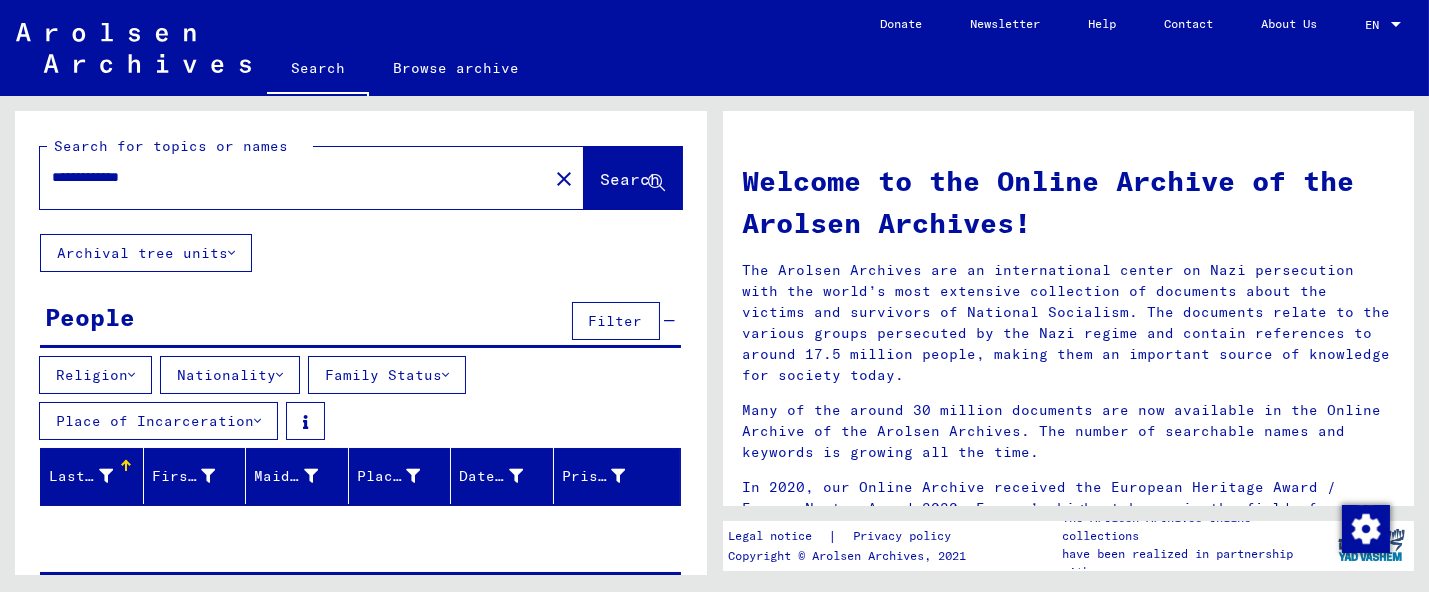 click on "Search" 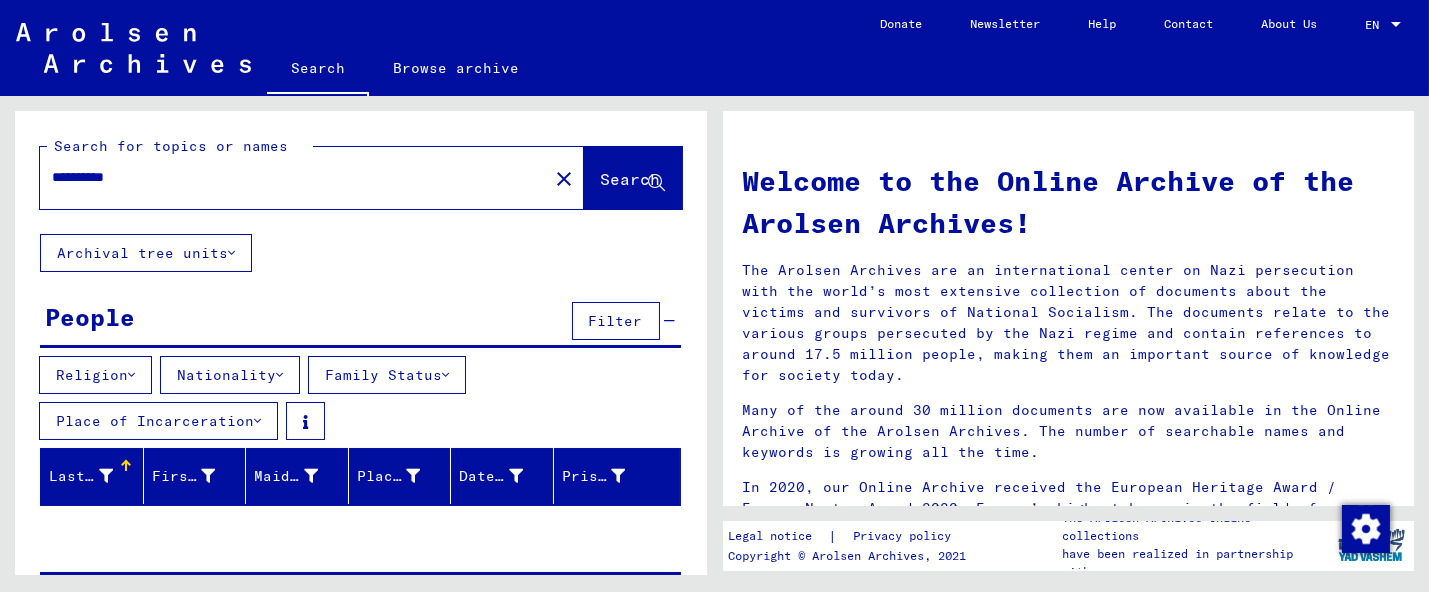click on "**********" 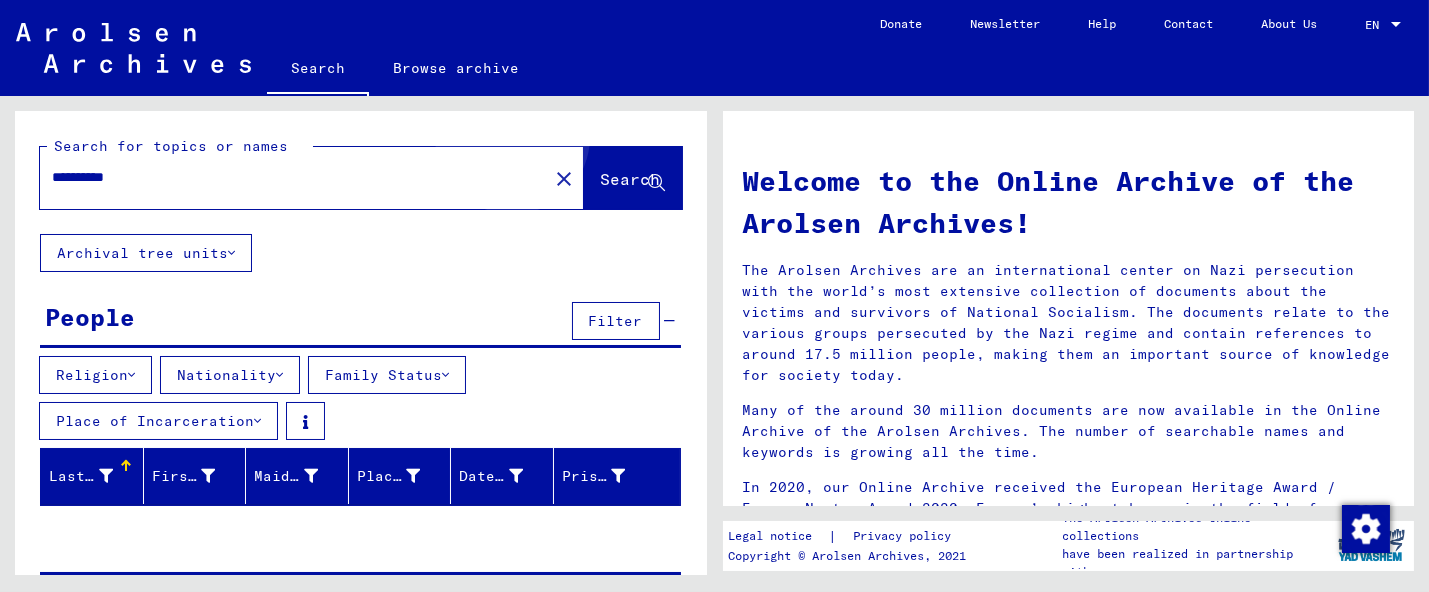 click on "Search" 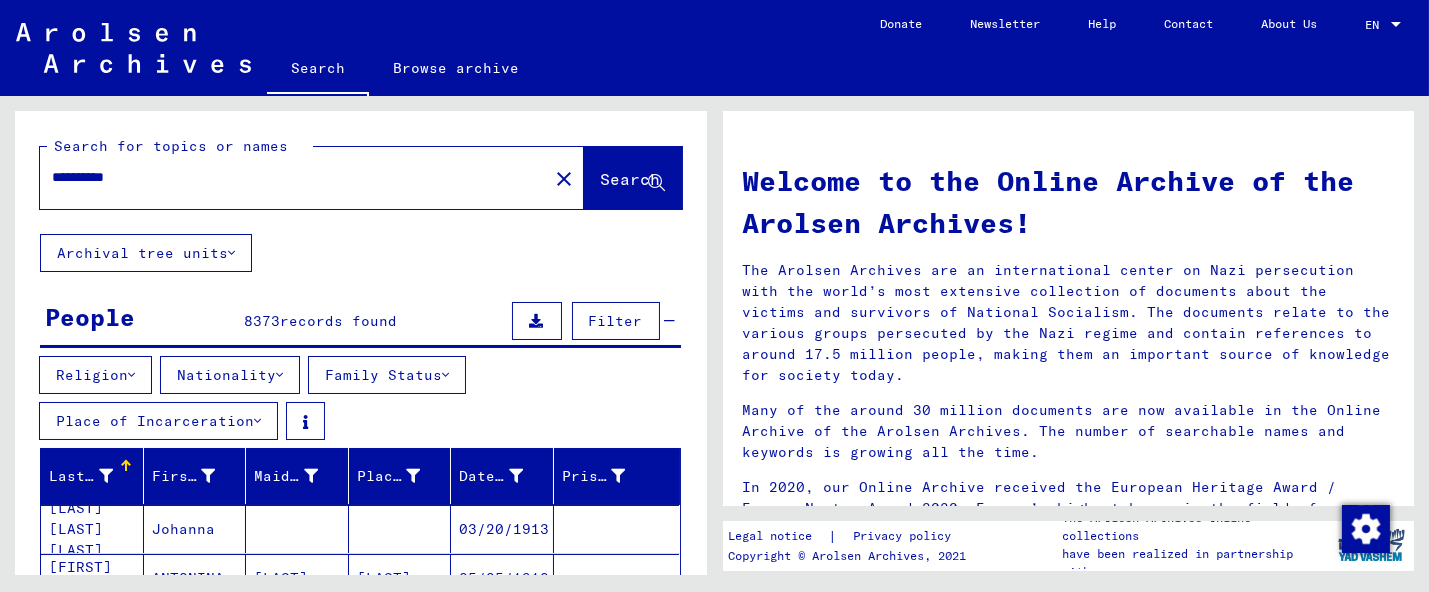 click on "**********" at bounding box center [288, 177] 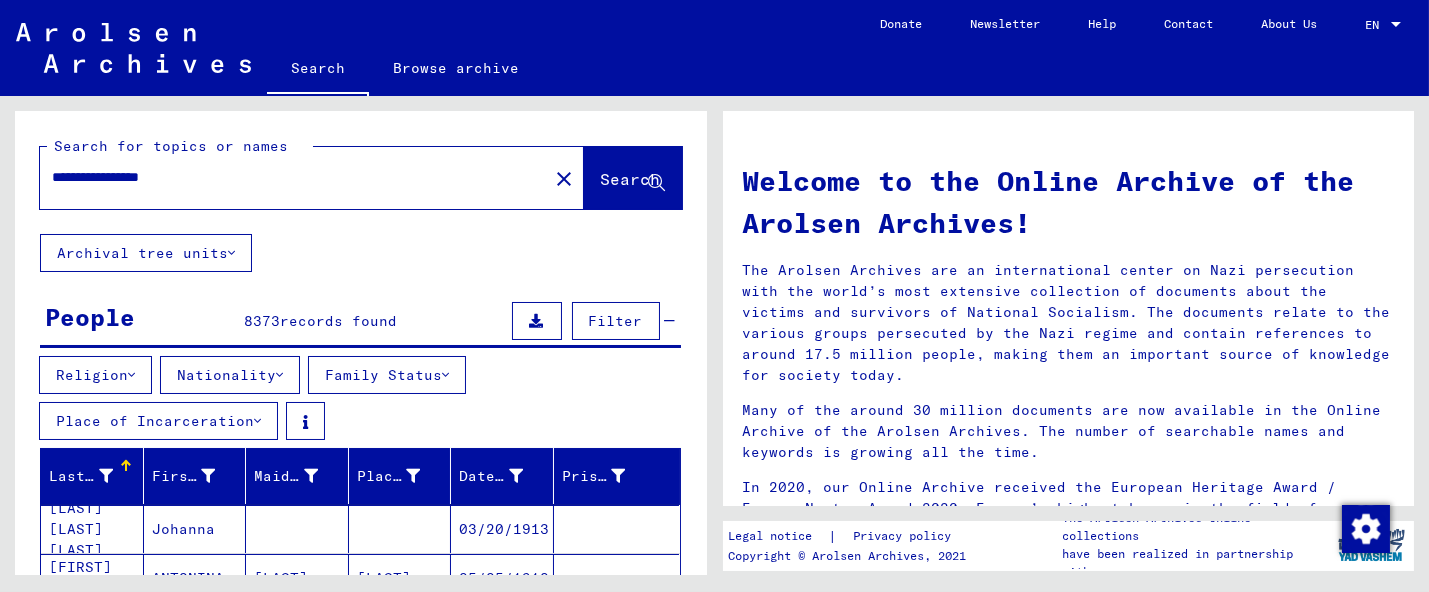 type on "**********" 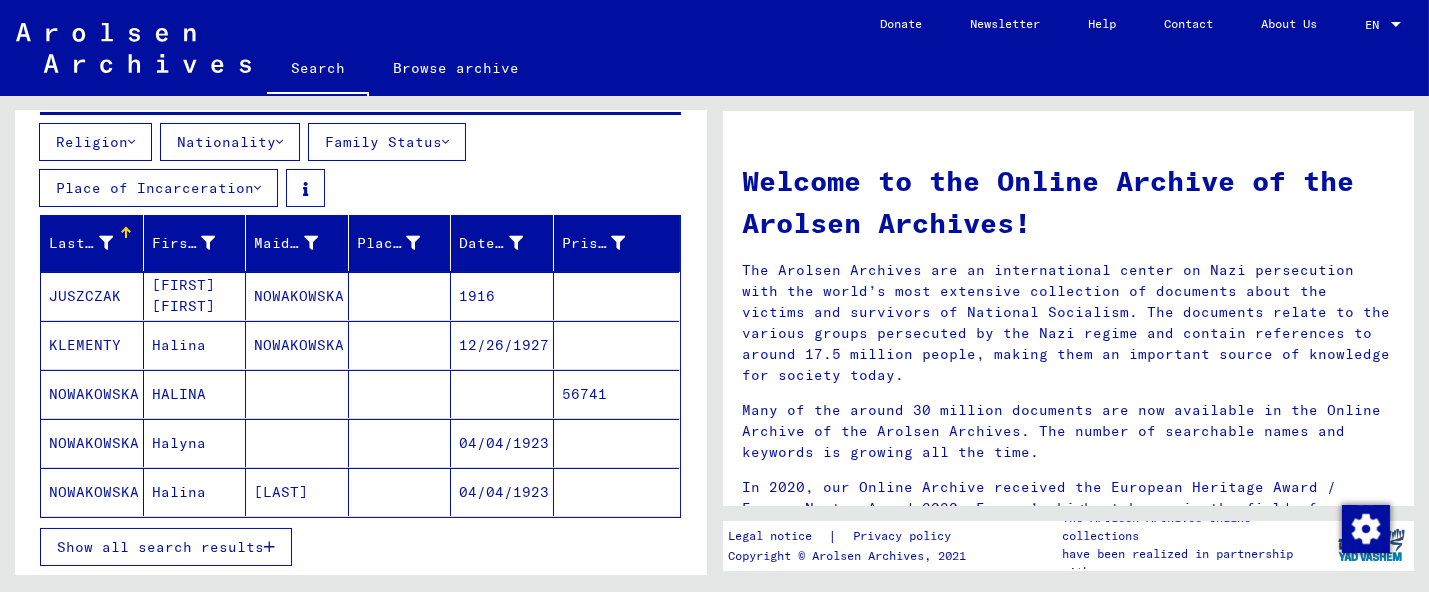 scroll, scrollTop: 253, scrollLeft: 0, axis: vertical 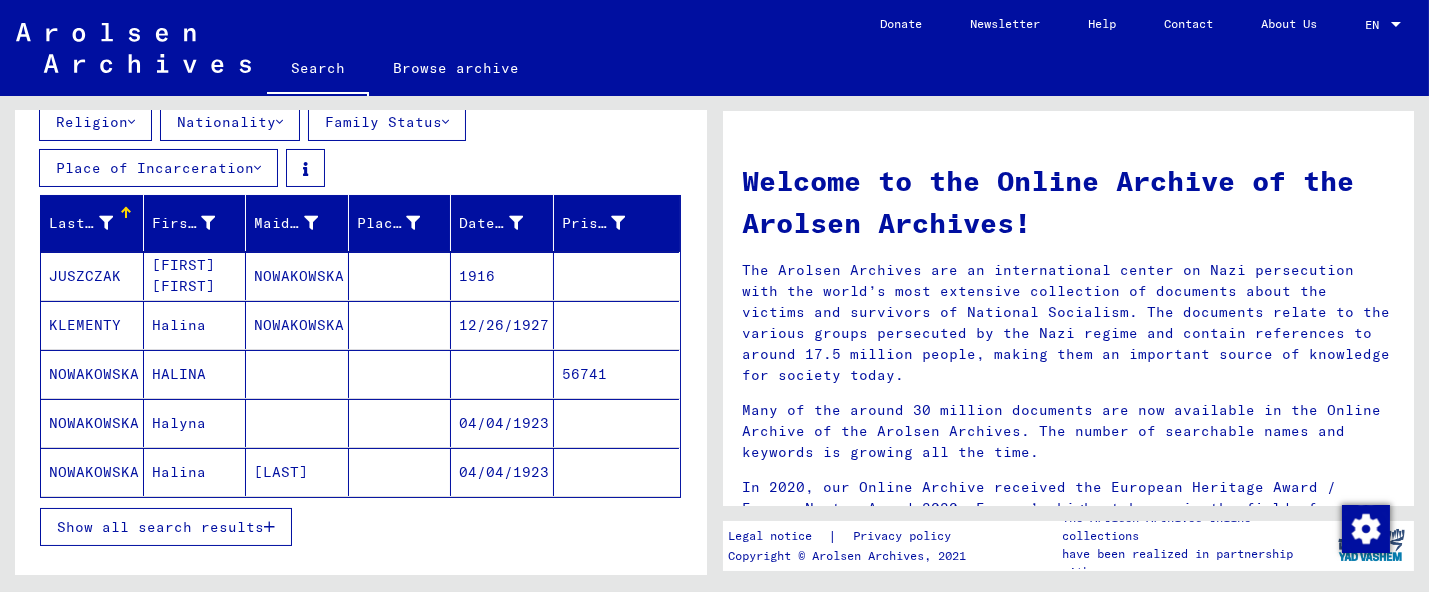 click on "Show all search results" at bounding box center [166, 527] 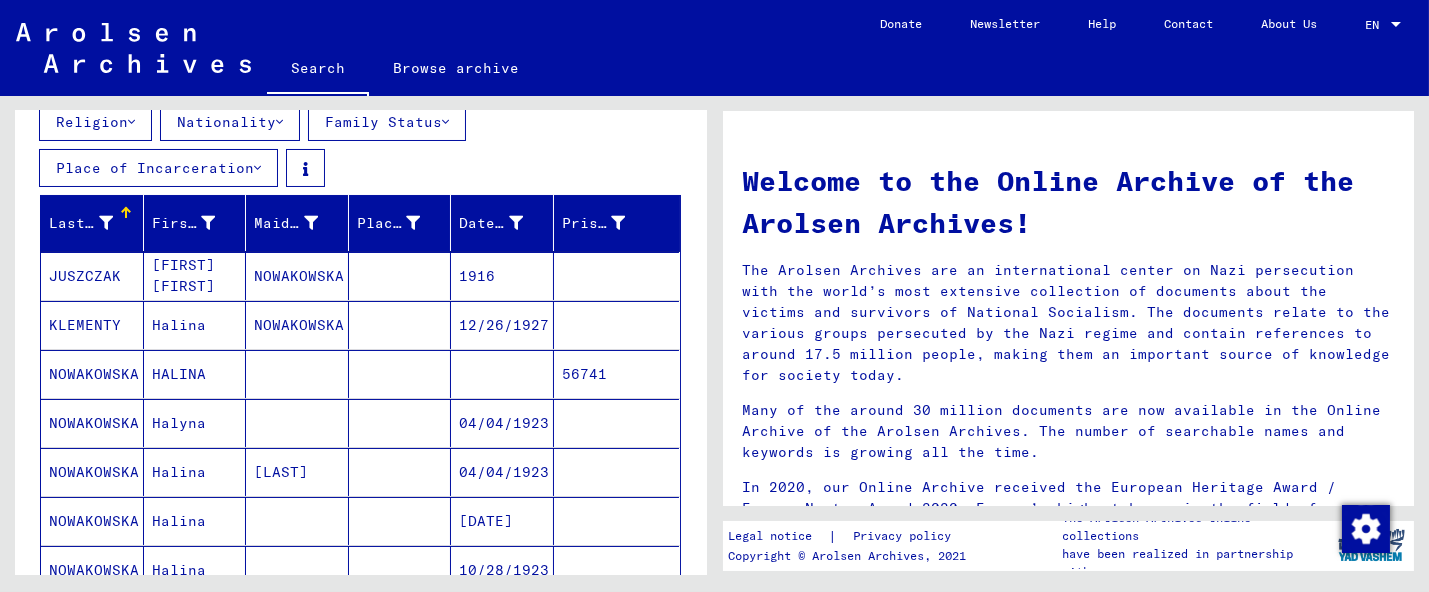 click on "Halina" at bounding box center [195, 521] 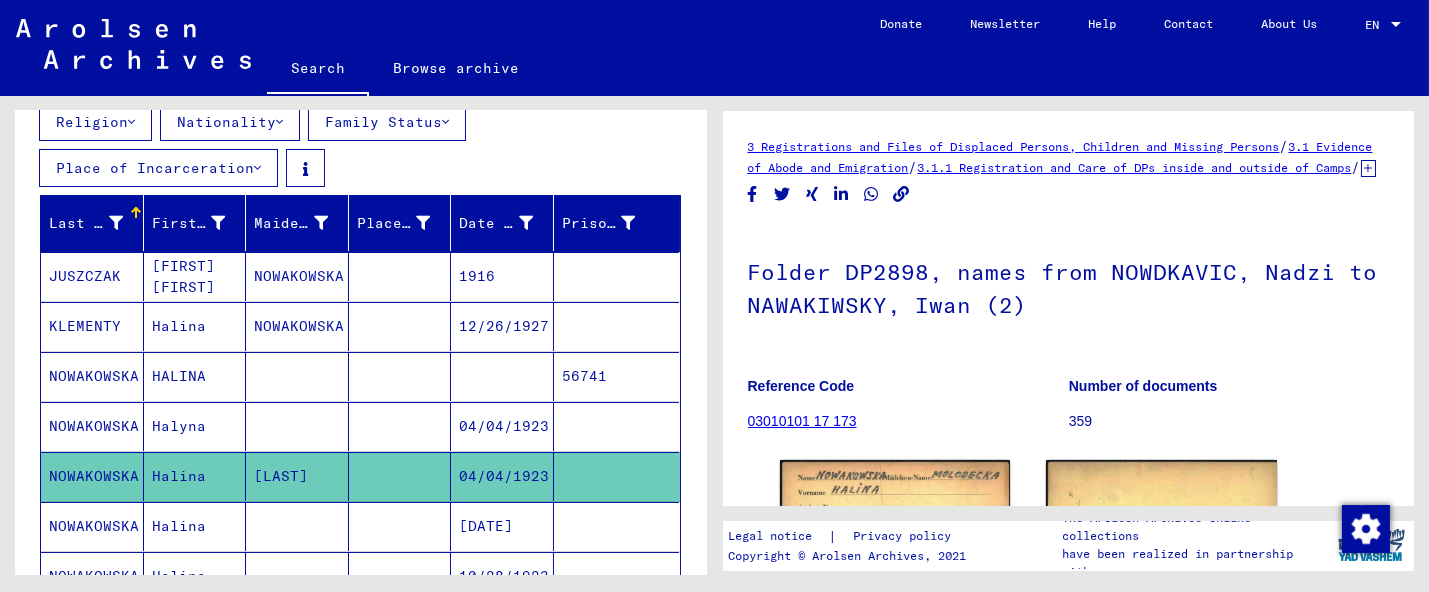scroll, scrollTop: 0, scrollLeft: 0, axis: both 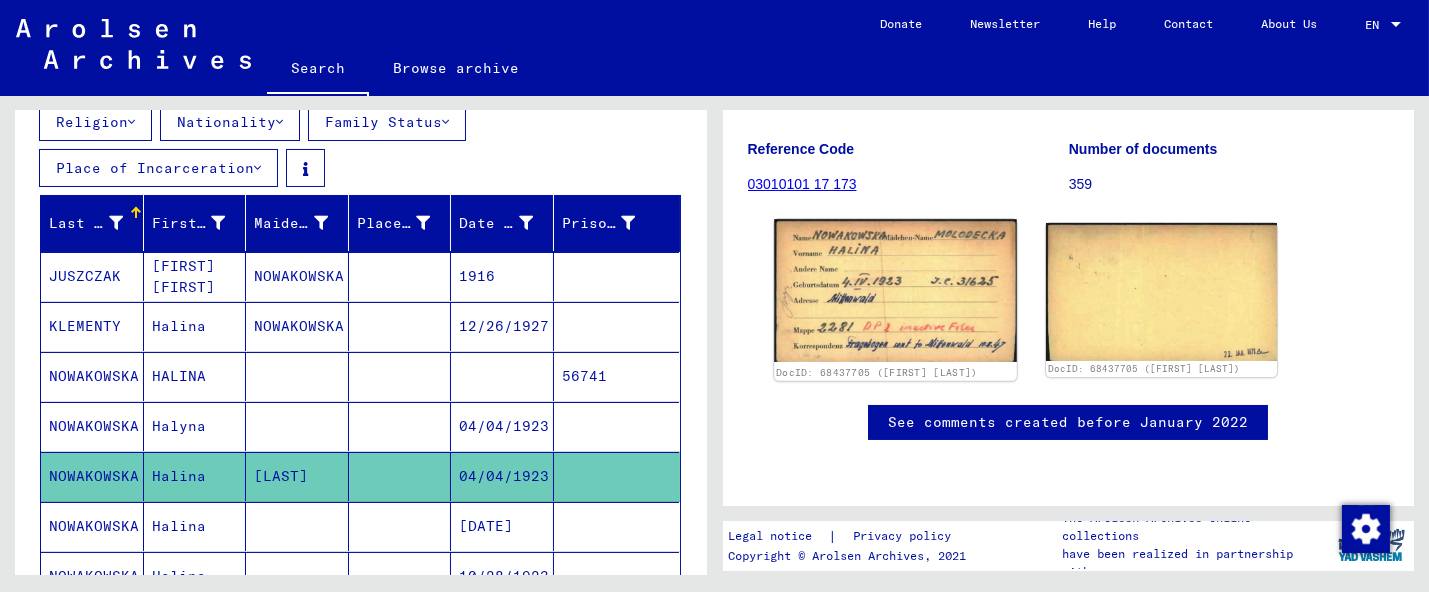 click 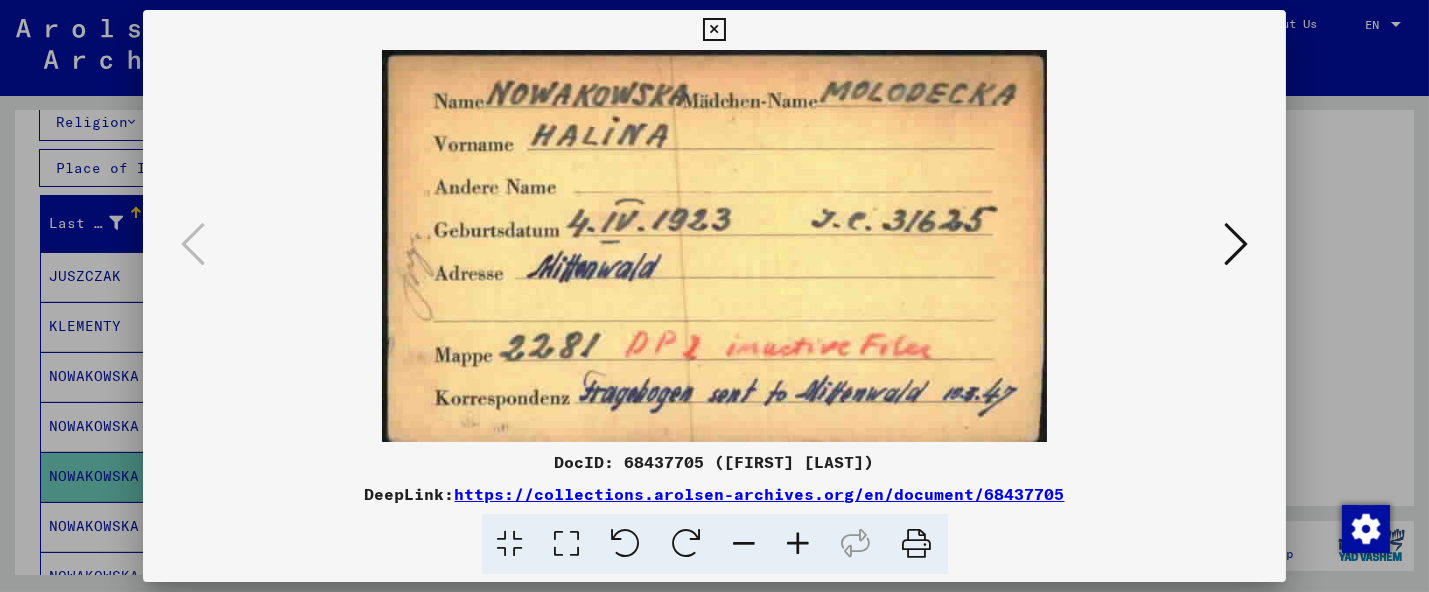 click at bounding box center [1236, 244] 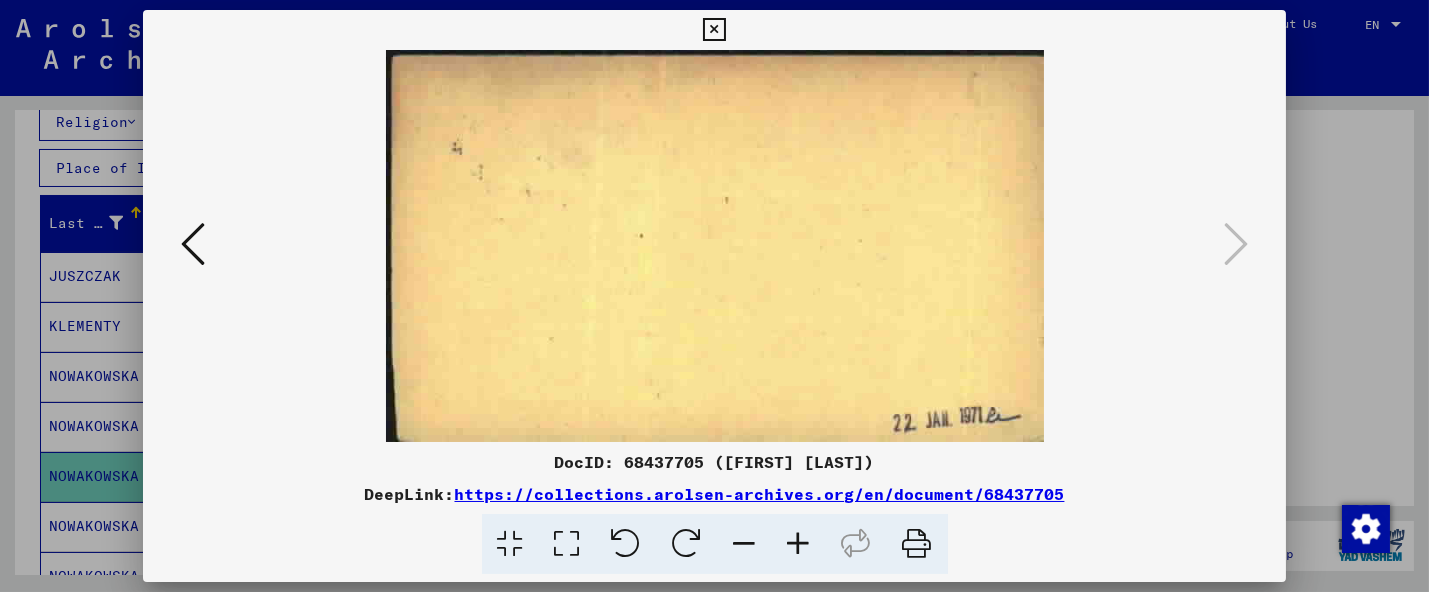 click at bounding box center (193, 244) 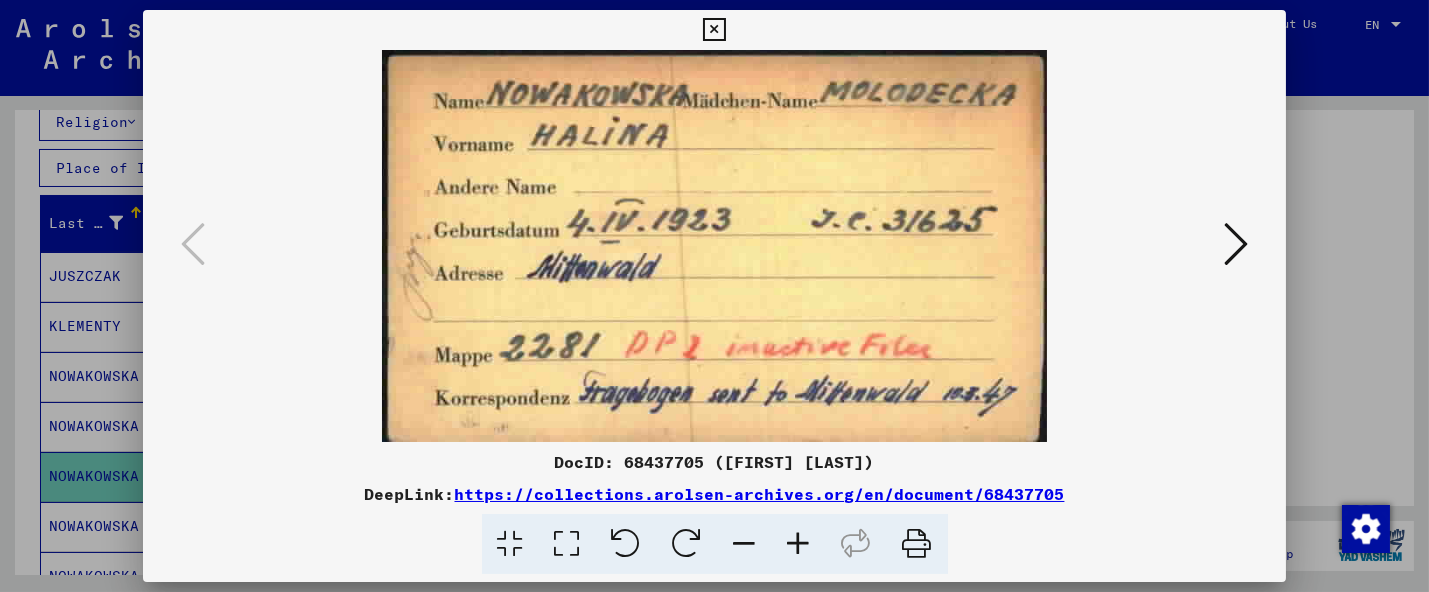 click at bounding box center [714, 30] 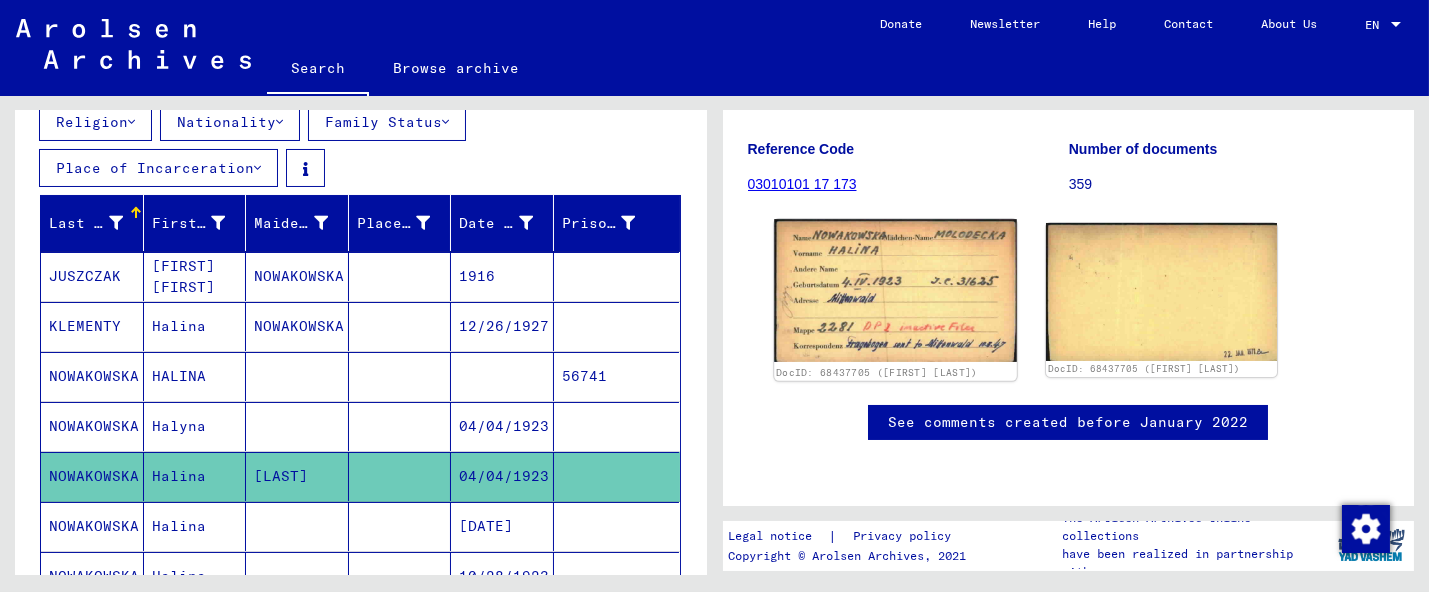 click 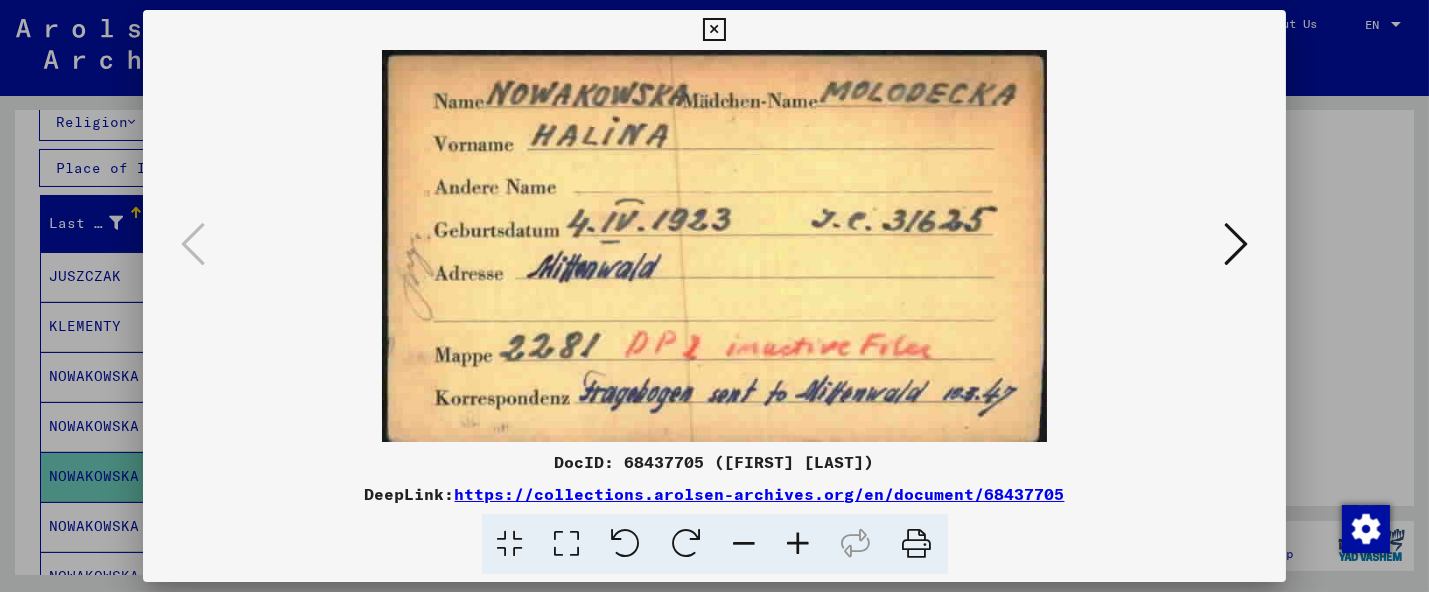 click at bounding box center [917, 544] 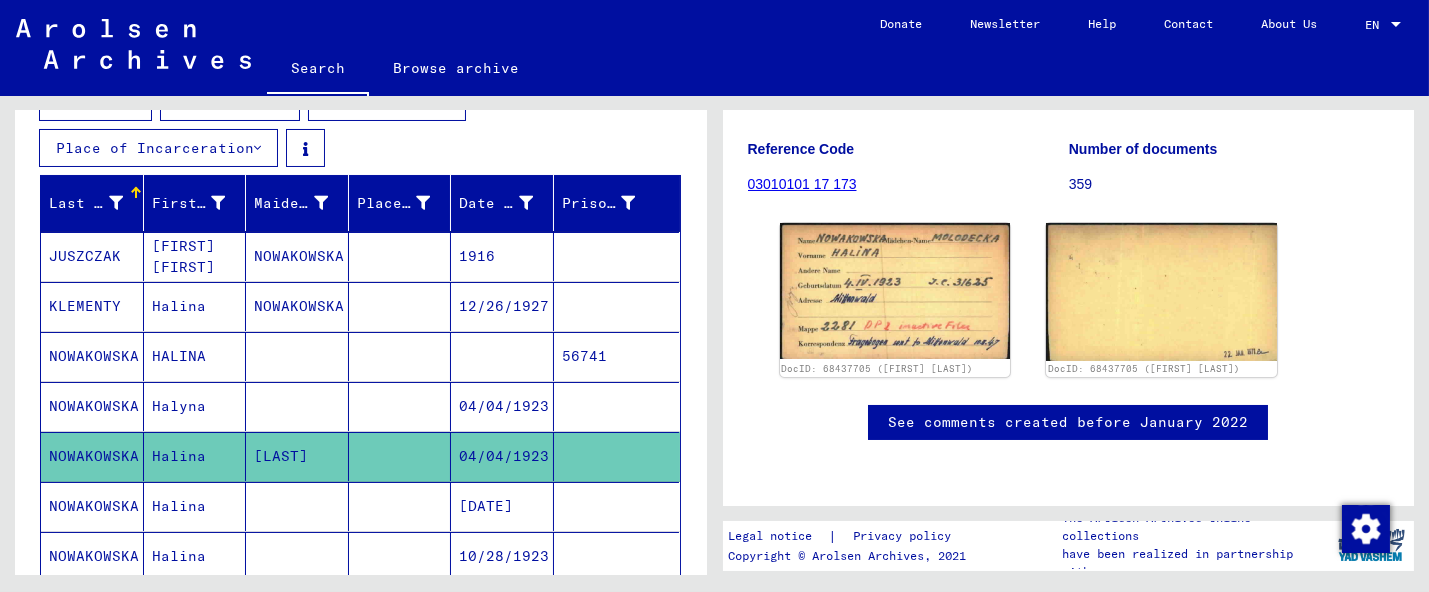 scroll, scrollTop: 253, scrollLeft: 0, axis: vertical 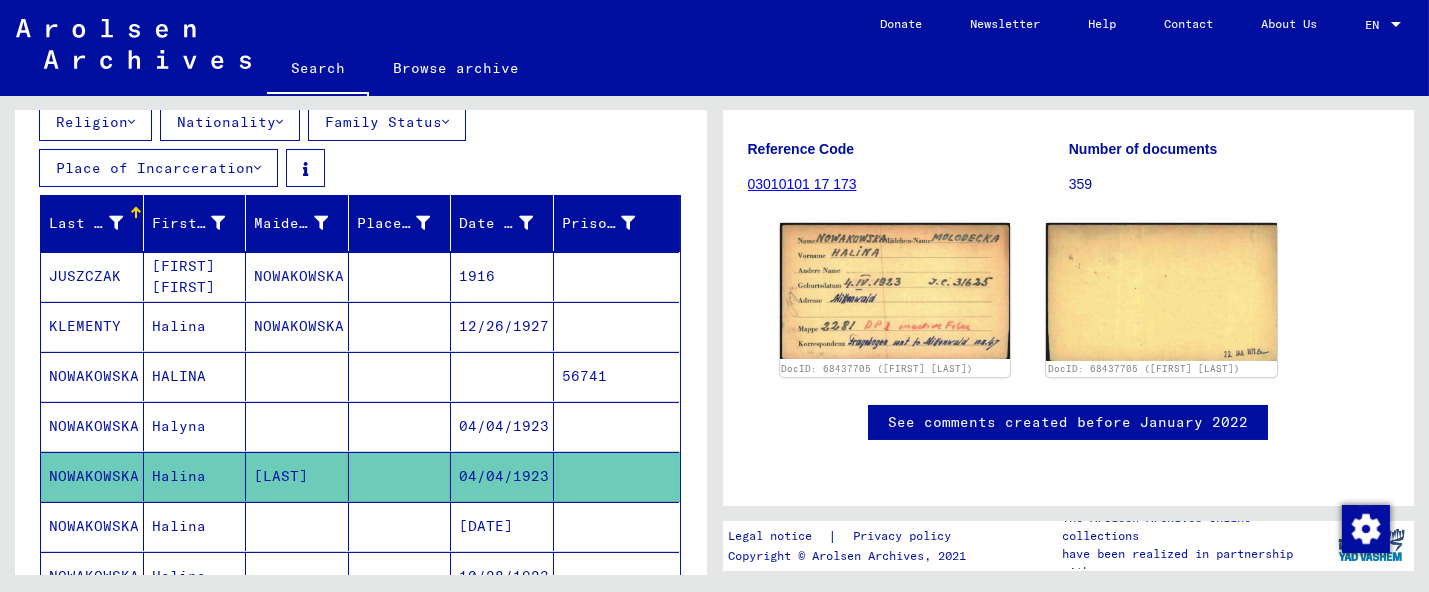 click on "03010101 17 173" 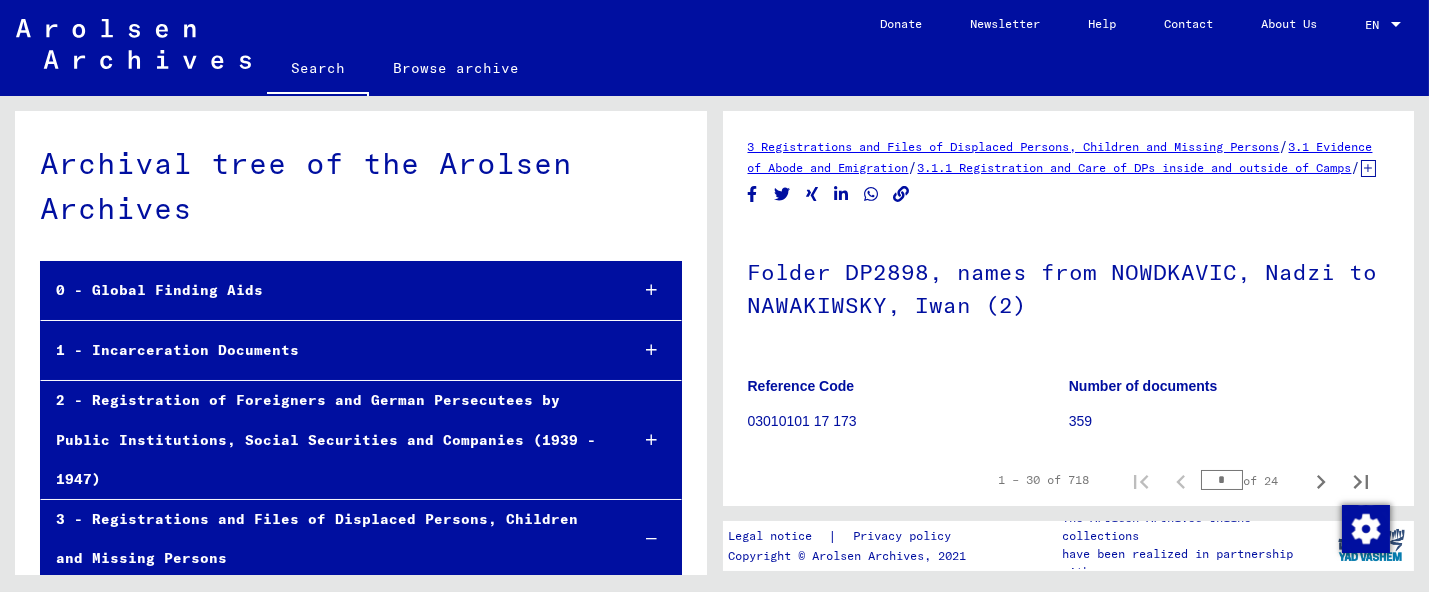 scroll, scrollTop: 18456, scrollLeft: 0, axis: vertical 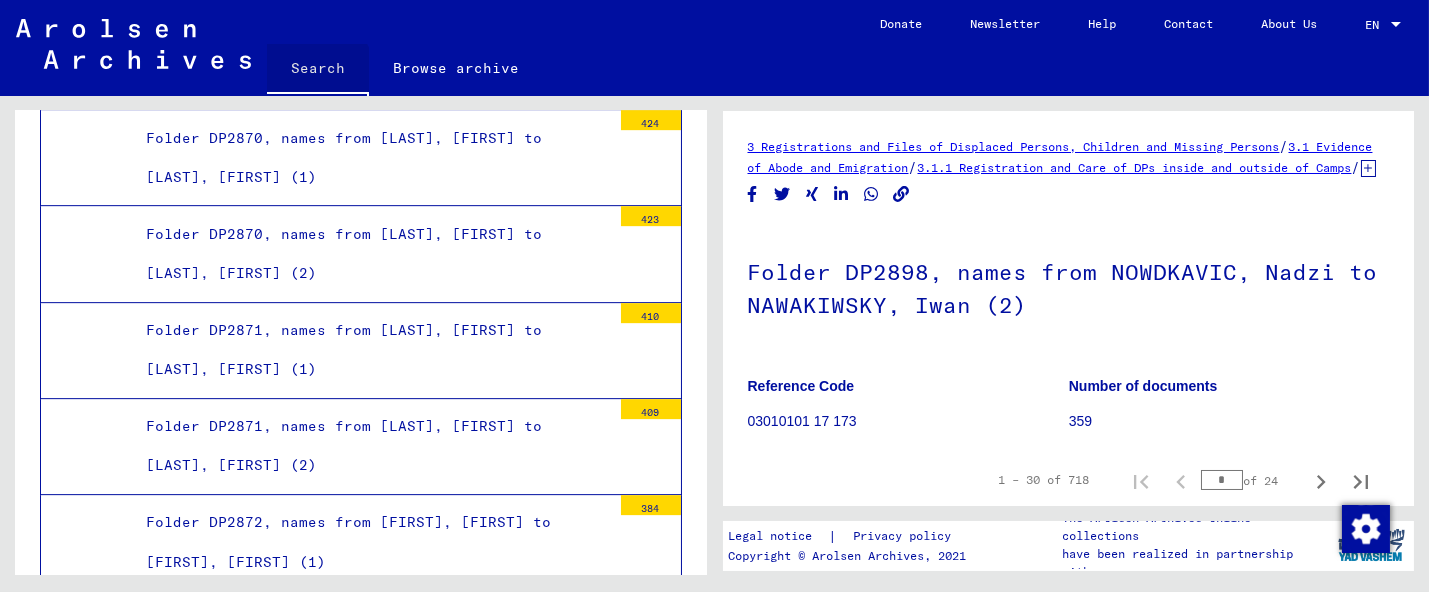 click on "Search" 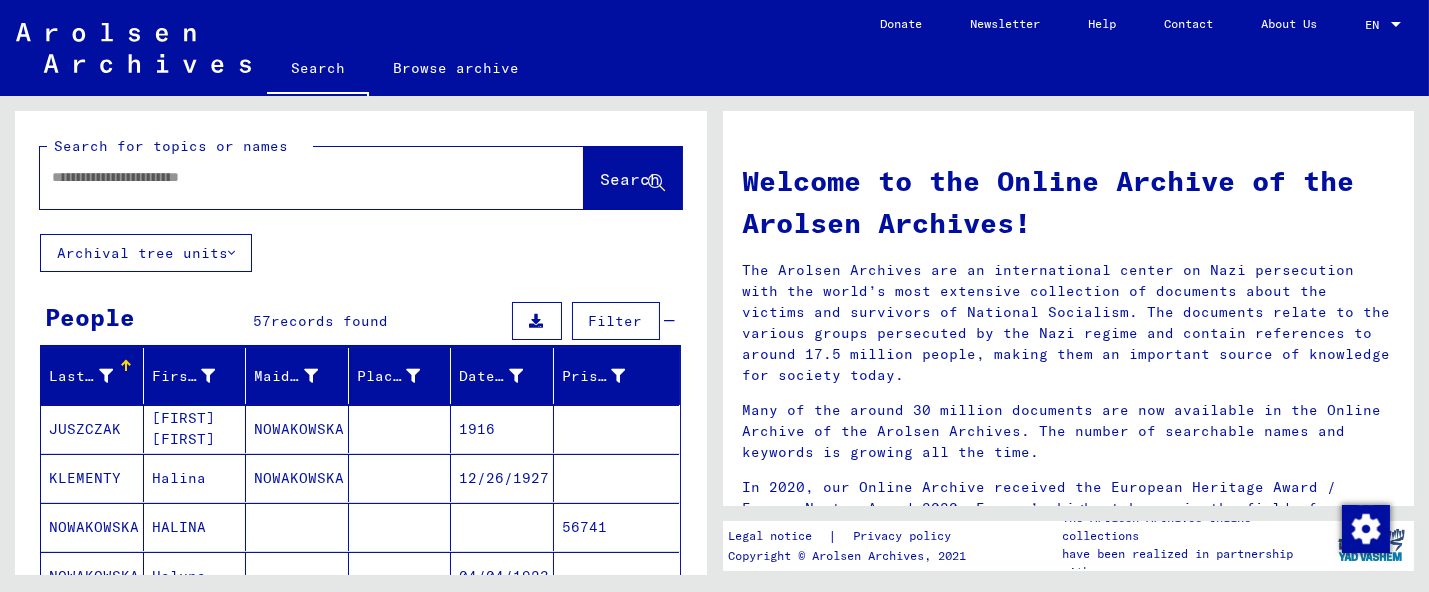 click at bounding box center (288, 177) 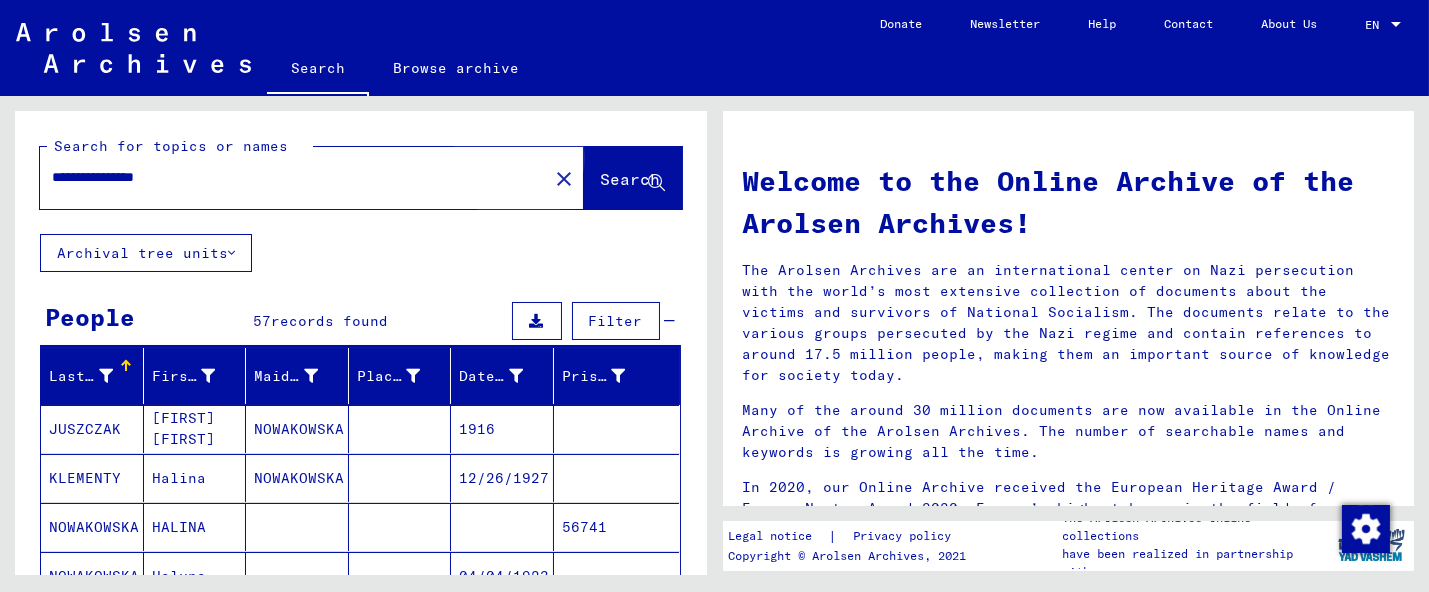 click on "Search" 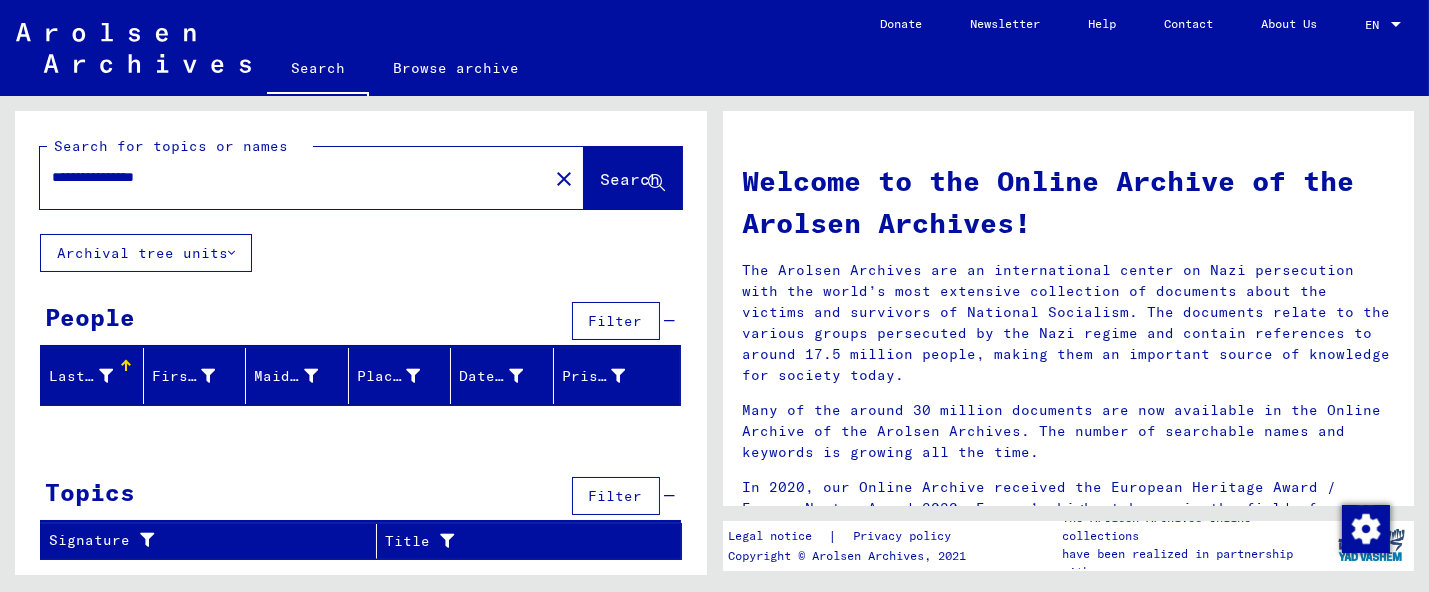 click on "**********" at bounding box center (288, 177) 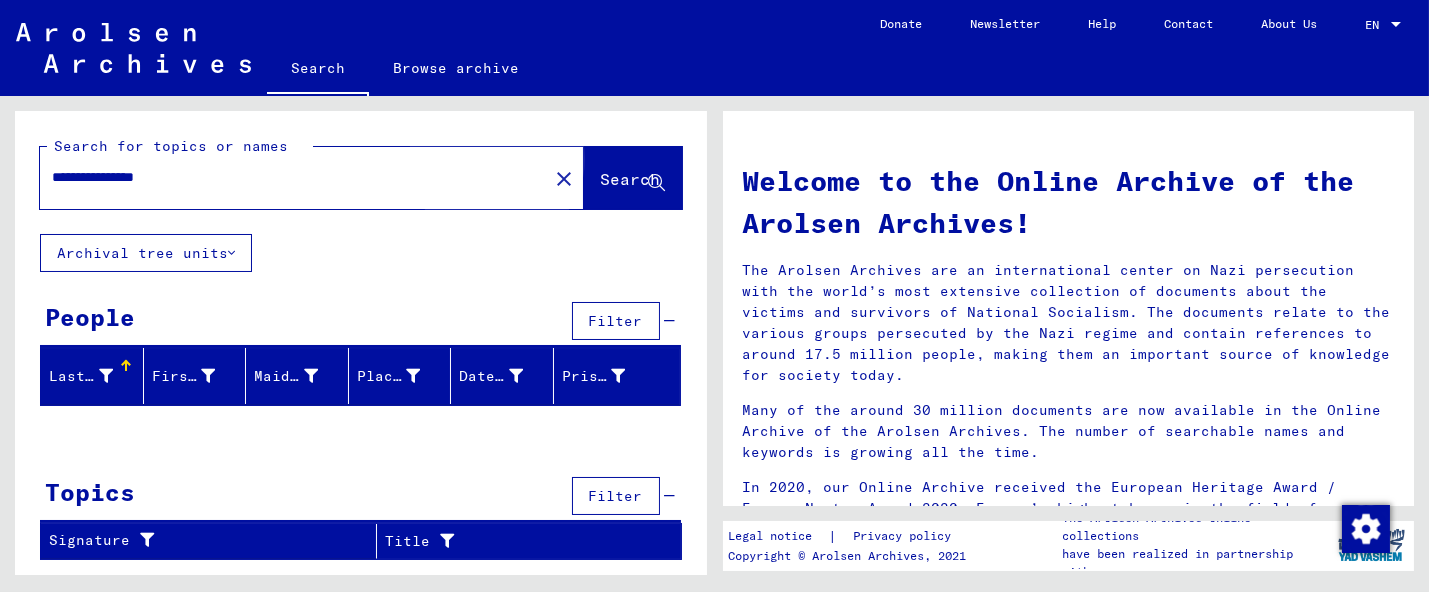 click on "Search" 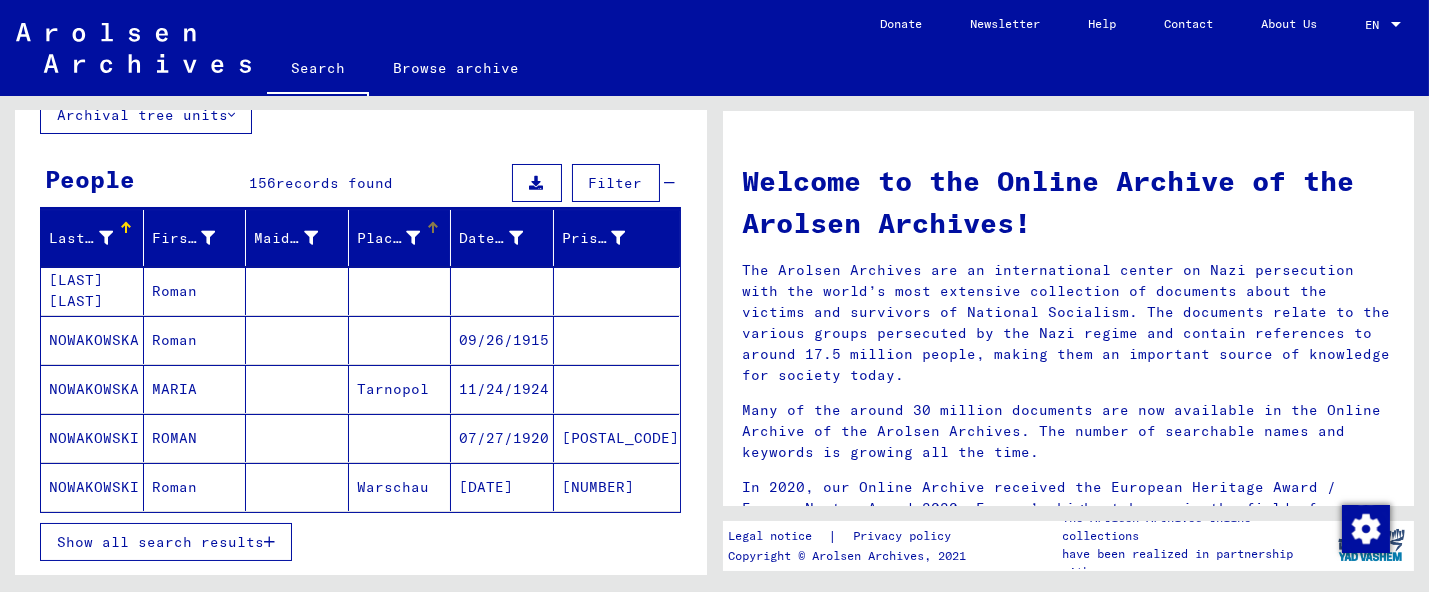 scroll, scrollTop: 181, scrollLeft: 0, axis: vertical 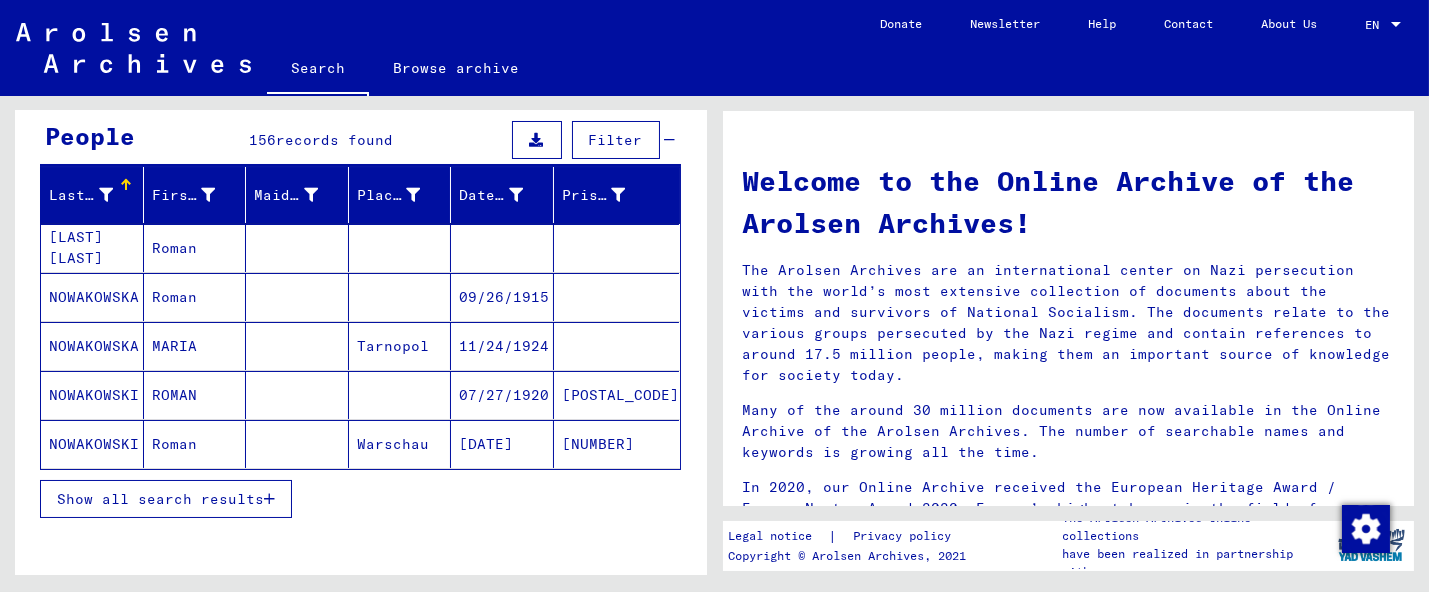 click on "Show all search results" at bounding box center (160, 499) 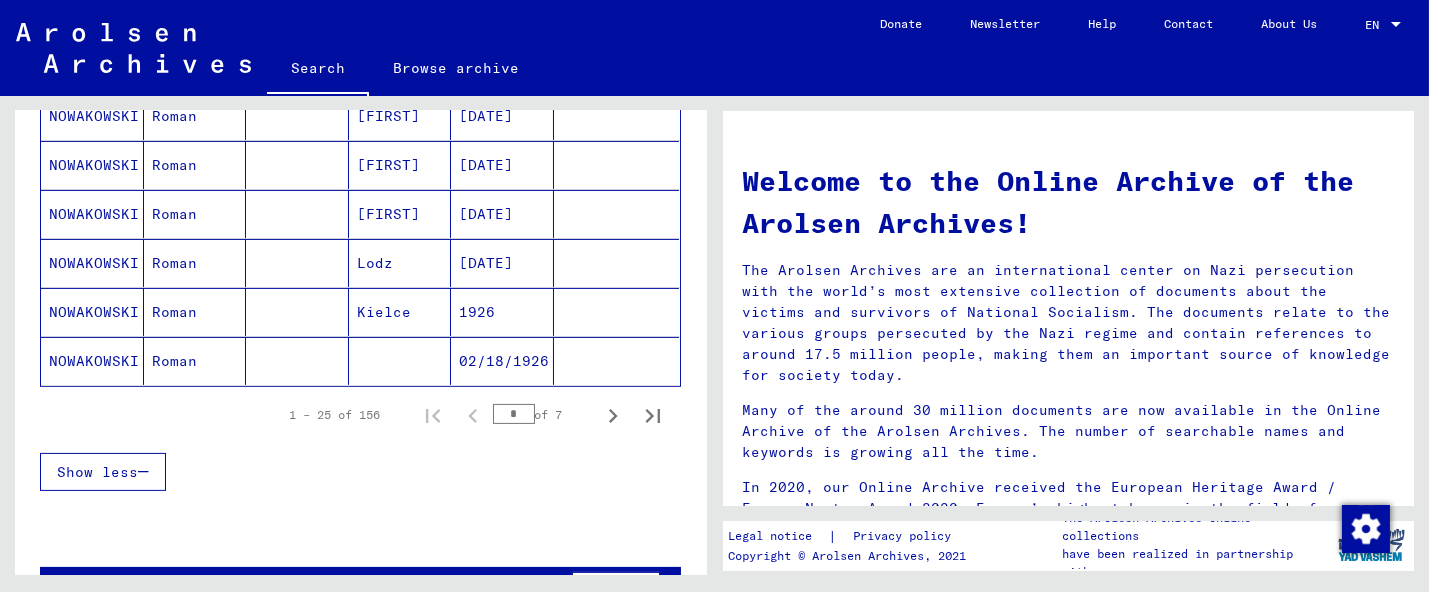 scroll, scrollTop: 1272, scrollLeft: 0, axis: vertical 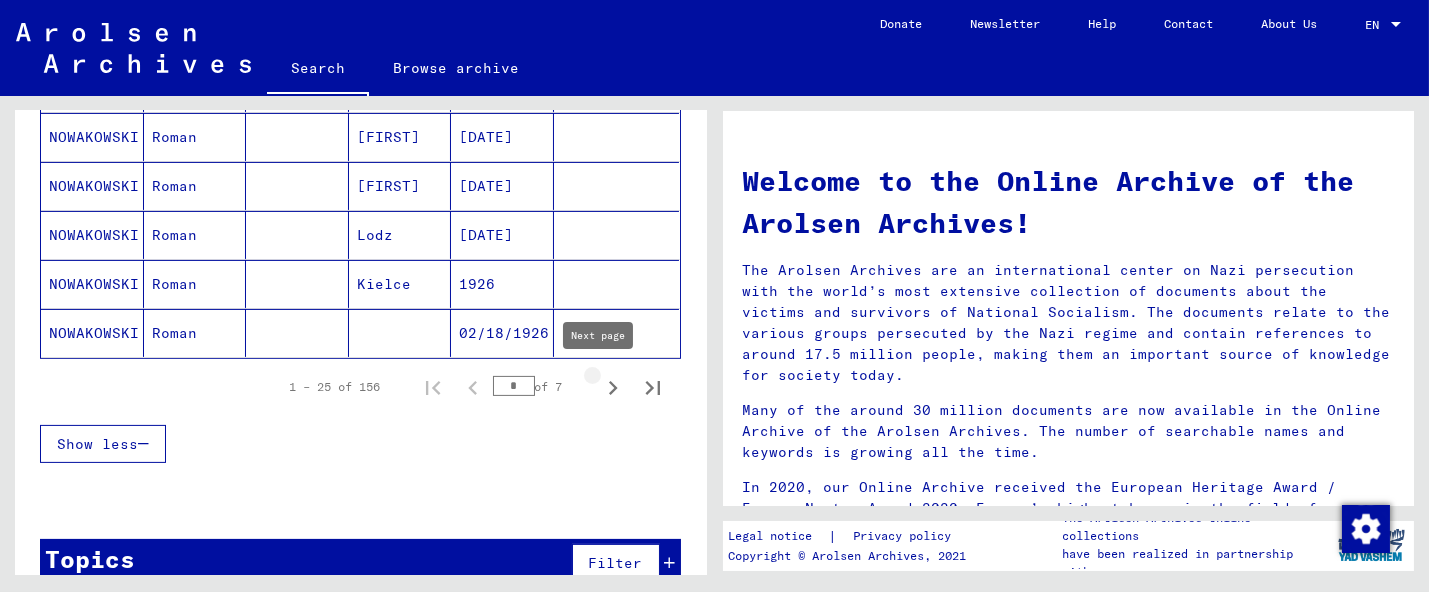 click 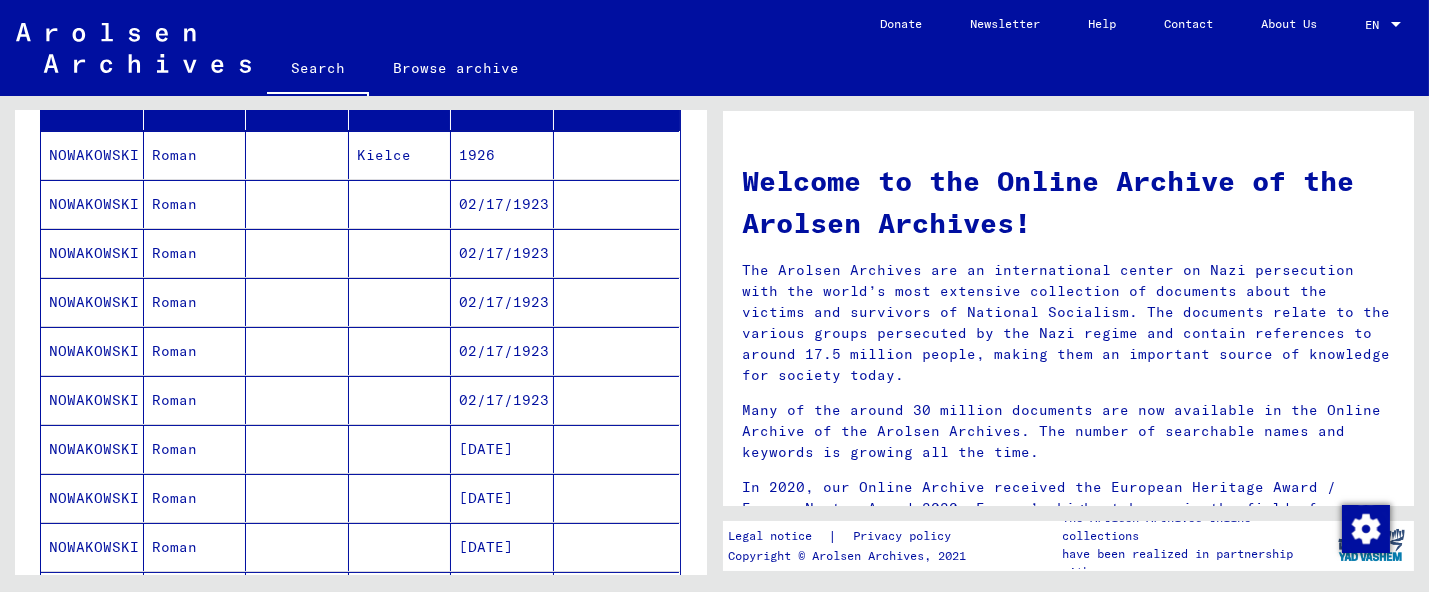 scroll, scrollTop: 272, scrollLeft: 0, axis: vertical 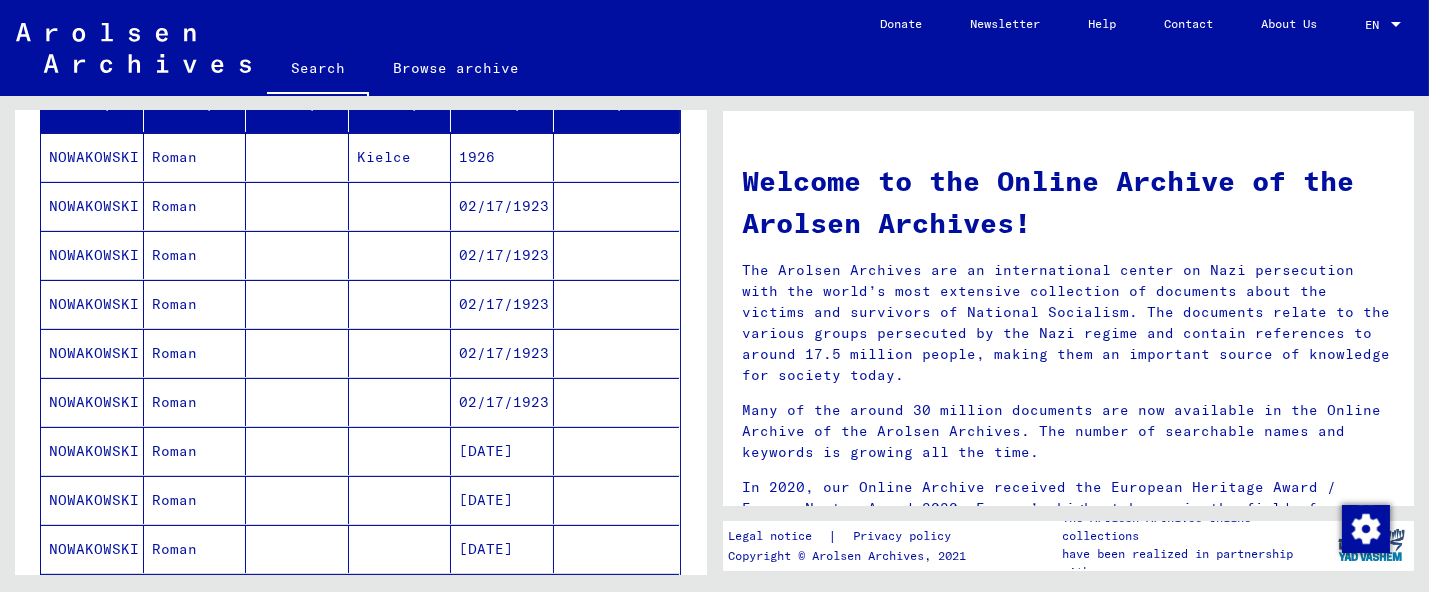 click on "NOWAKOWSKI" at bounding box center [92, 255] 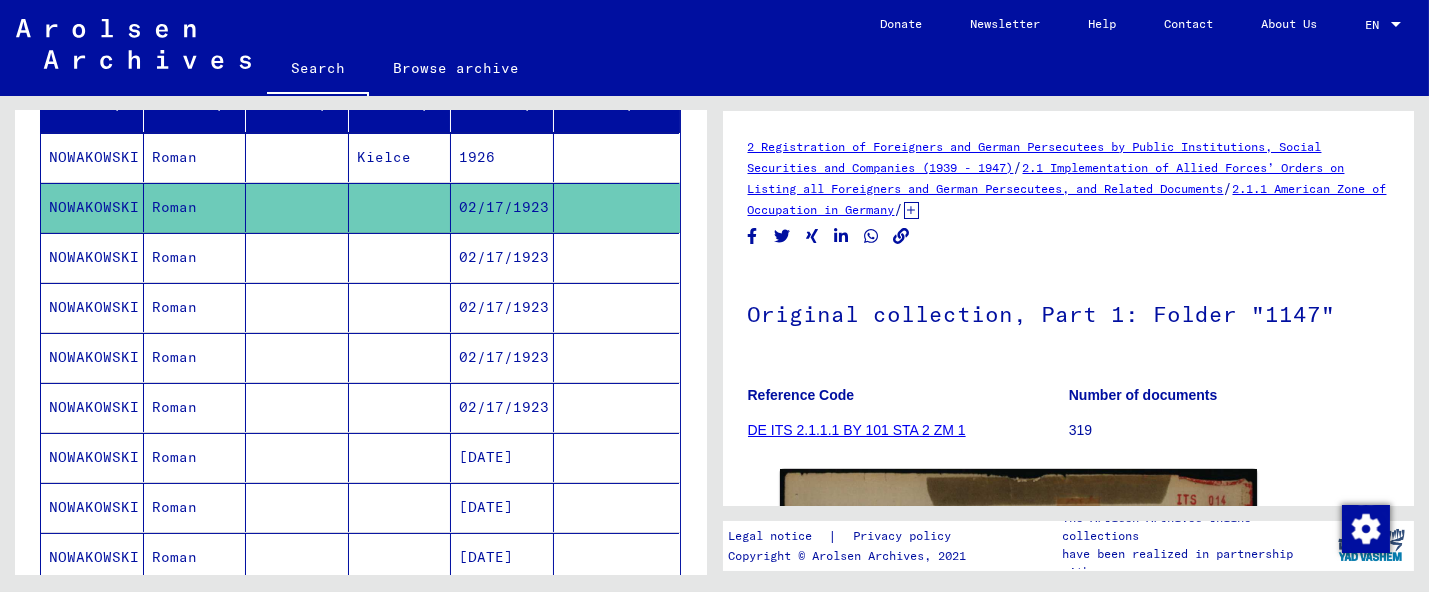 scroll, scrollTop: 0, scrollLeft: 0, axis: both 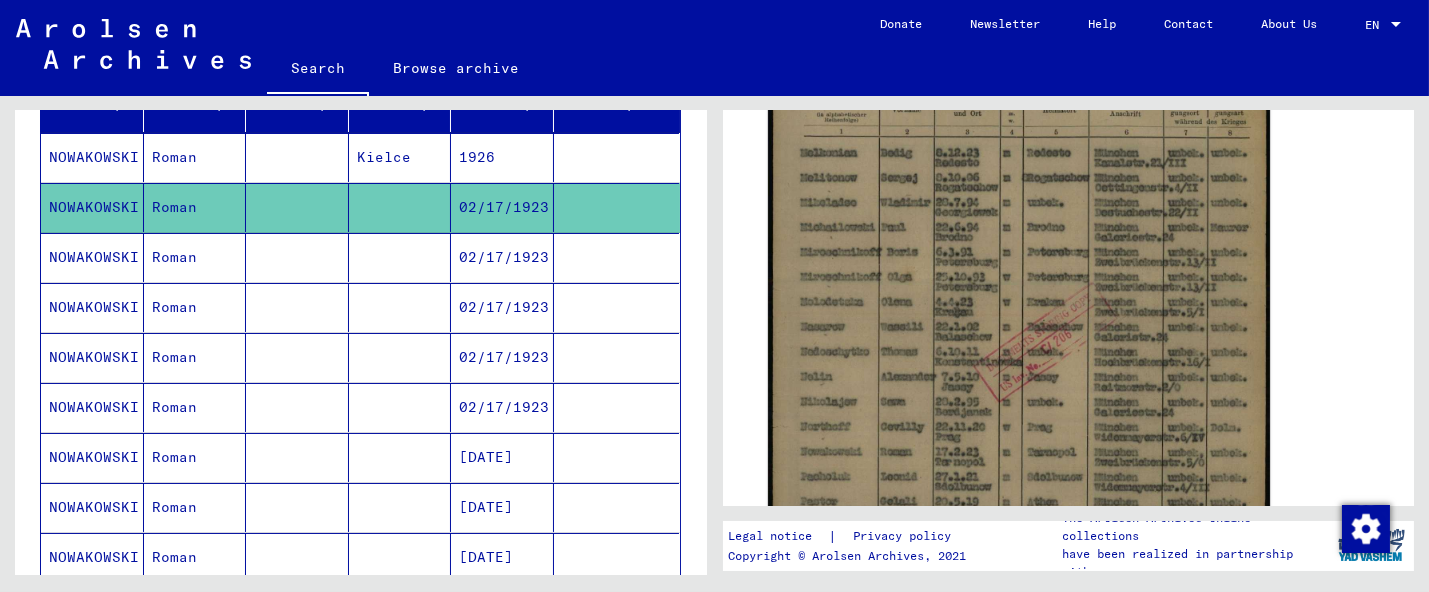 click 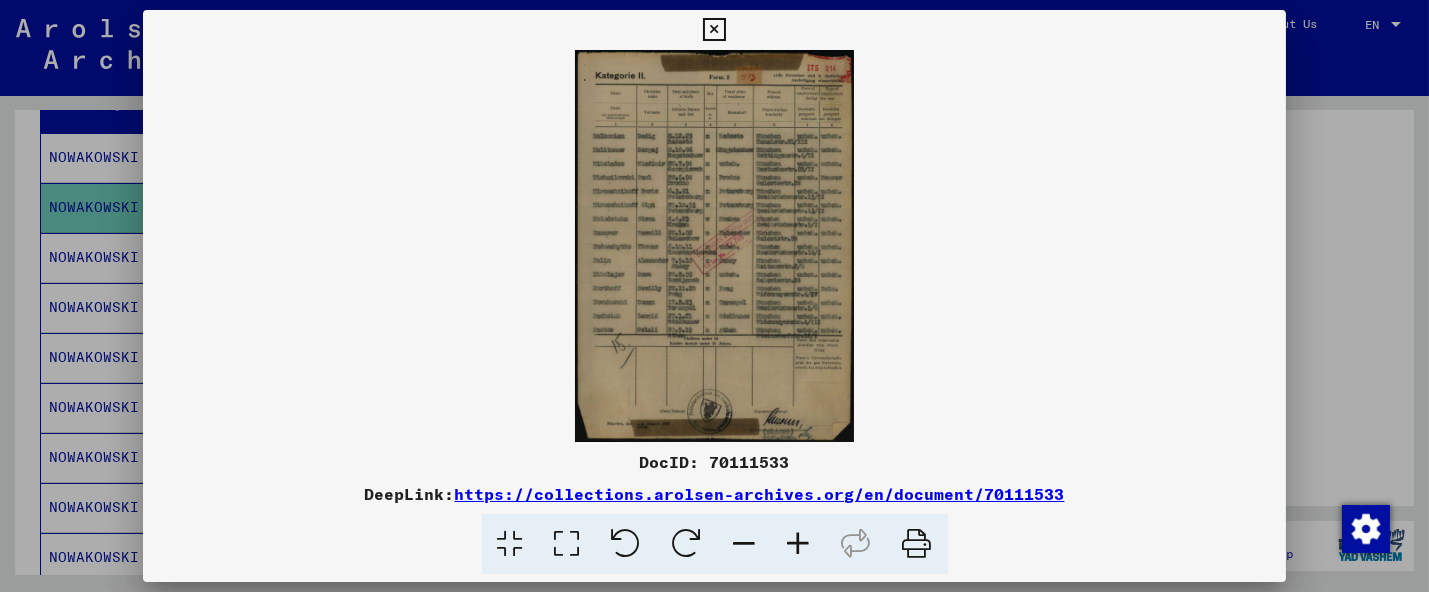 click at bounding box center [714, 246] 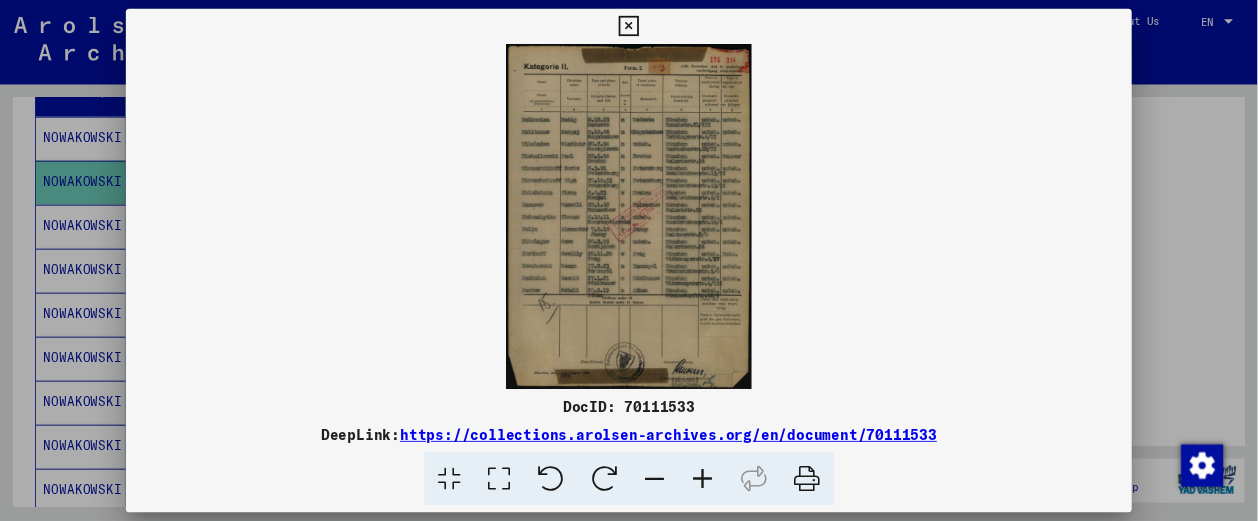 scroll, scrollTop: 272, scrollLeft: 0, axis: vertical 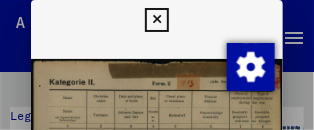 drag, startPoint x: 193, startPoint y: 31, endPoint x: 193, endPoint y: -17, distance: 48 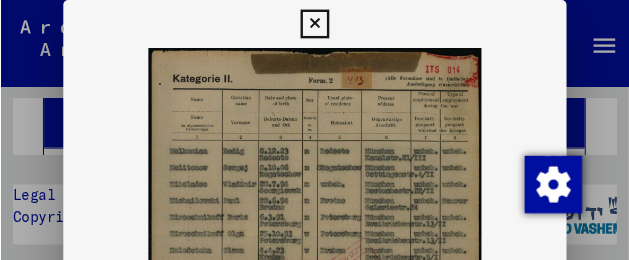 scroll, scrollTop: 279, scrollLeft: 0, axis: vertical 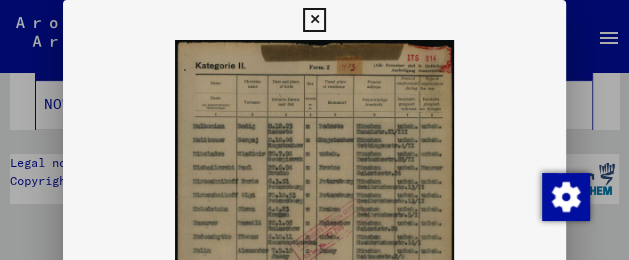 drag, startPoint x: 336, startPoint y: 180, endPoint x: 339, endPoint y: 123, distance: 57.07889 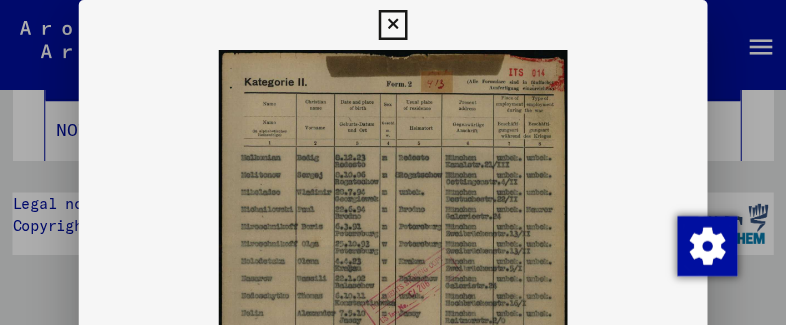scroll, scrollTop: 36, scrollLeft: 0, axis: vertical 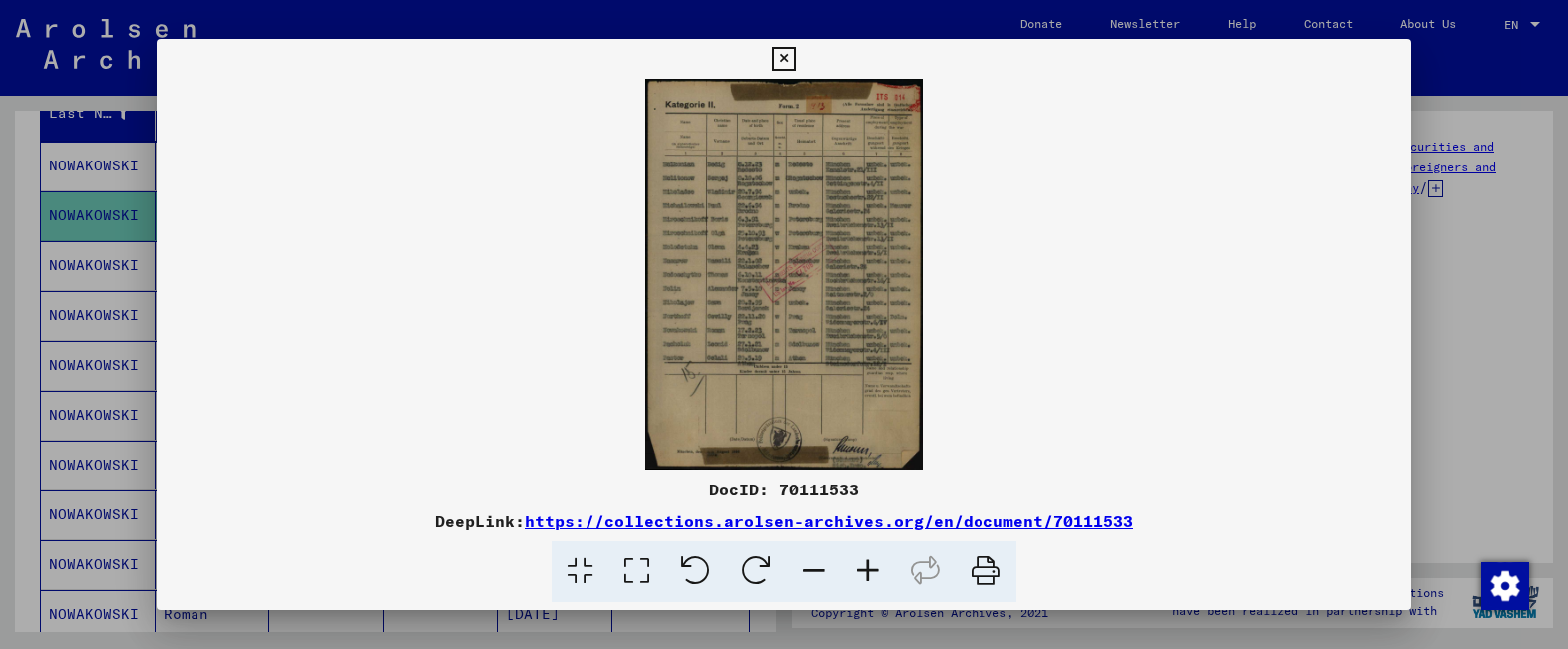 click at bounding box center [783, 59] 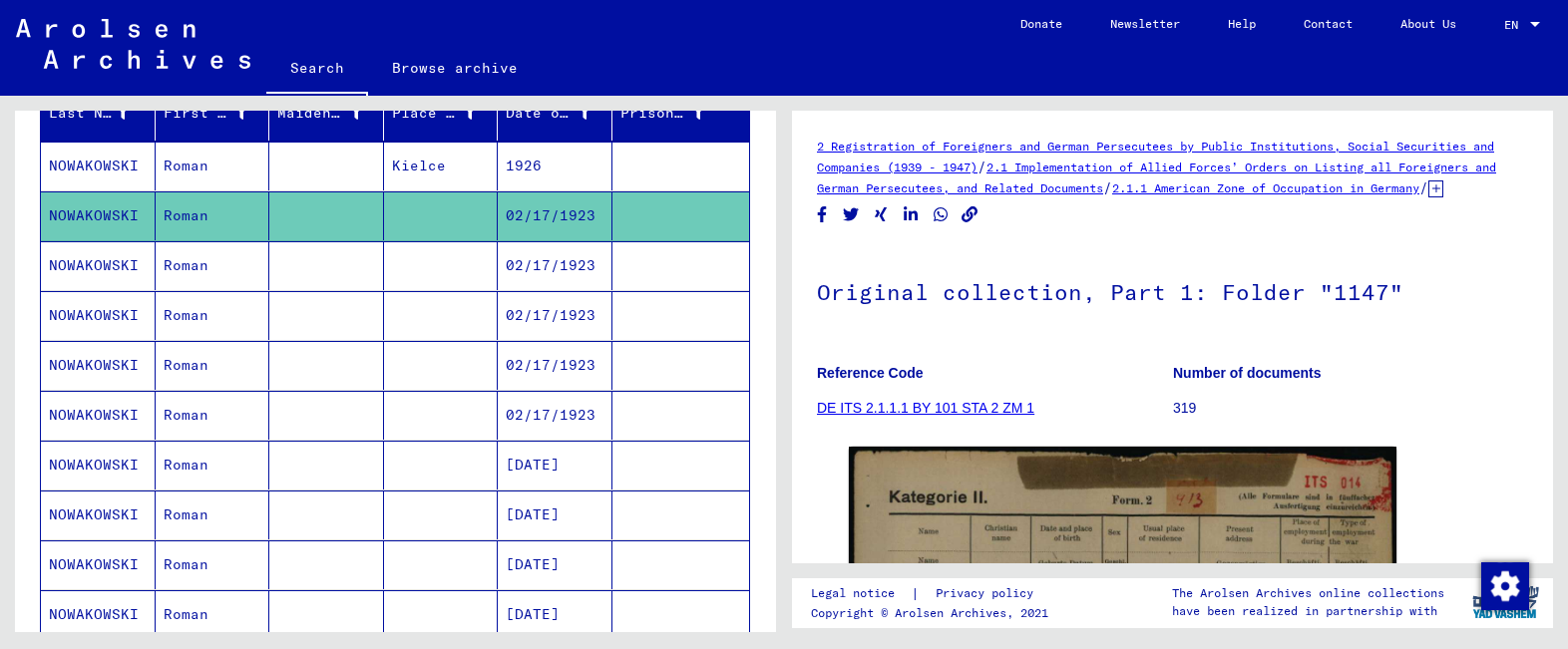 click on "NOWAKOWSKI" at bounding box center (98, 315) 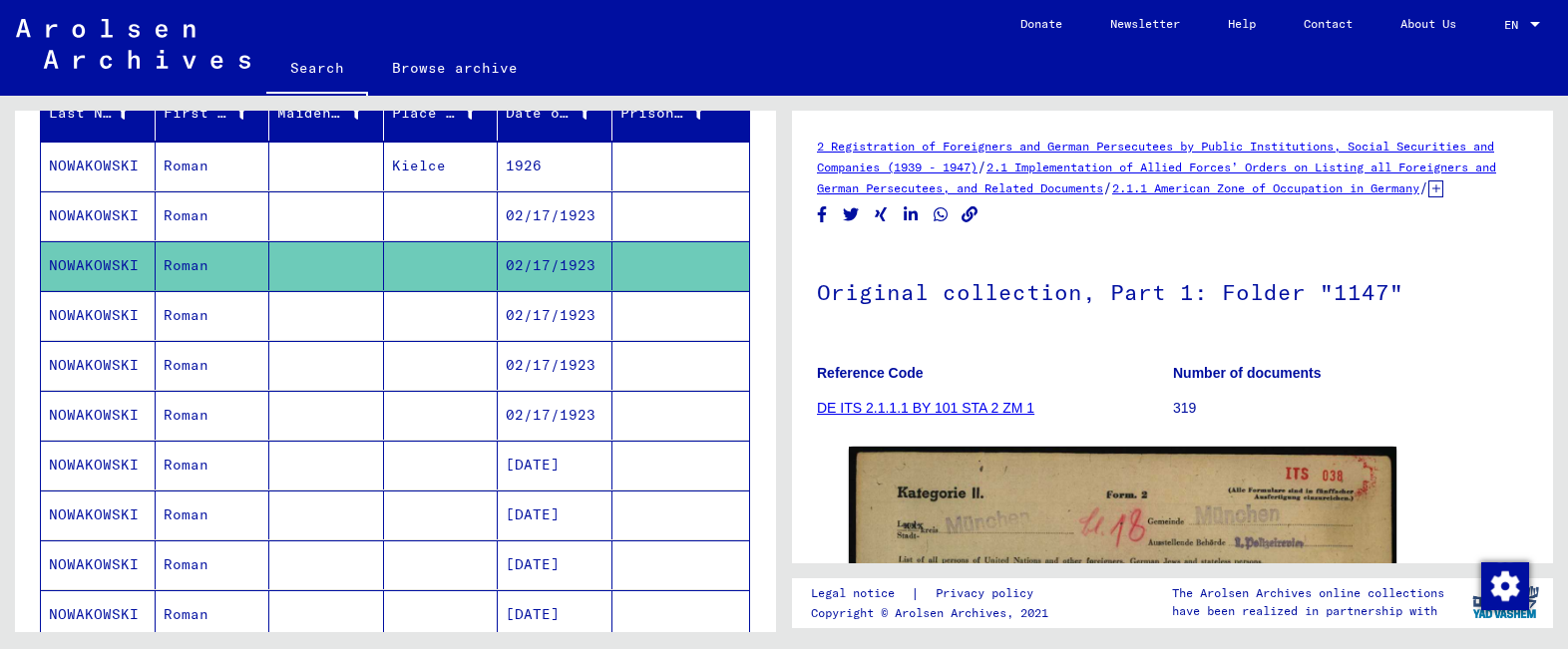 scroll, scrollTop: 0, scrollLeft: 0, axis: both 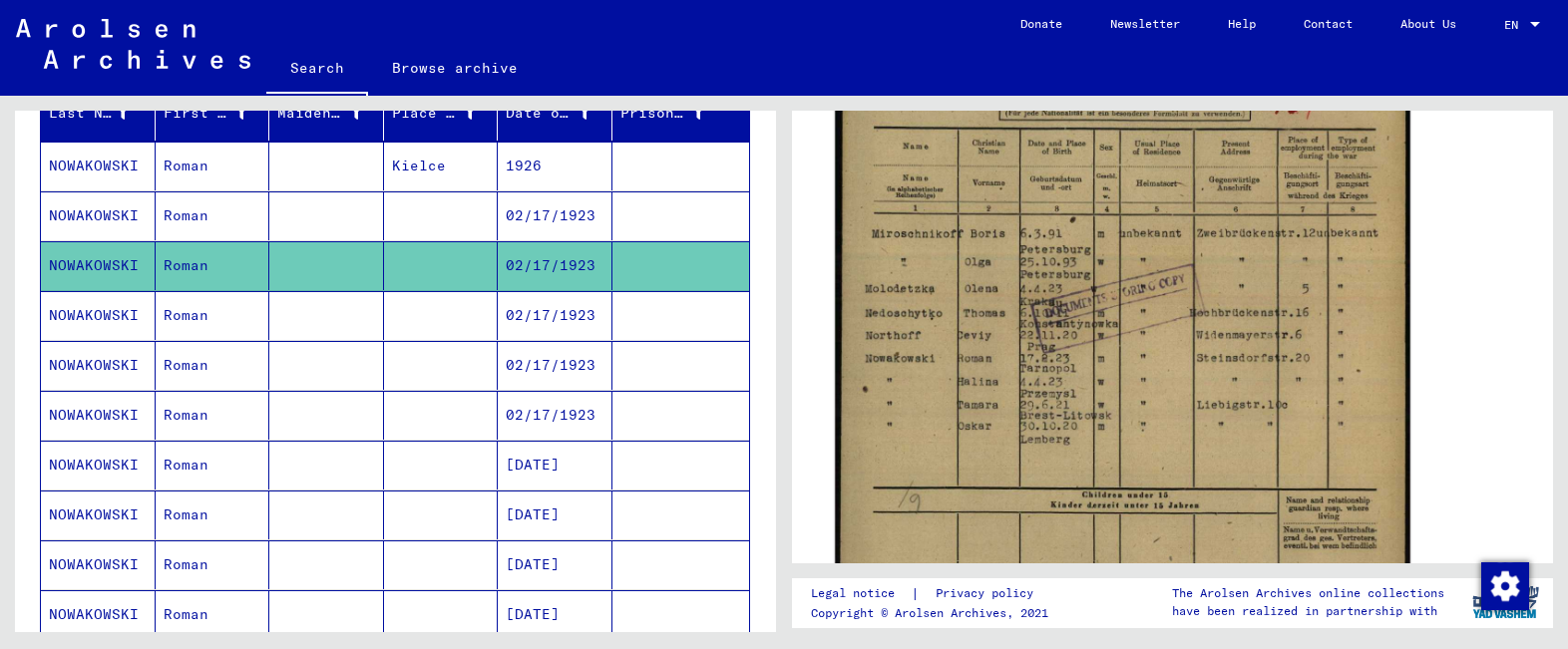 click 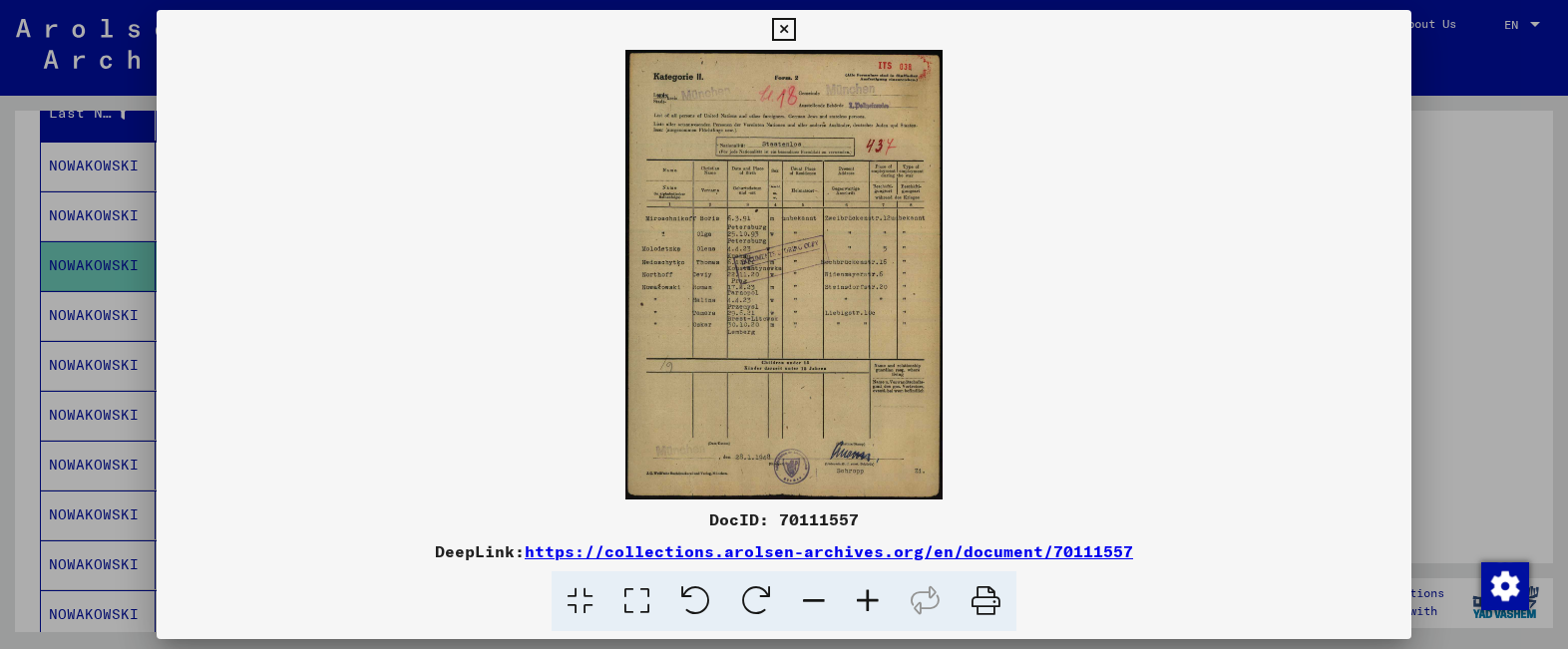 click at bounding box center (985, 601) 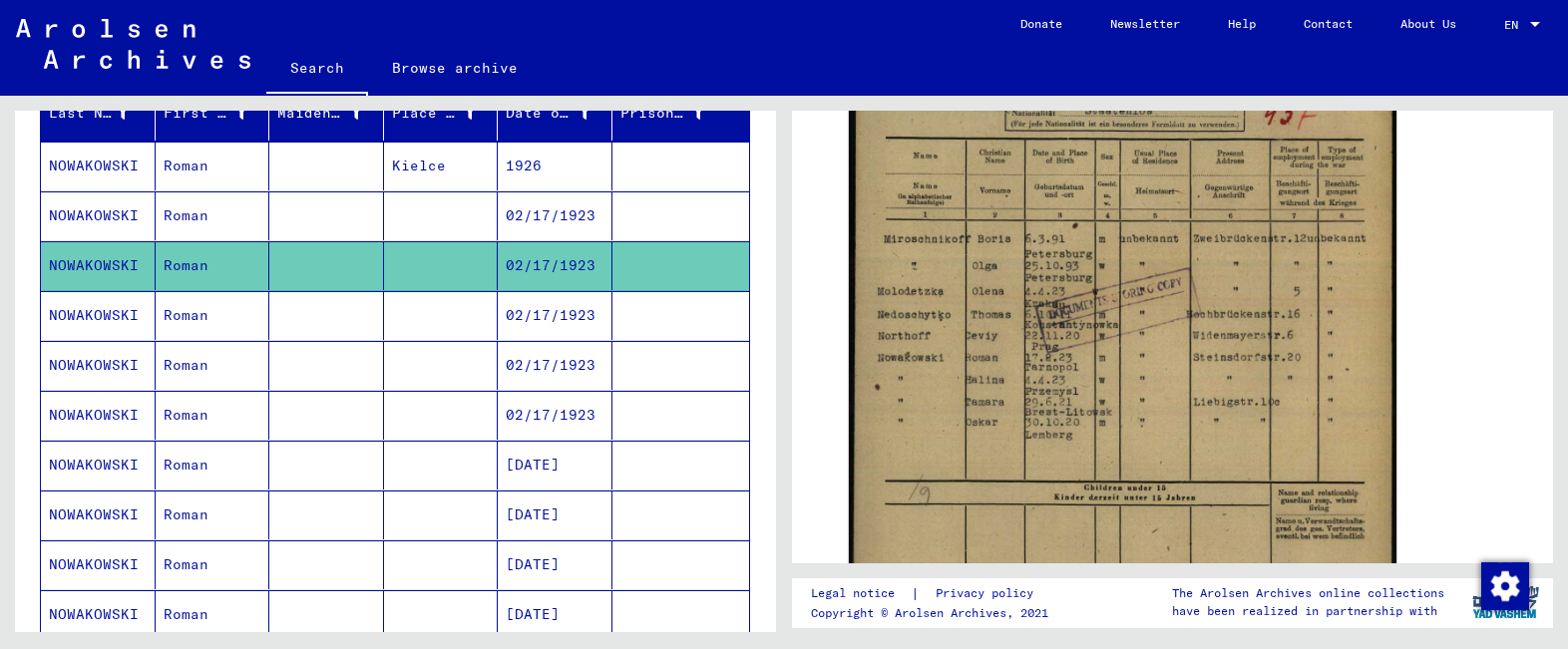 click on "NOWAKOWSKI" at bounding box center (98, 365) 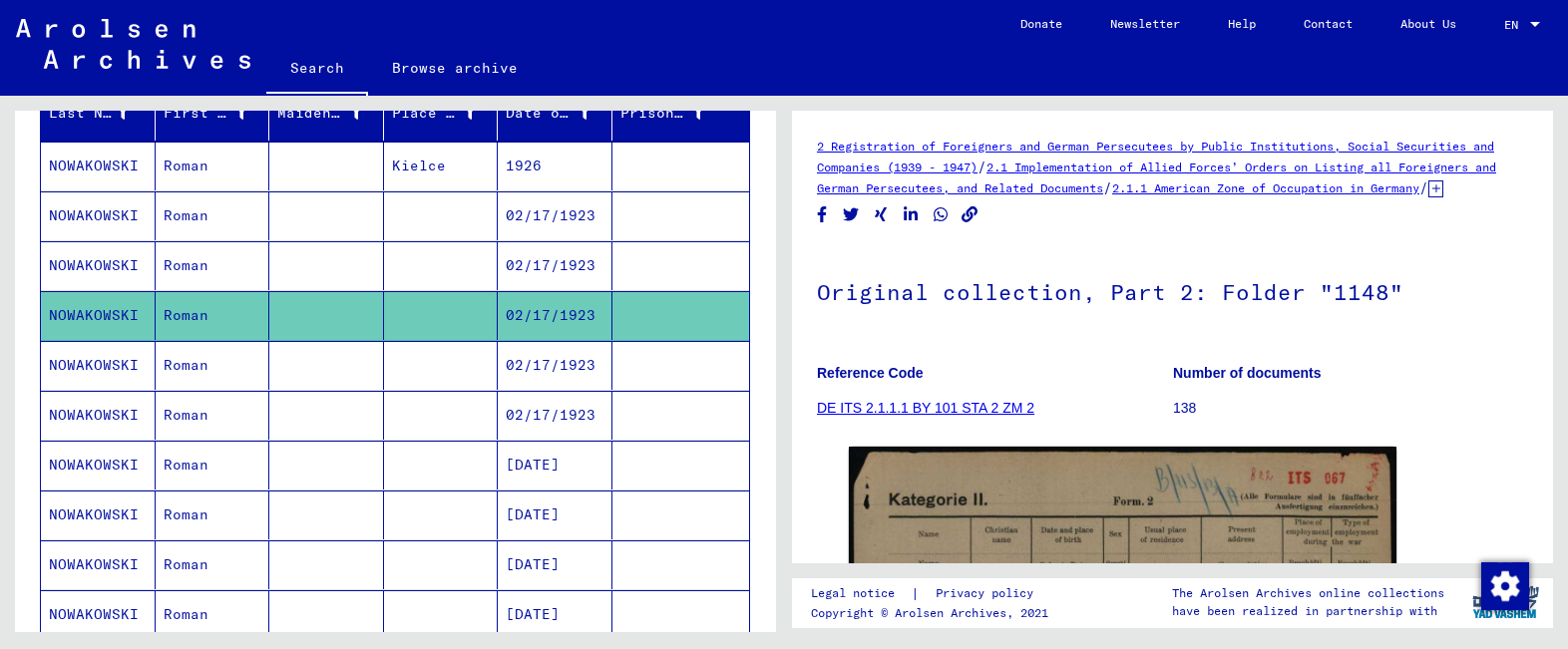 scroll, scrollTop: 0, scrollLeft: 0, axis: both 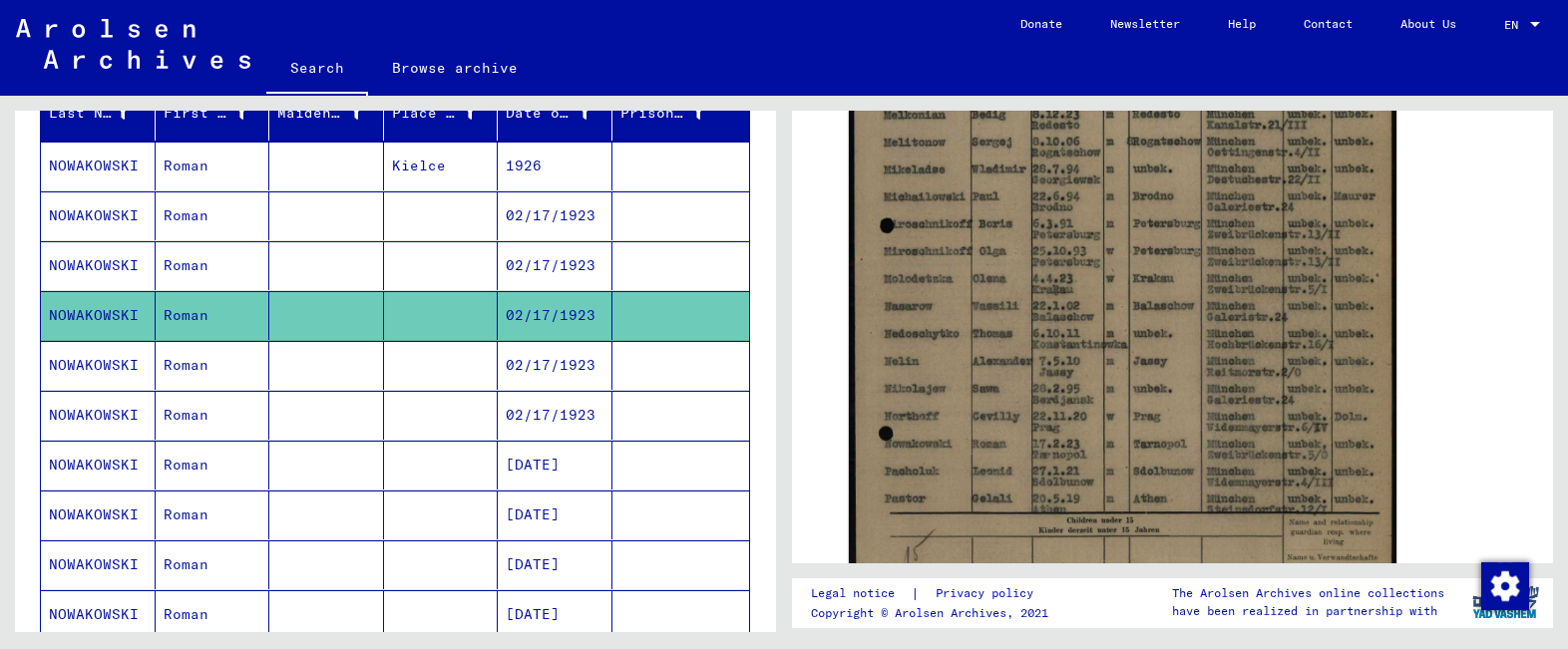click on "Roman" at bounding box center (212, 415) 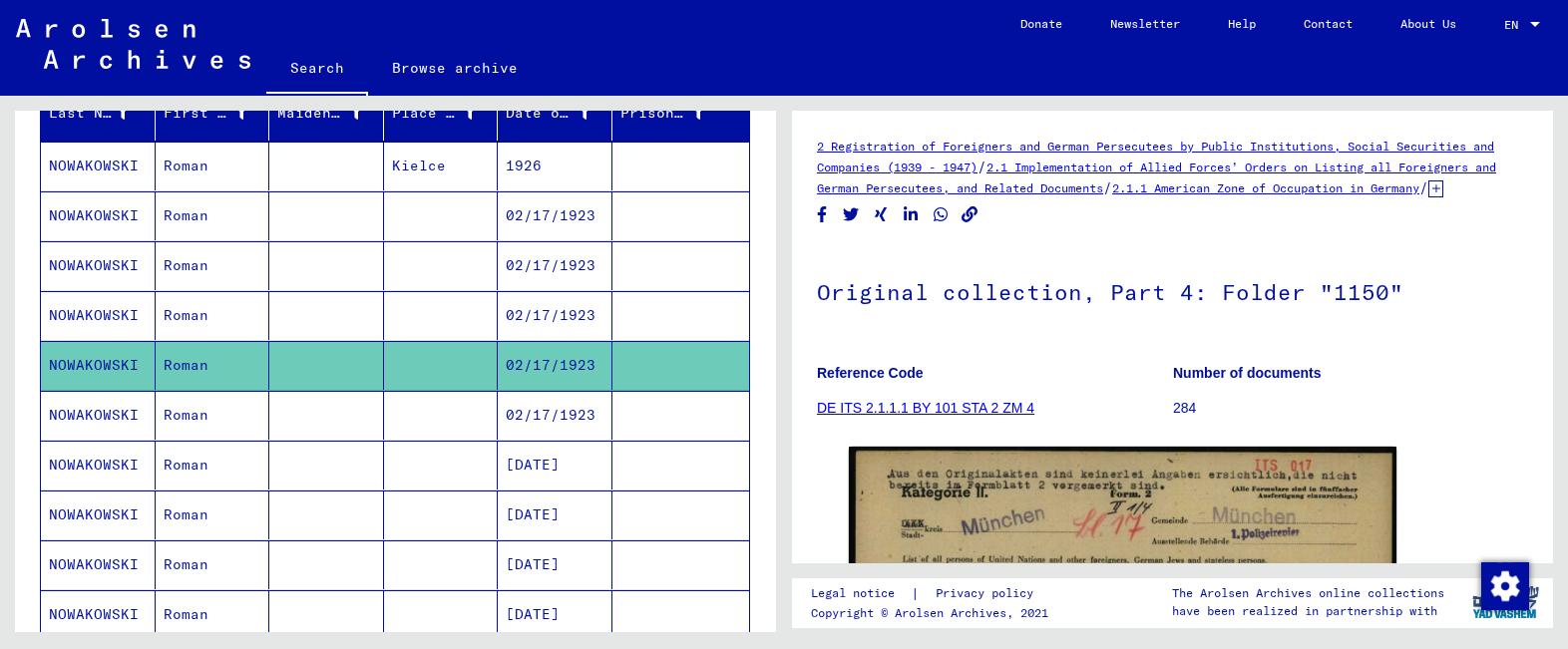 scroll, scrollTop: 0, scrollLeft: 0, axis: both 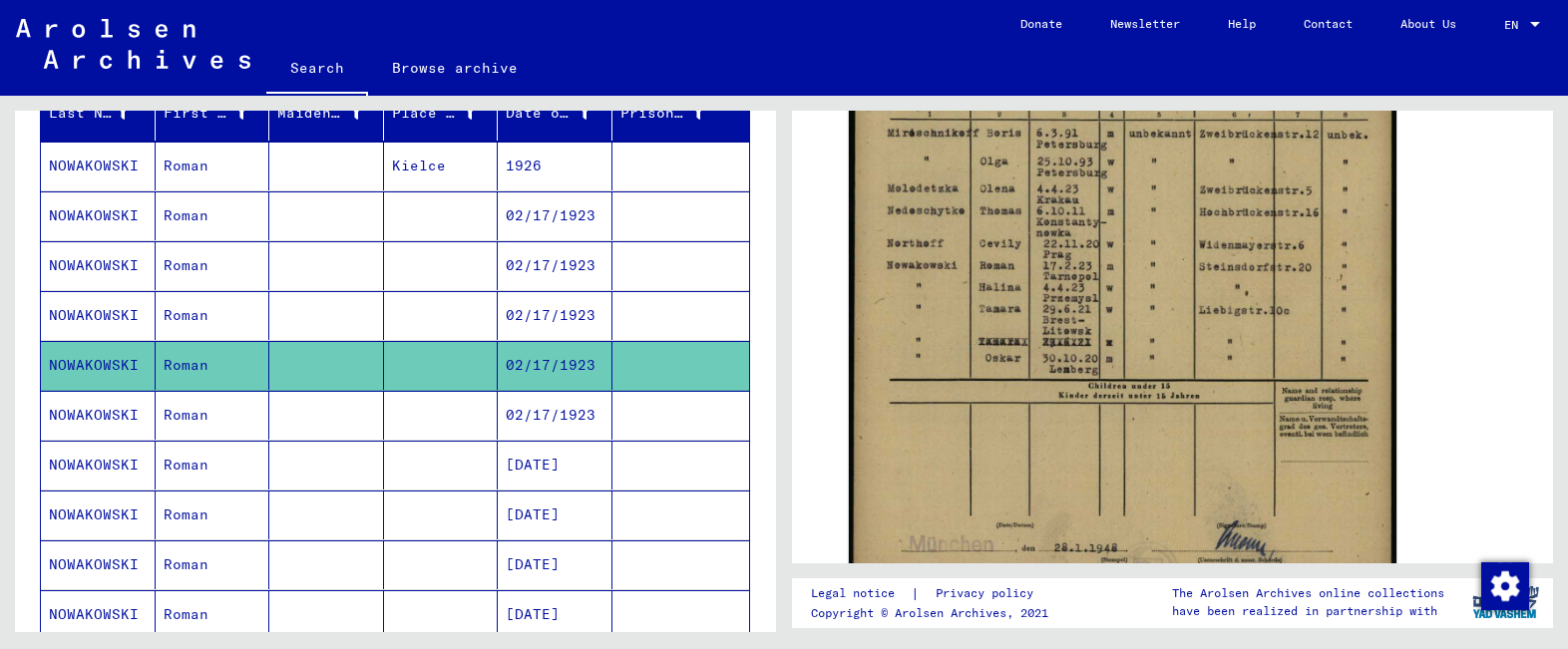 click on "Roman" at bounding box center [212, 465] 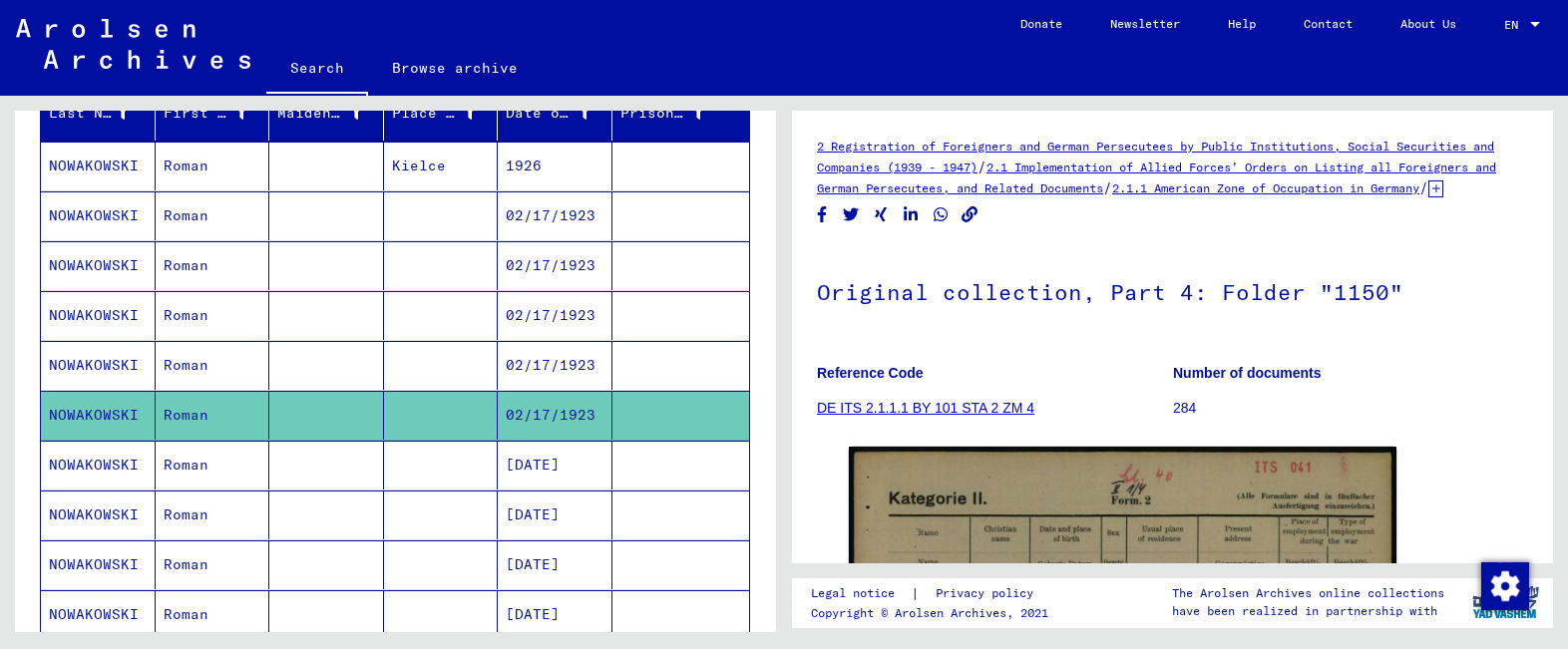 scroll, scrollTop: 0, scrollLeft: 0, axis: both 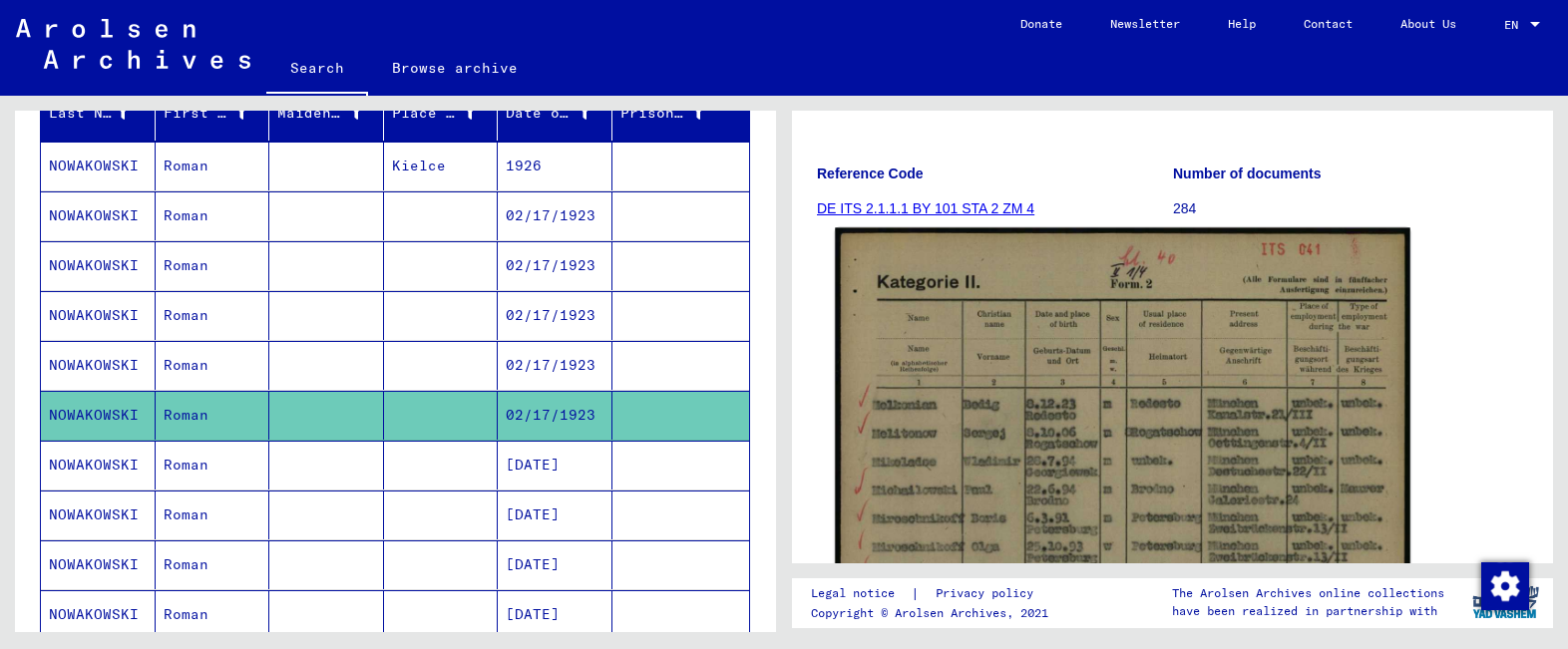 click 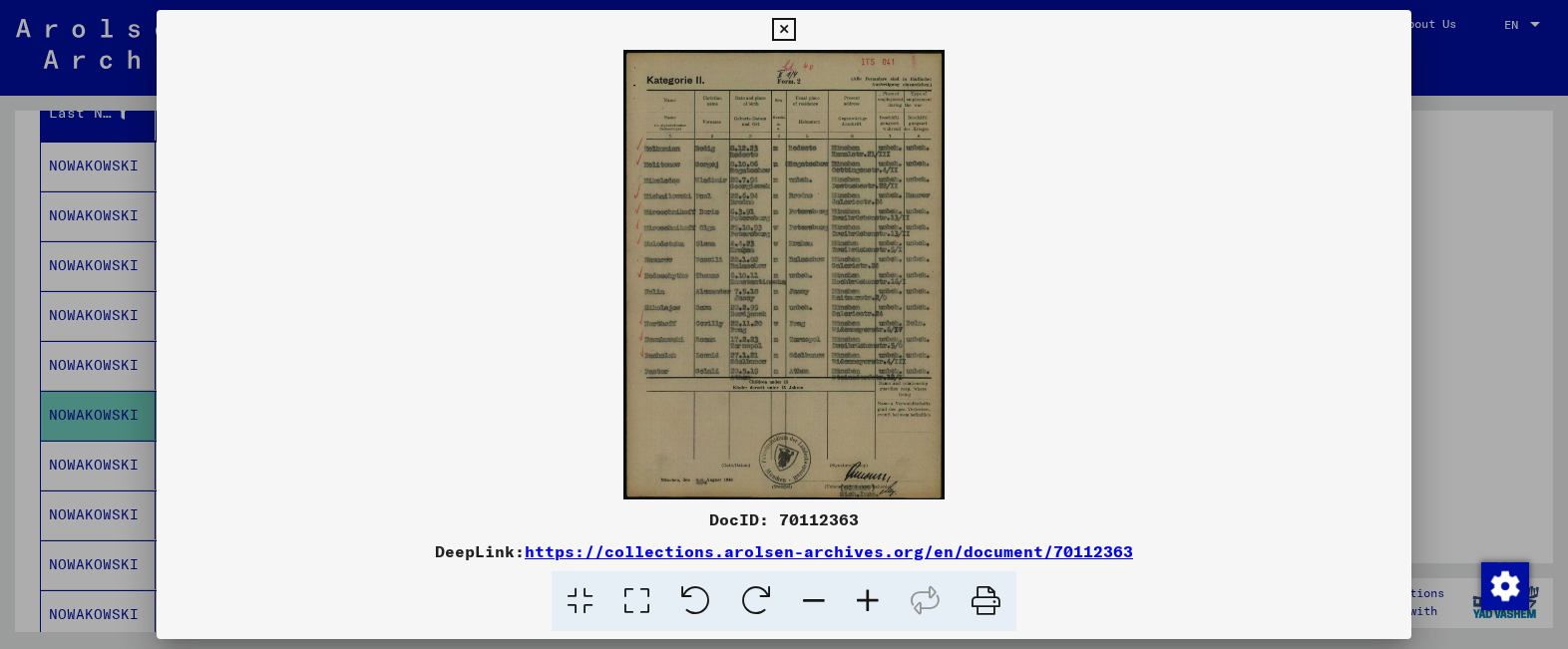 click at bounding box center [985, 601] 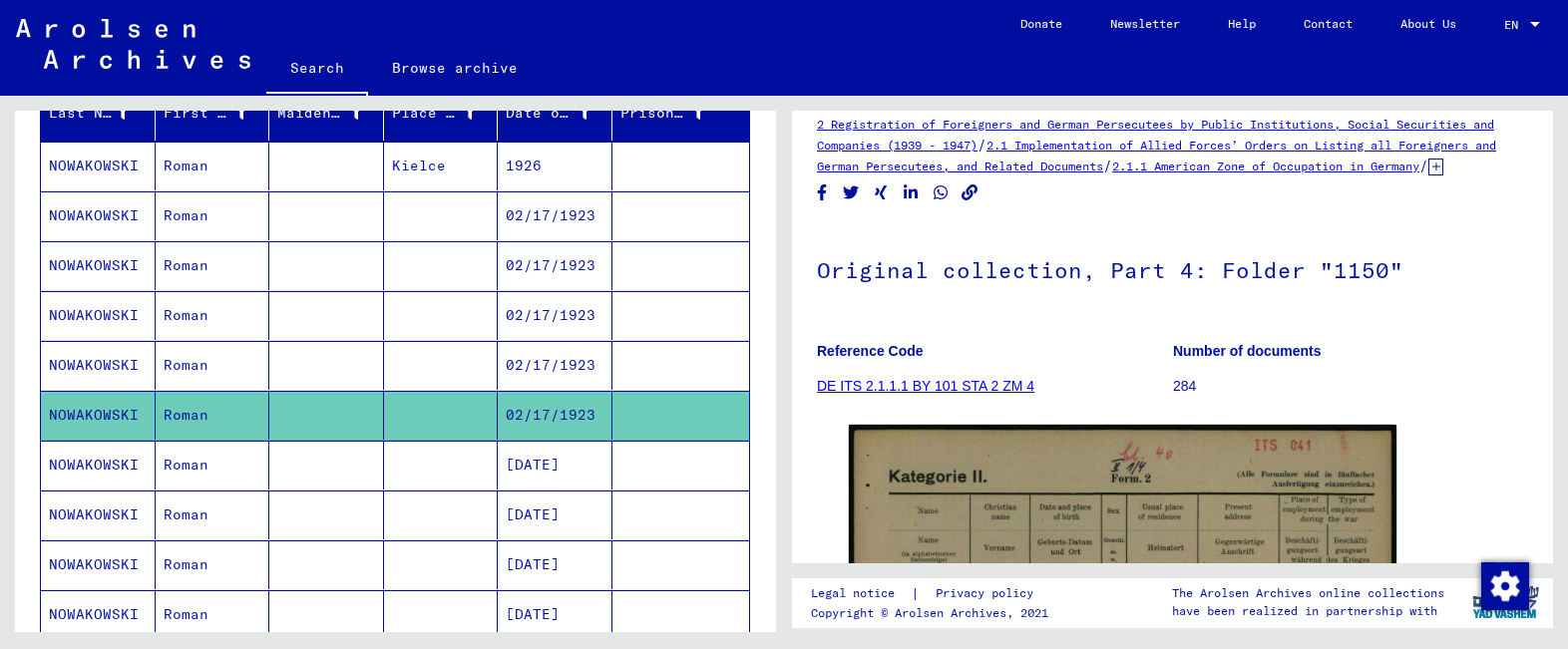 scroll, scrollTop: 0, scrollLeft: 0, axis: both 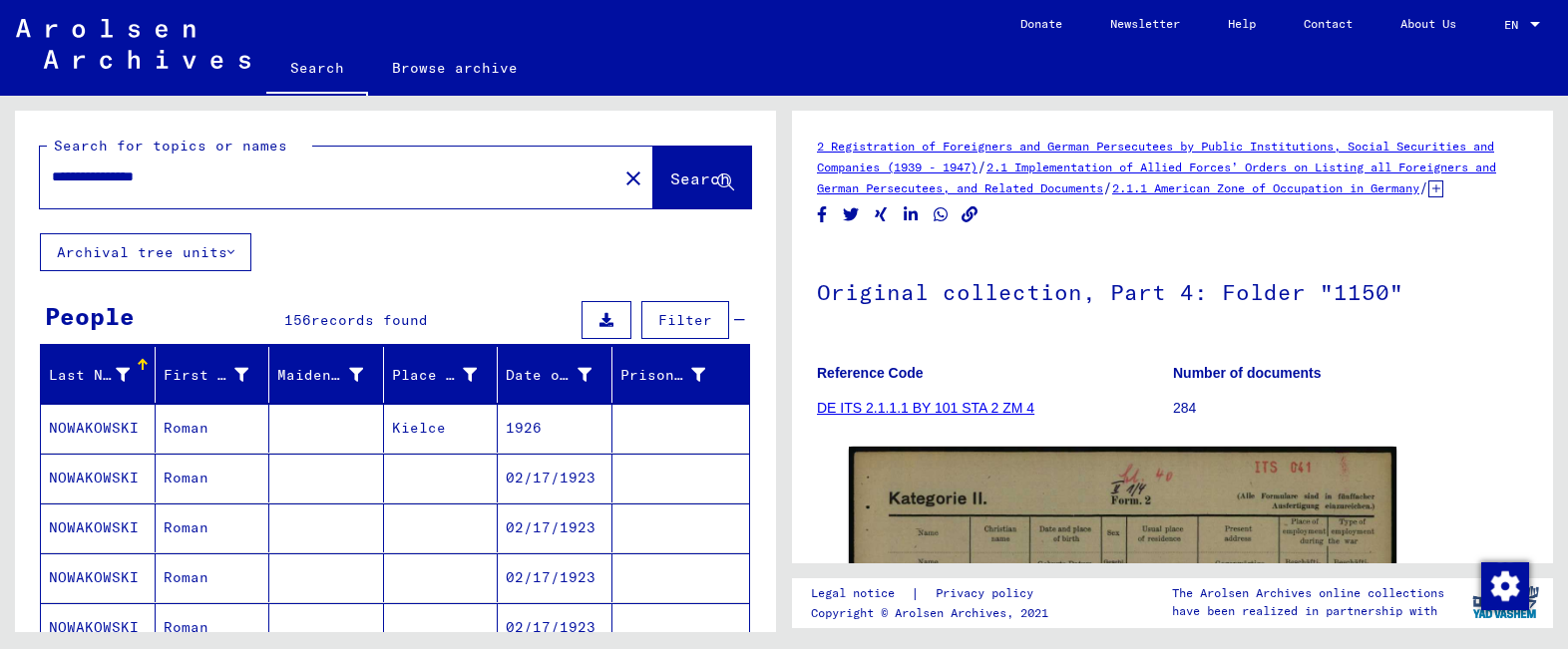 drag, startPoint x: 90, startPoint y: 181, endPoint x: -27, endPoint y: 176, distance: 117.10679 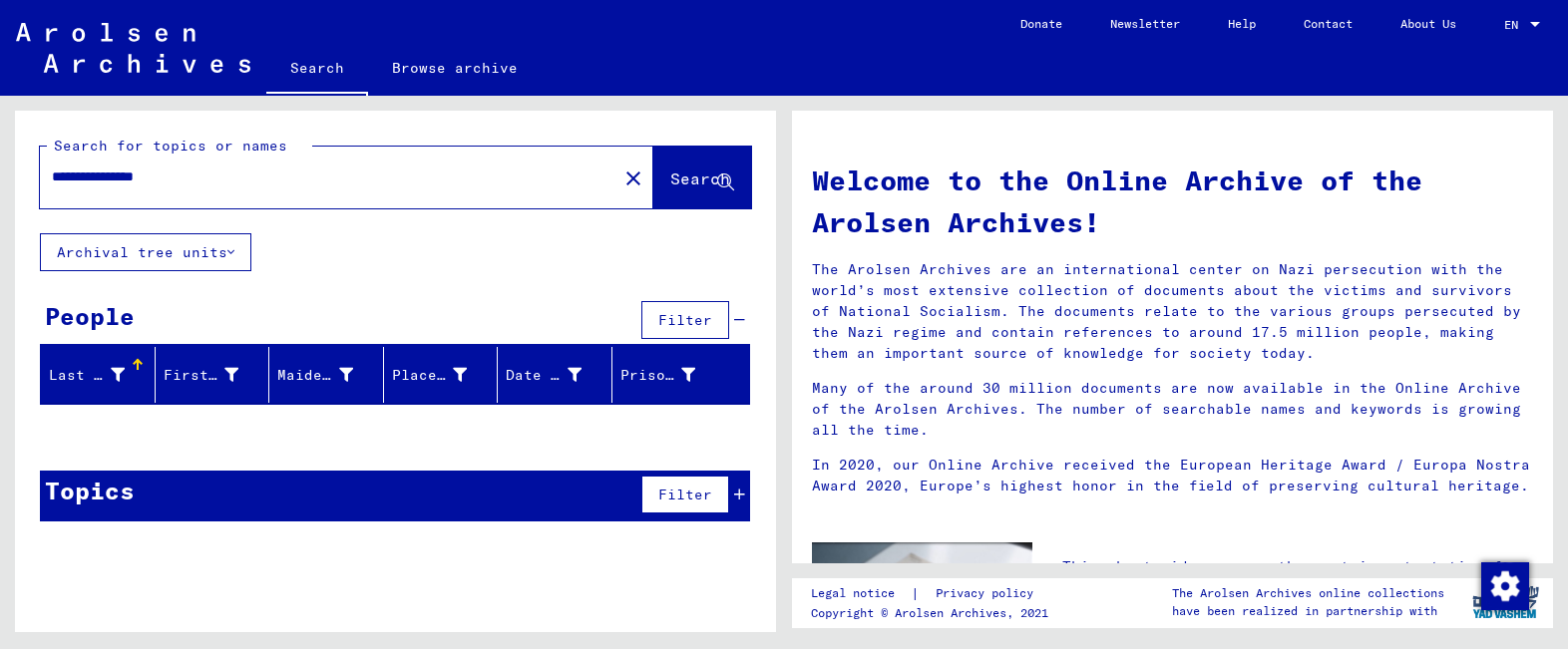 click on "**********" at bounding box center (322, 176) 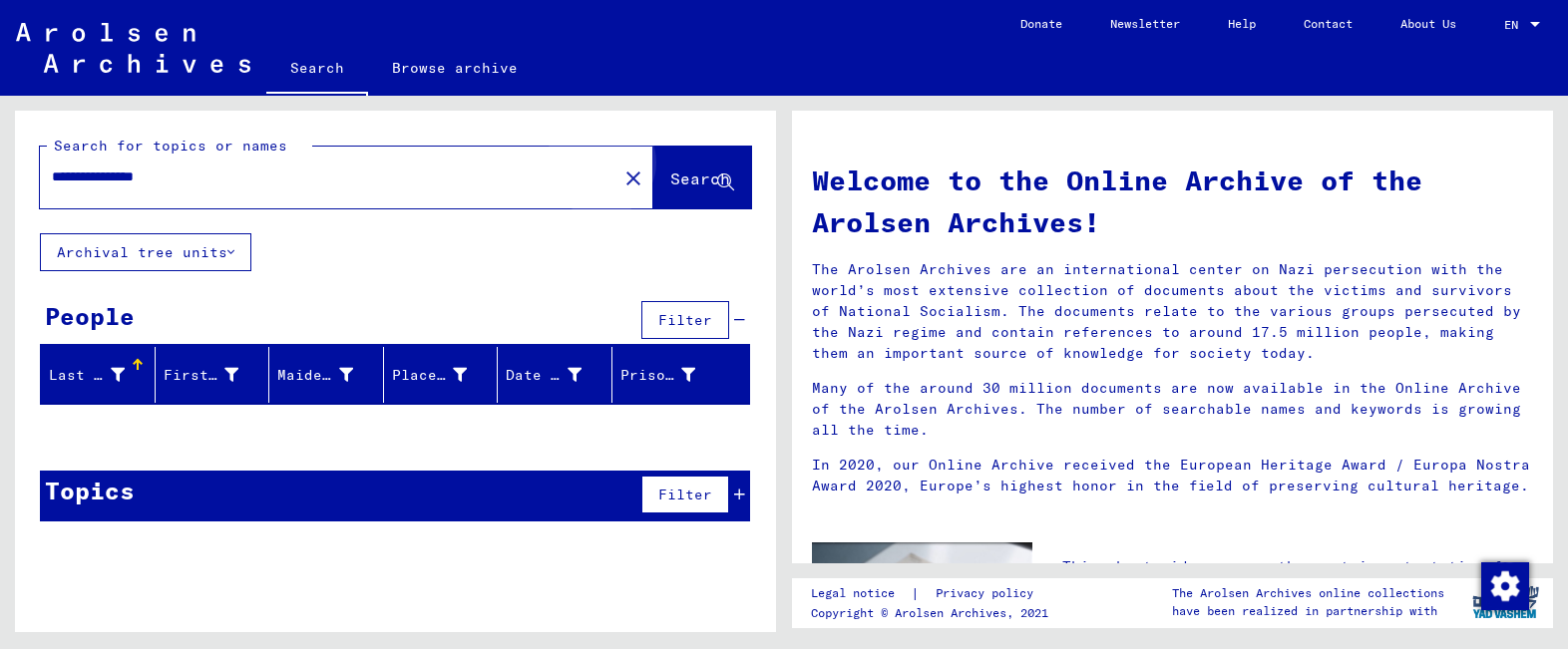 click on "Search" 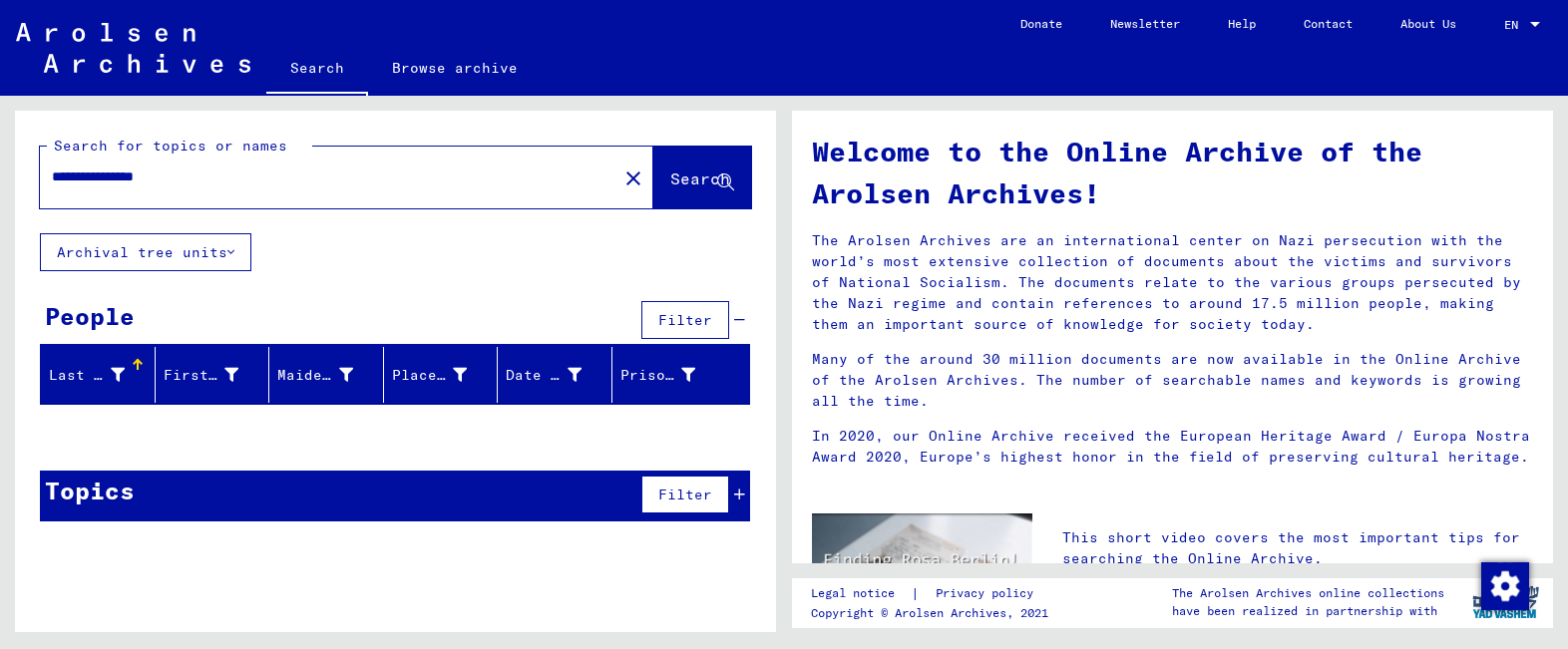 scroll, scrollTop: 0, scrollLeft: 0, axis: both 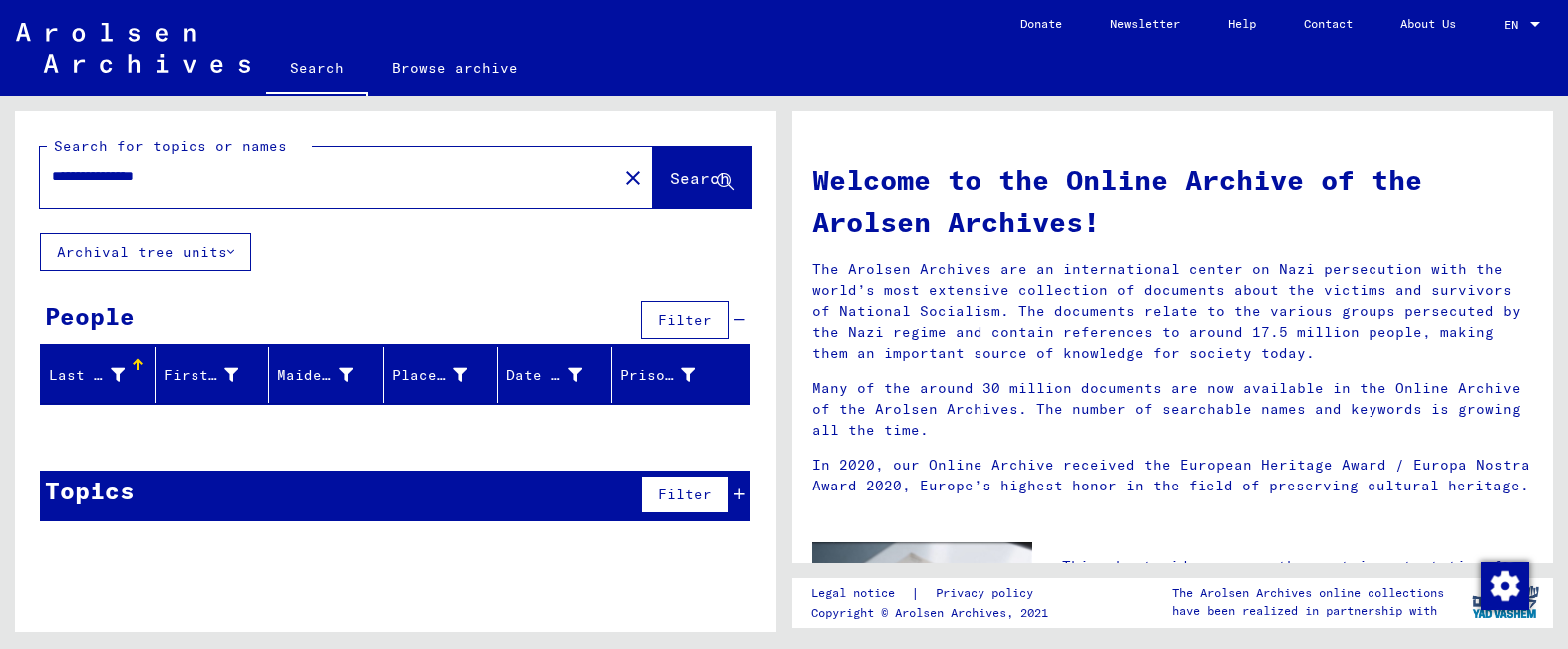 drag, startPoint x: 230, startPoint y: 180, endPoint x: -27, endPoint y: 160, distance: 257.77704 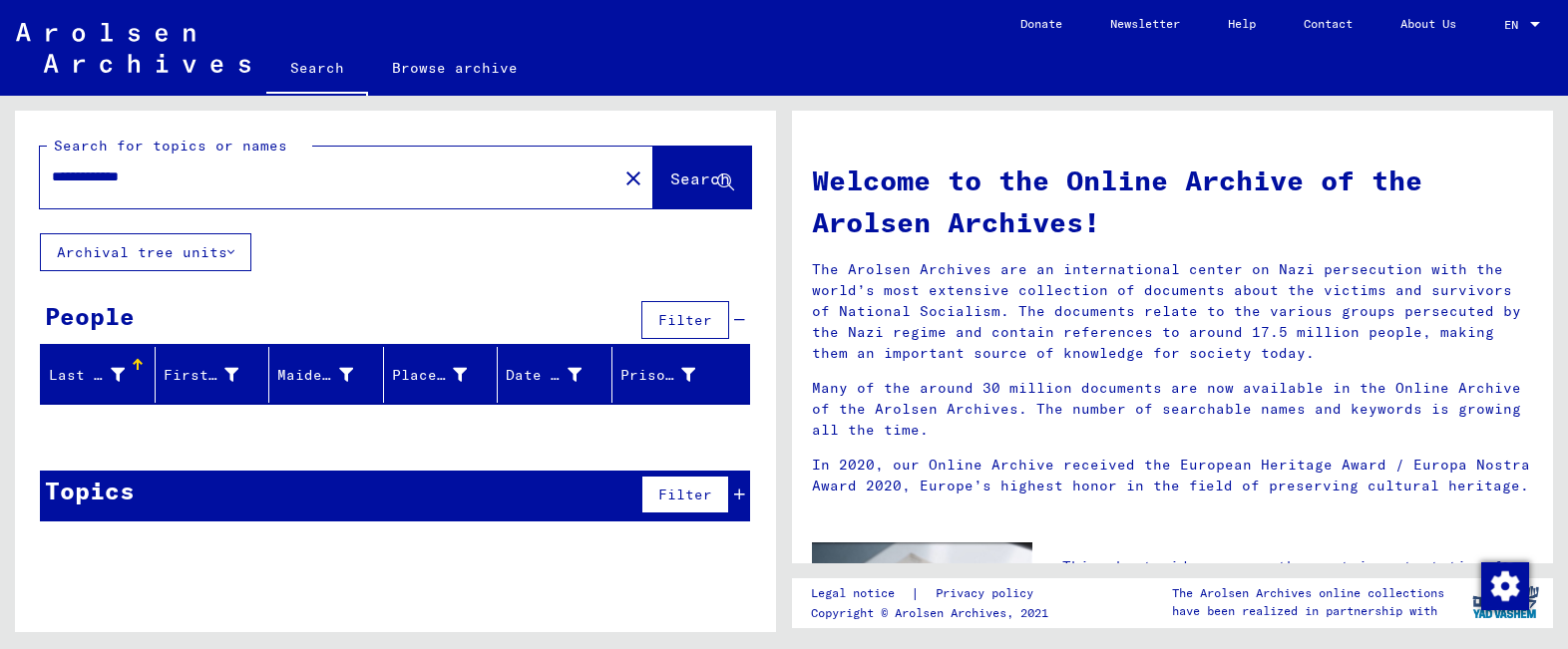 click on "**********" at bounding box center [322, 176] 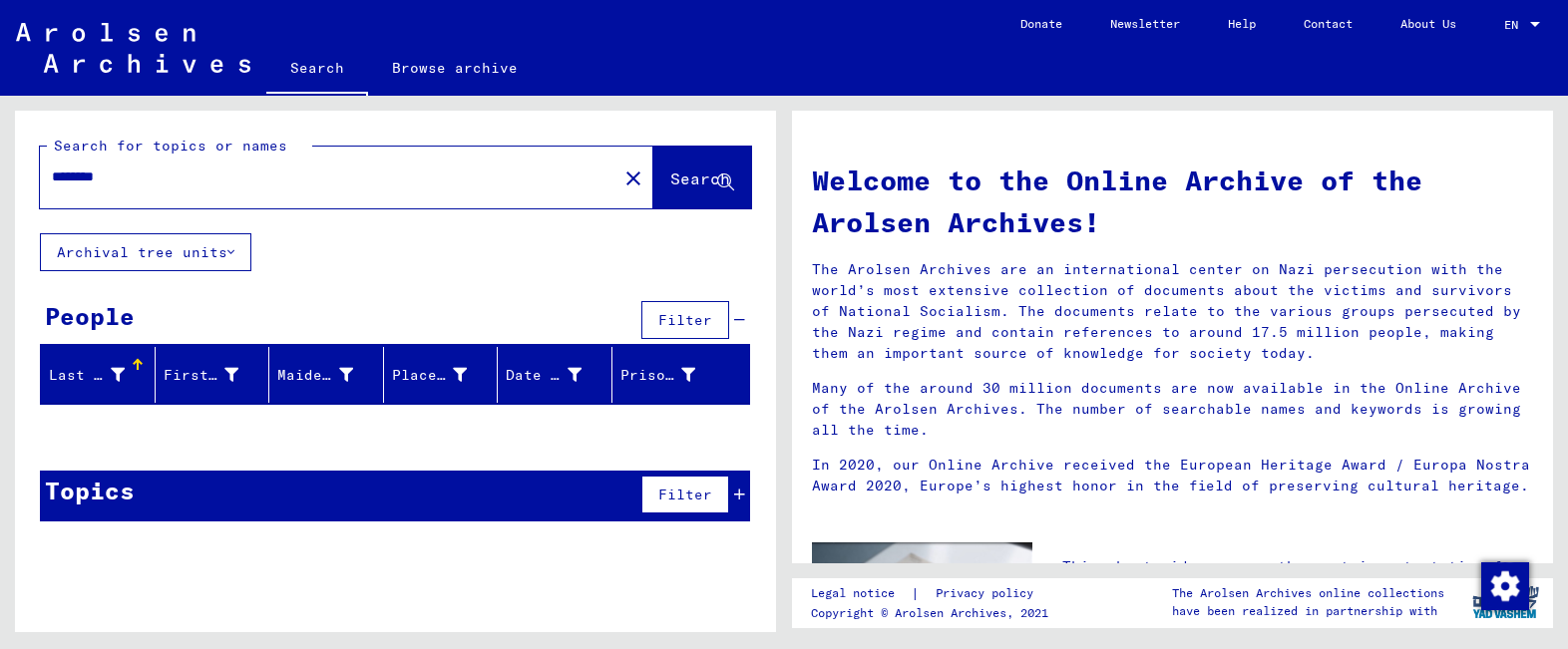 type on "********" 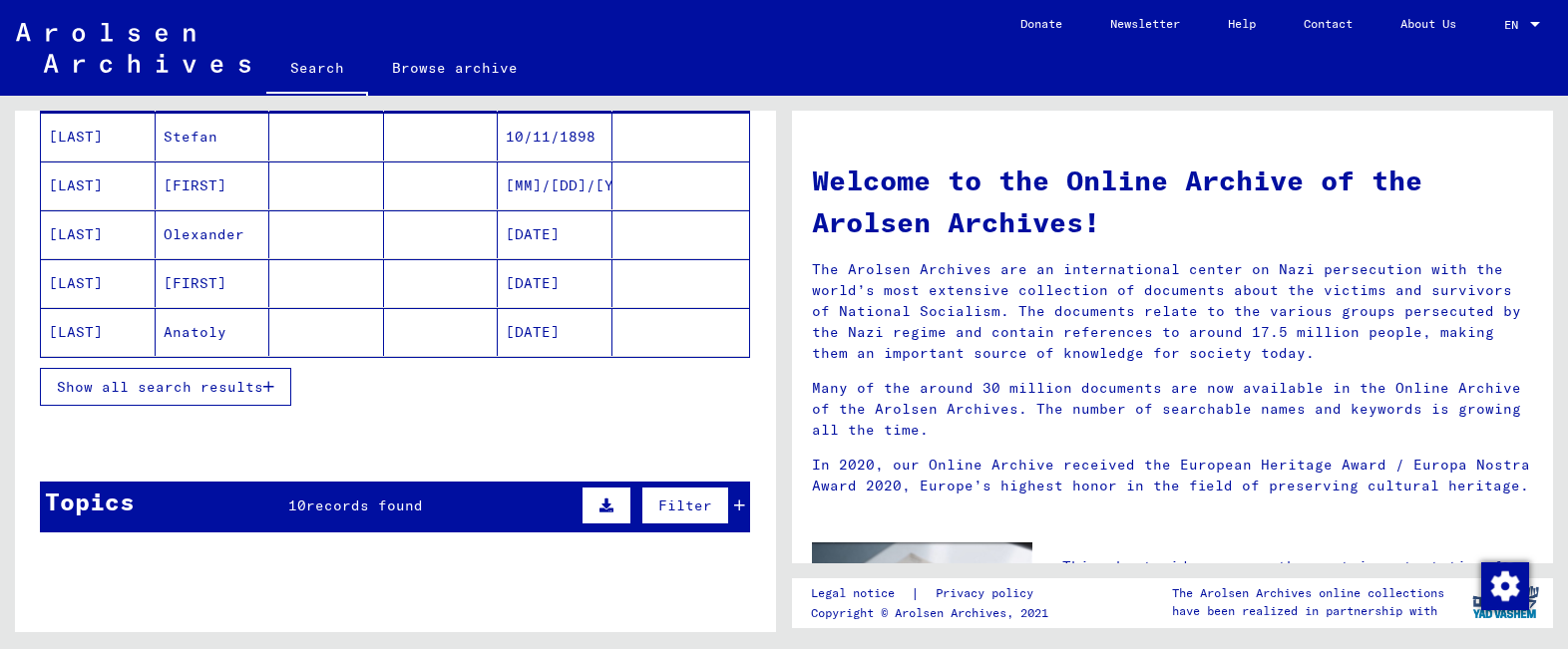 scroll, scrollTop: 299, scrollLeft: 0, axis: vertical 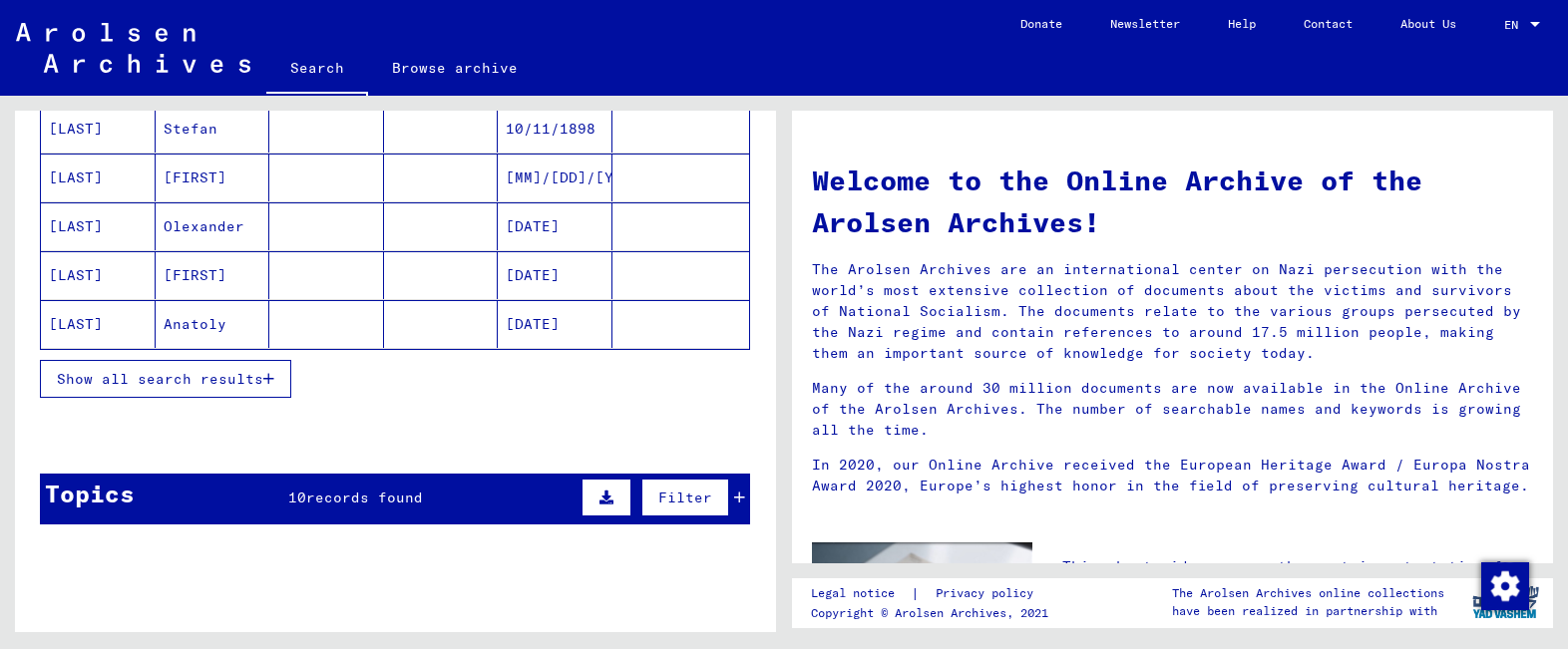 click on "Show all search results" at bounding box center [160, 379] 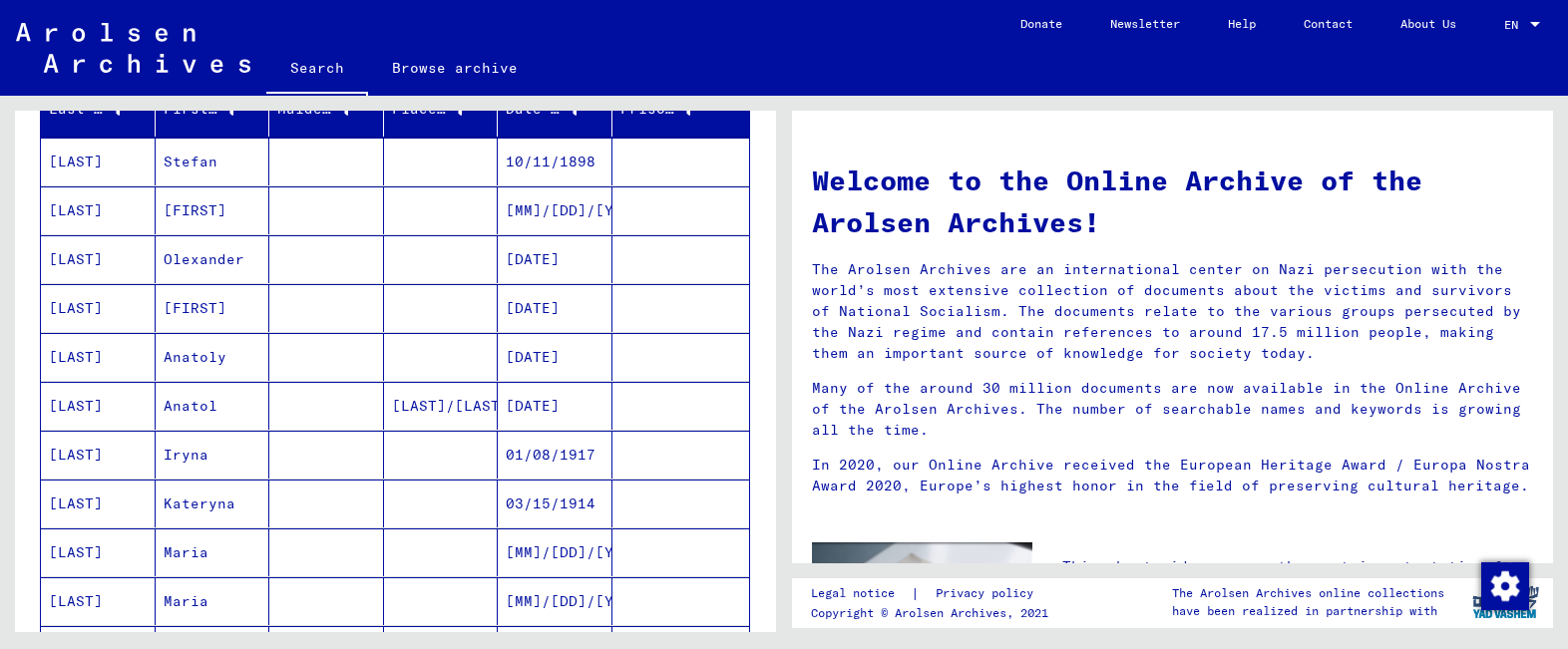 scroll, scrollTop: 100, scrollLeft: 0, axis: vertical 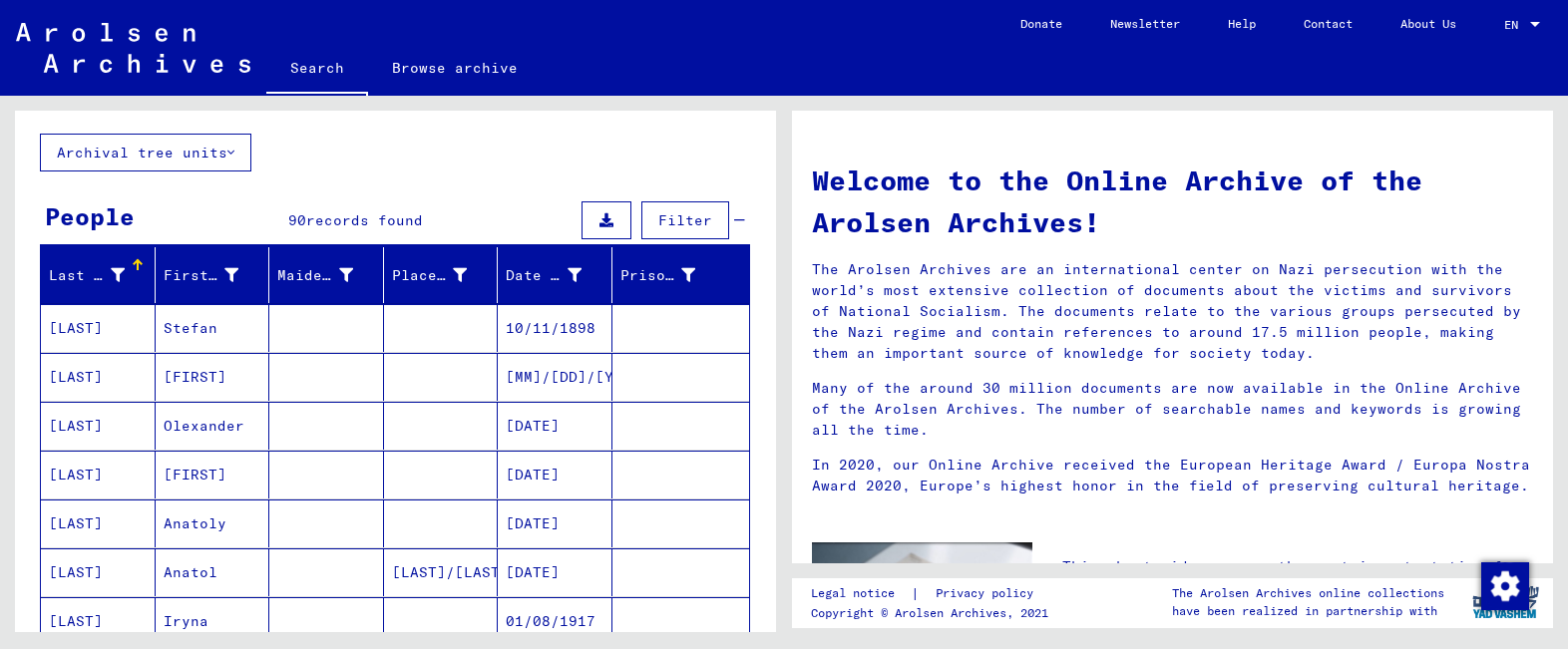 drag, startPoint x: 391, startPoint y: 347, endPoint x: 754, endPoint y: 445, distance: 375.99601 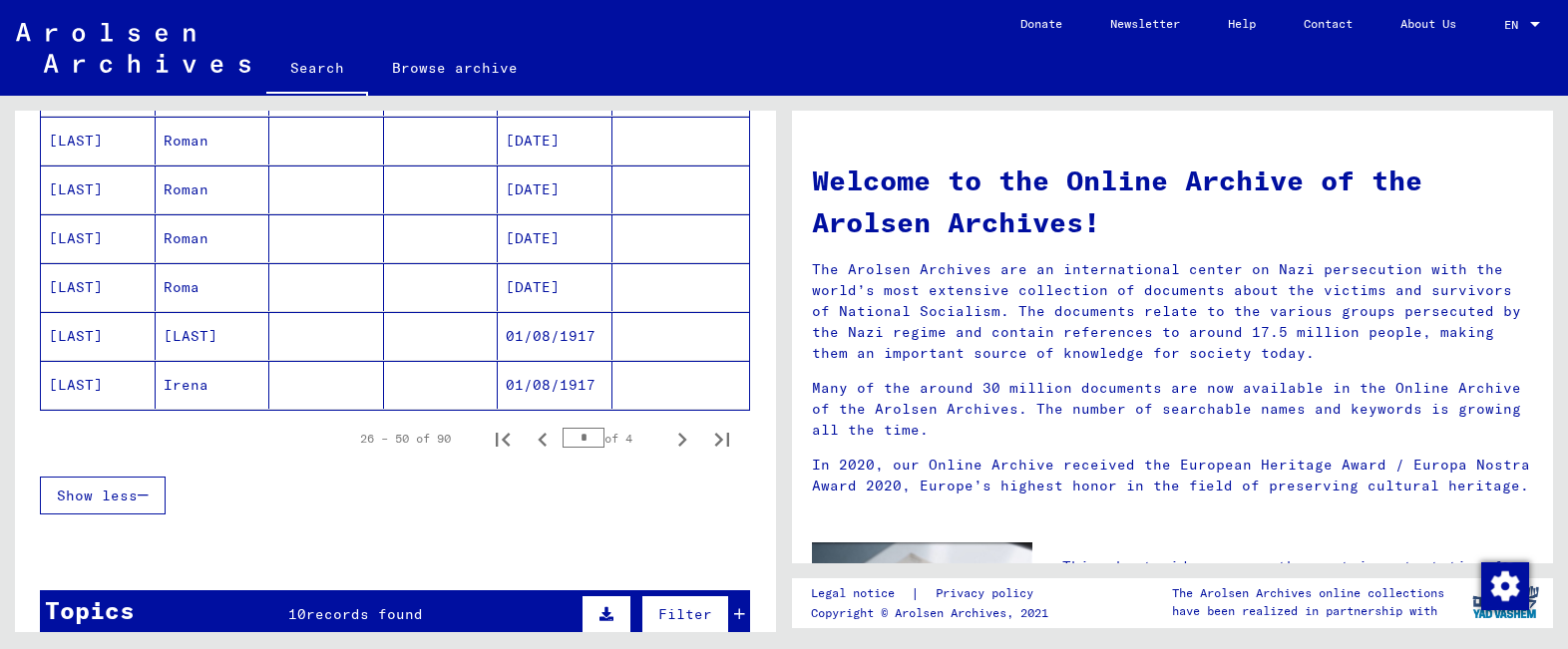 scroll, scrollTop: 1196, scrollLeft: 0, axis: vertical 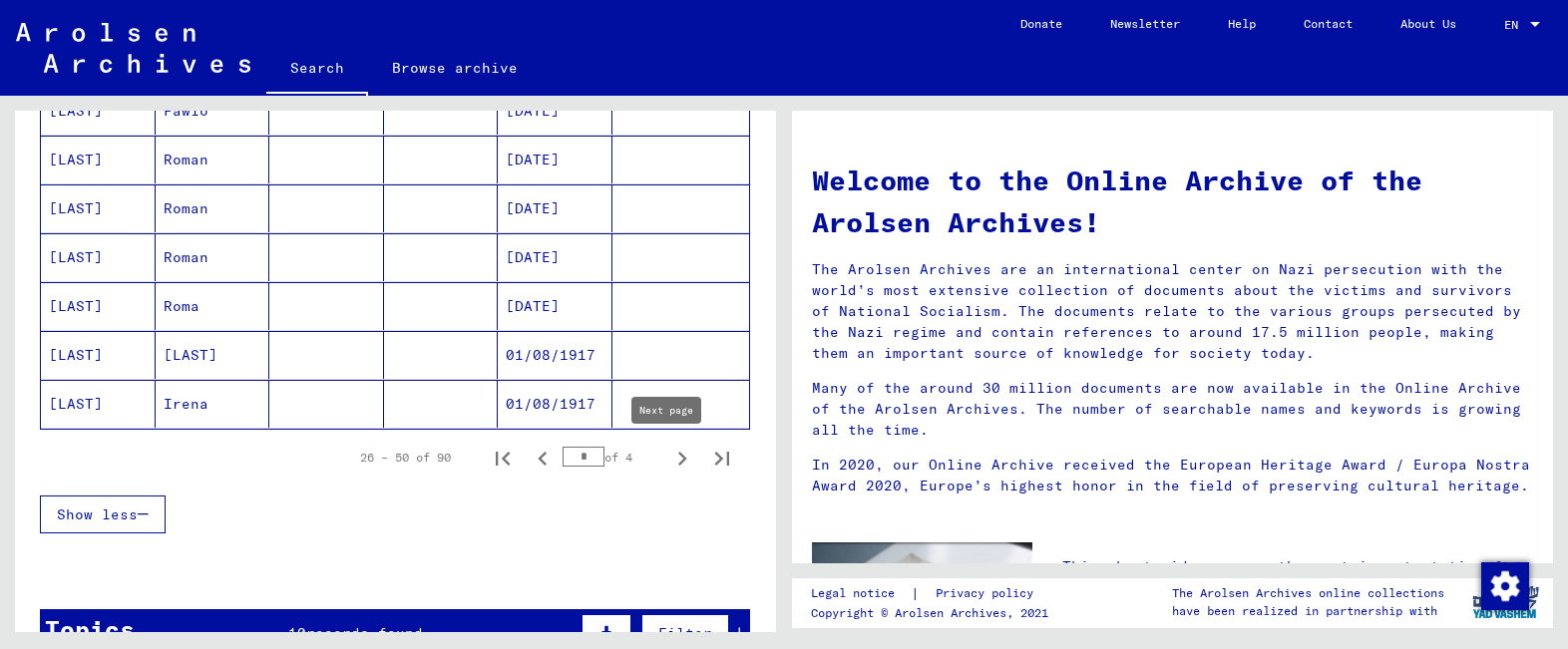 click 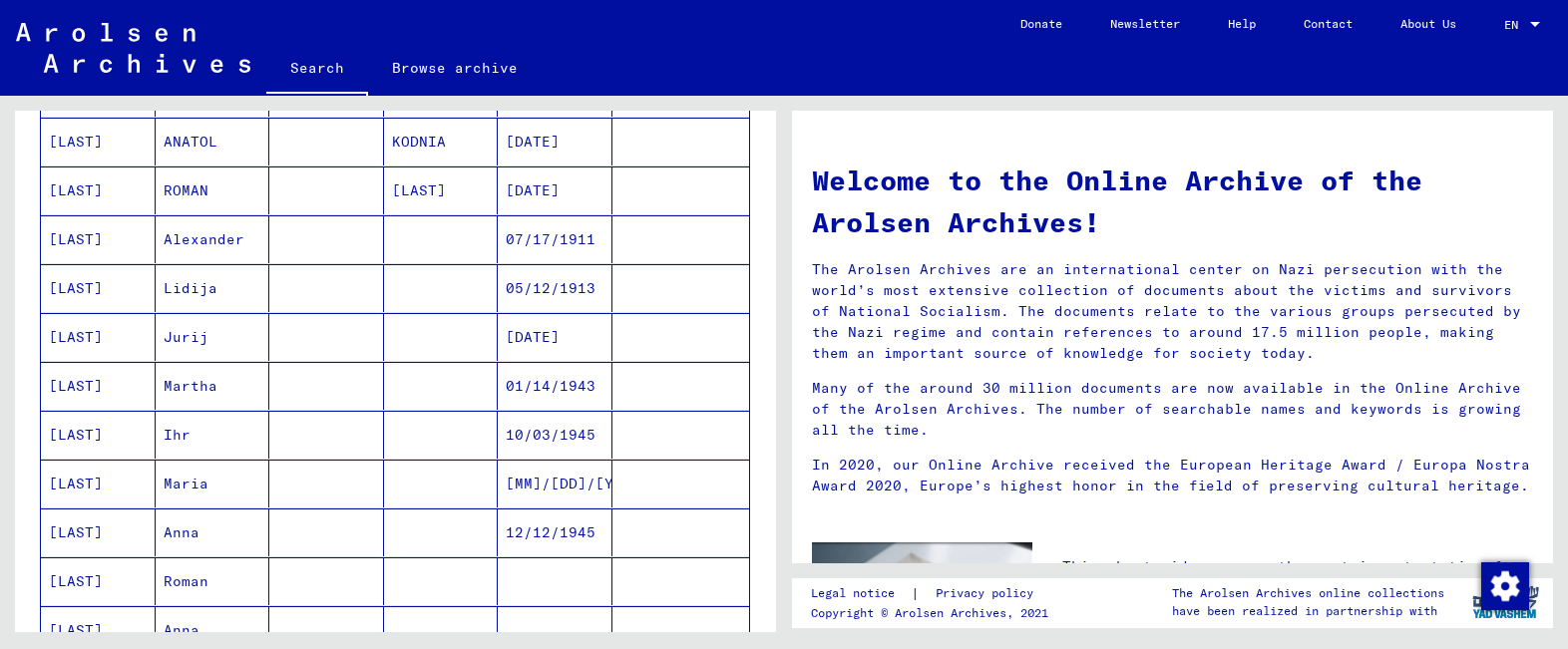 scroll, scrollTop: 498, scrollLeft: 0, axis: vertical 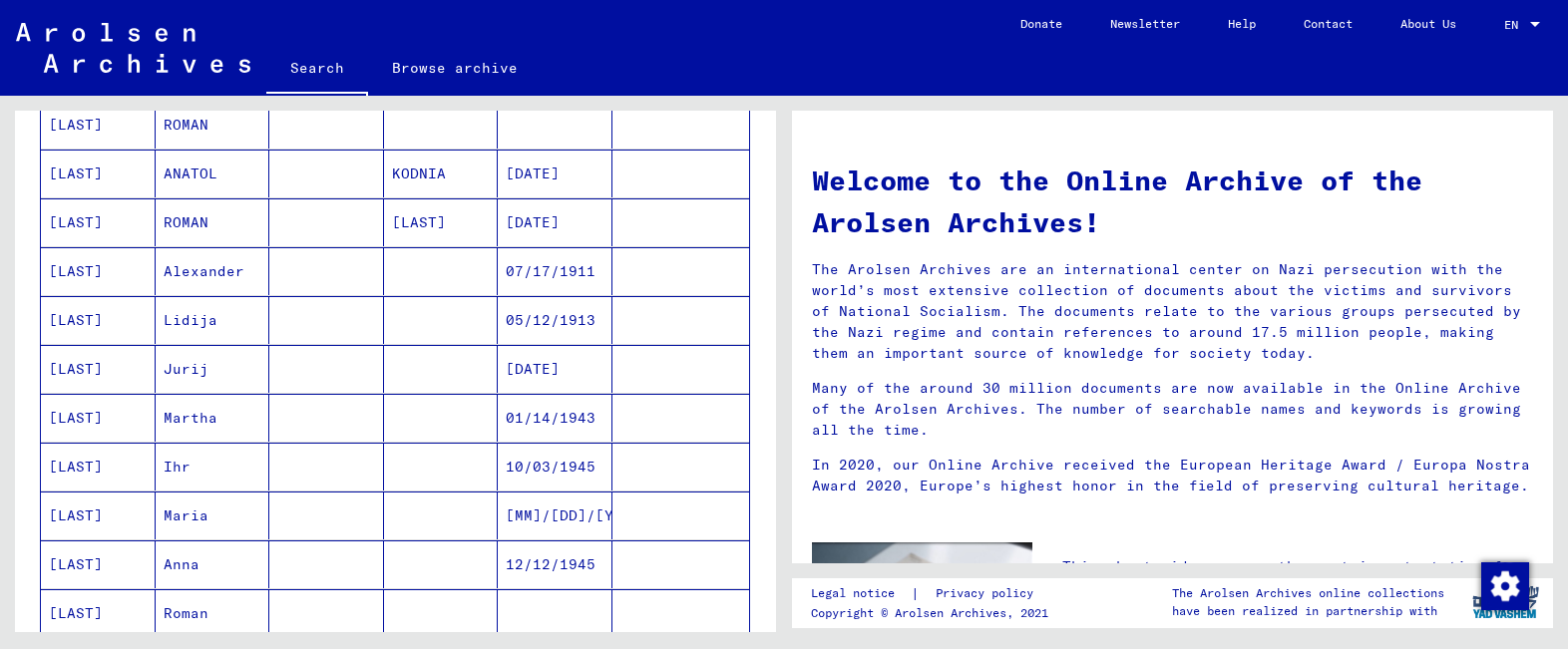 click on "Ihr" at bounding box center [212, 515] 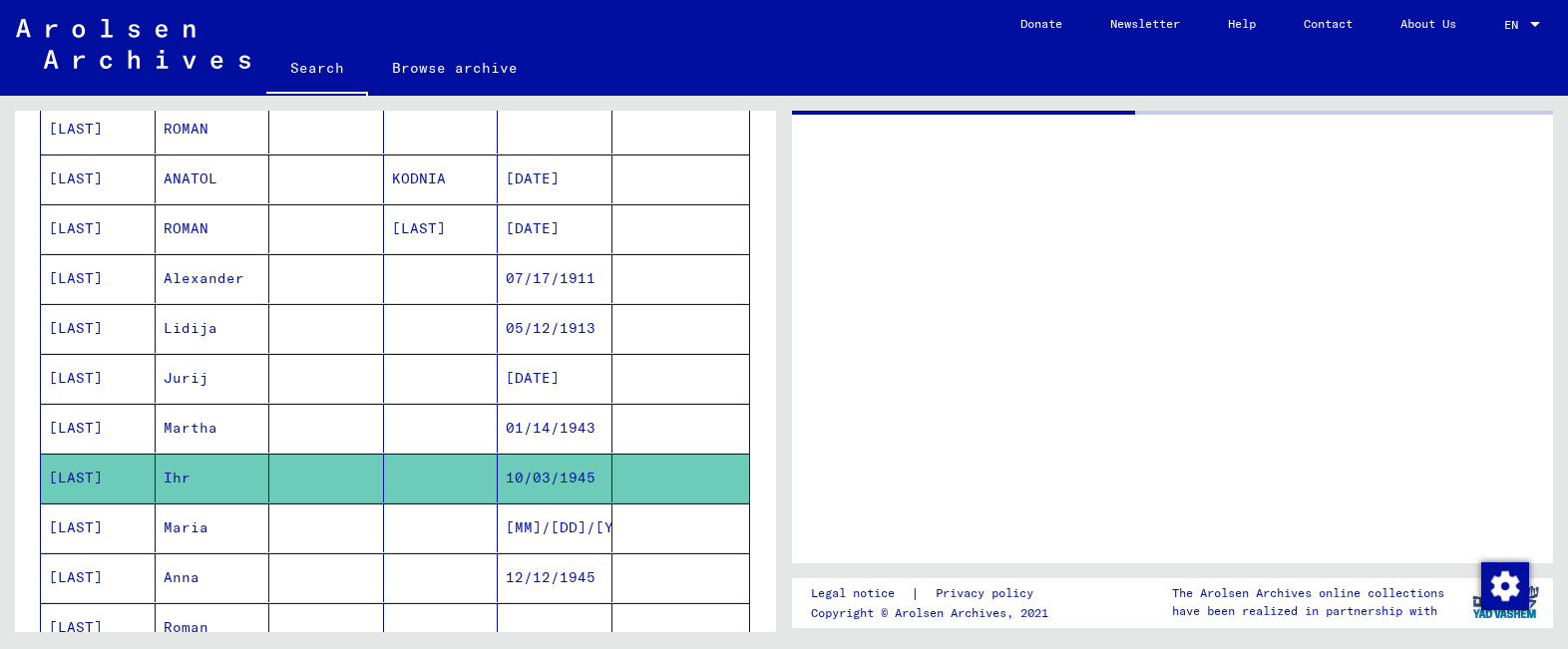scroll, scrollTop: 502, scrollLeft: 0, axis: vertical 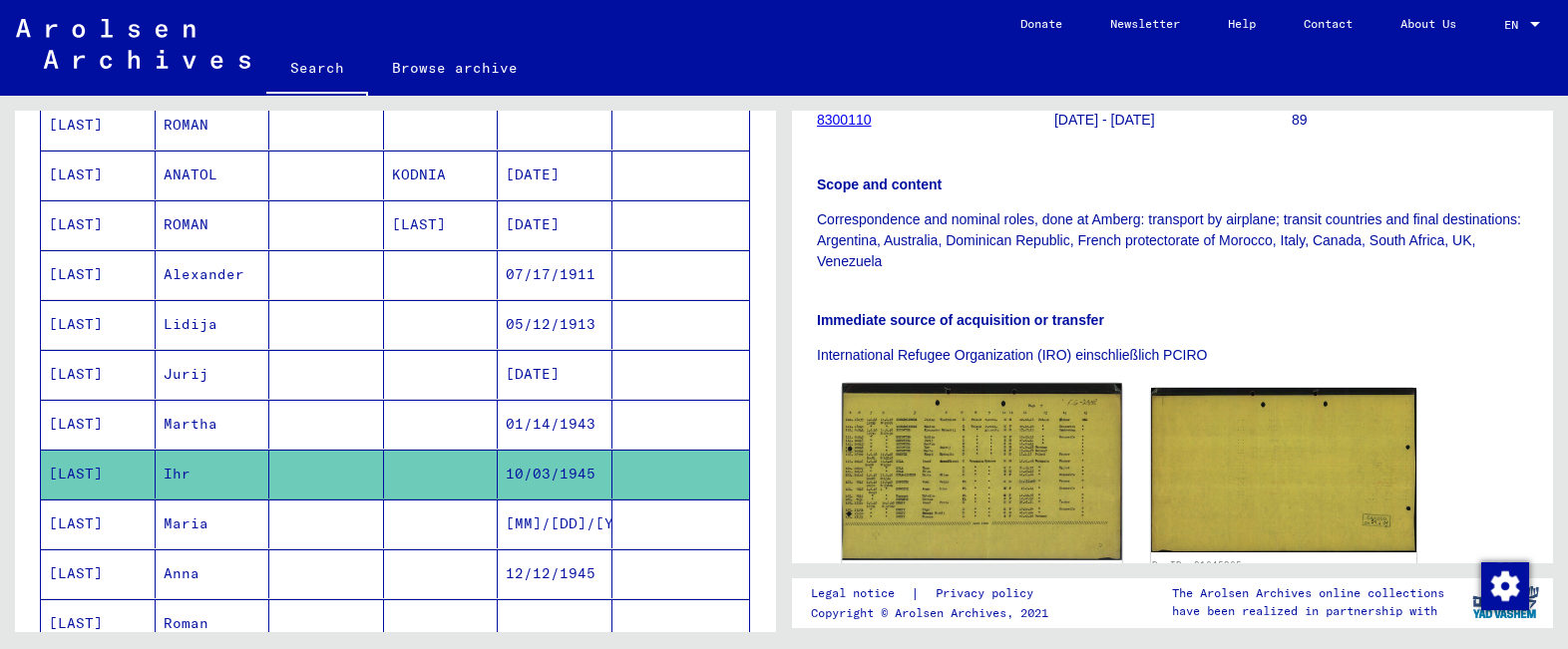 click 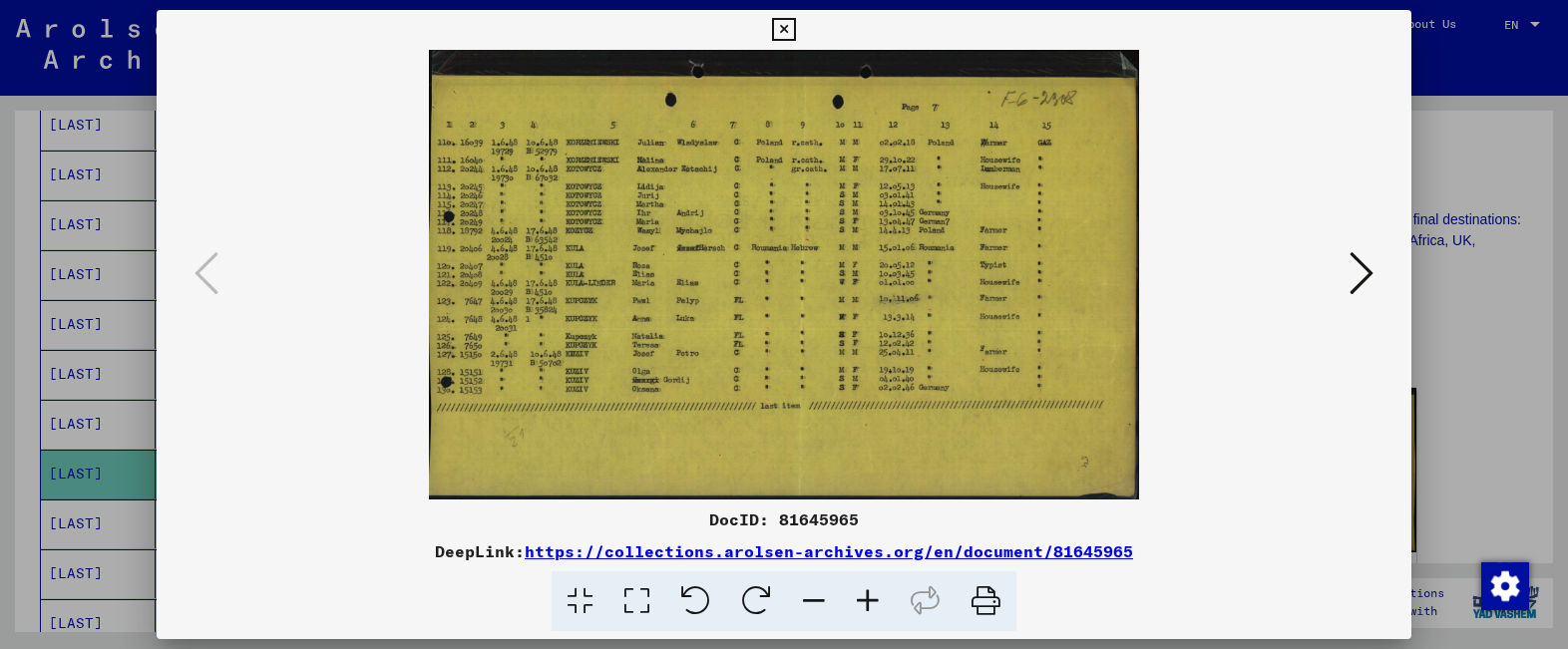 click at bounding box center (985, 601) 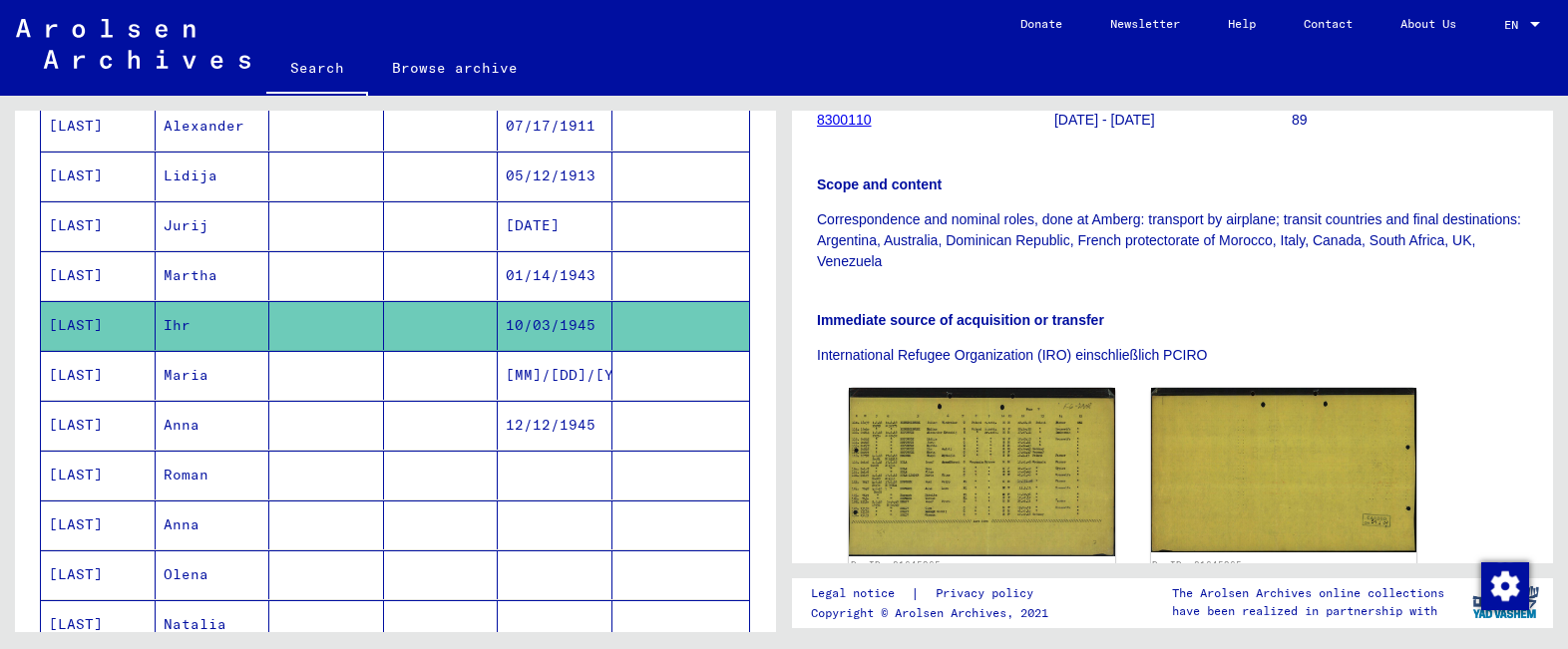scroll, scrollTop: 602, scrollLeft: 0, axis: vertical 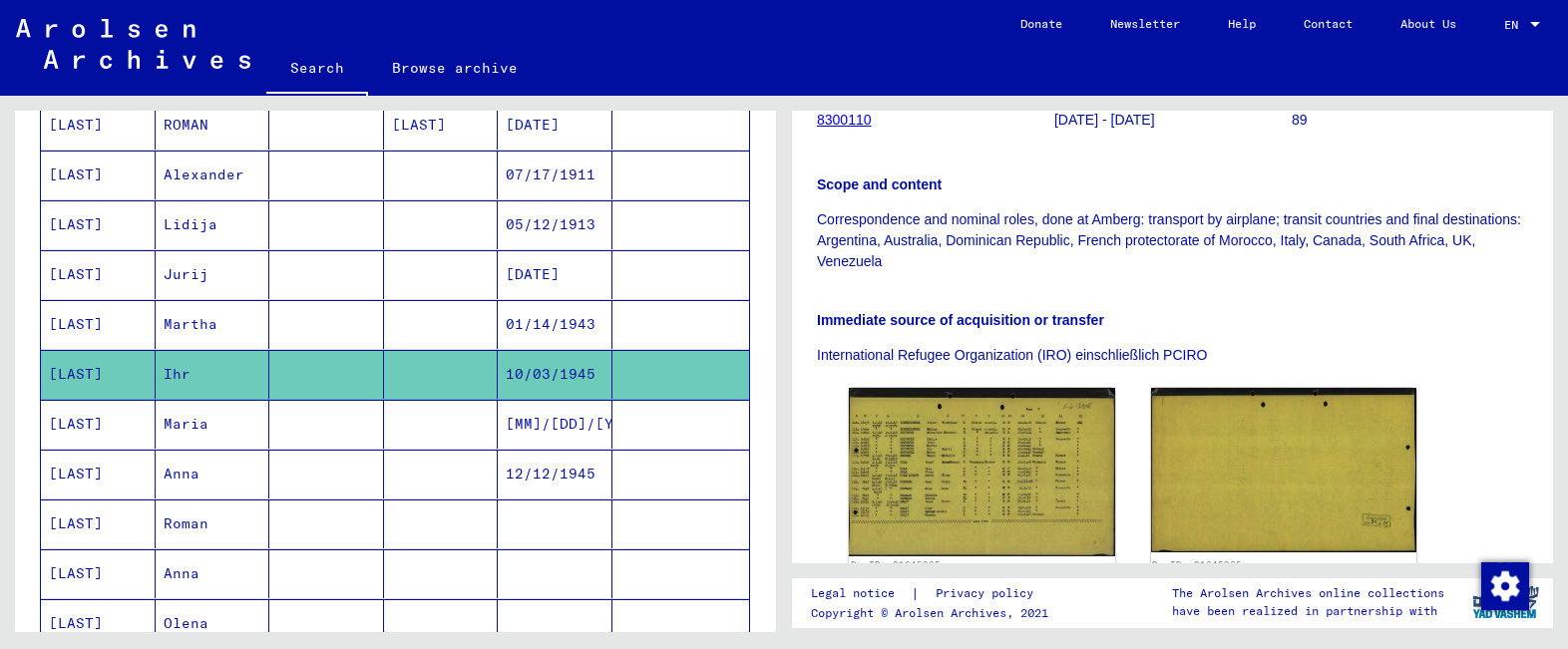 click on "Martha" at bounding box center [212, 374] 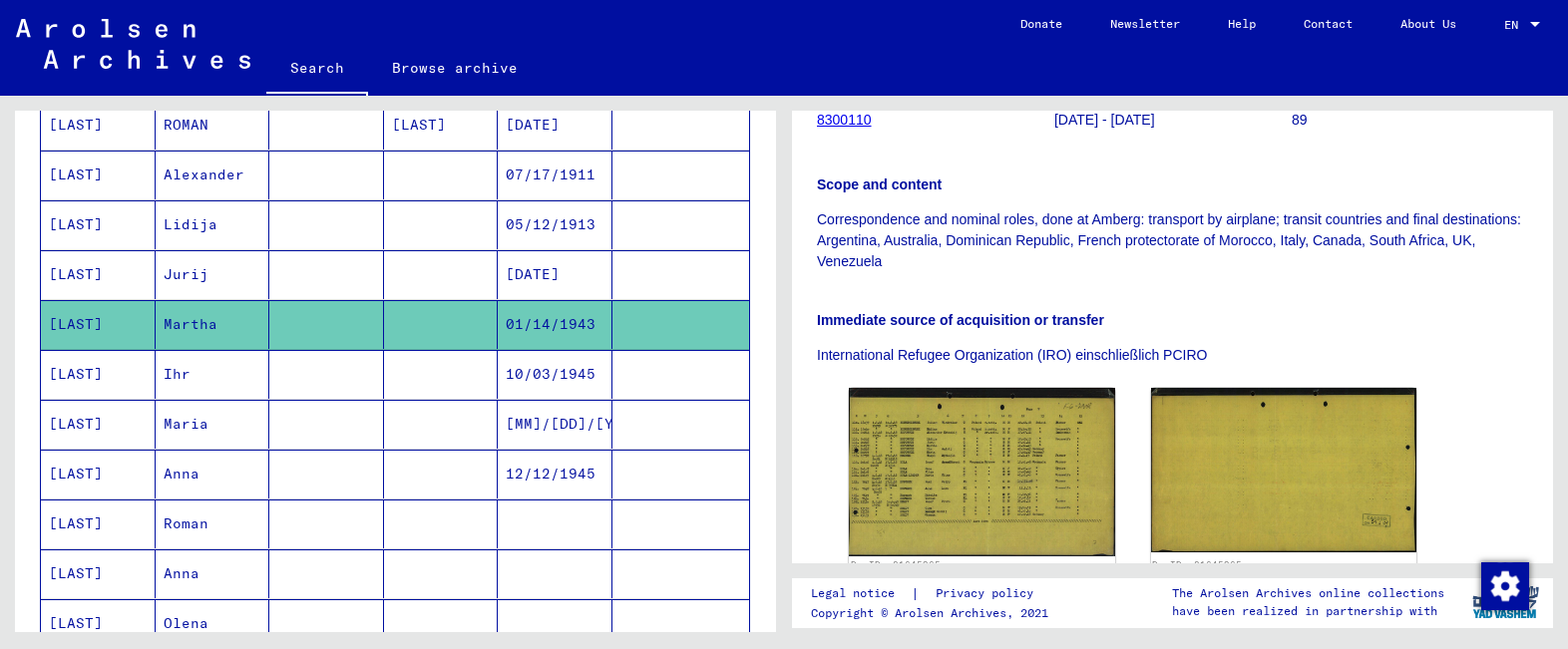 click on "Jurij" at bounding box center (212, 324) 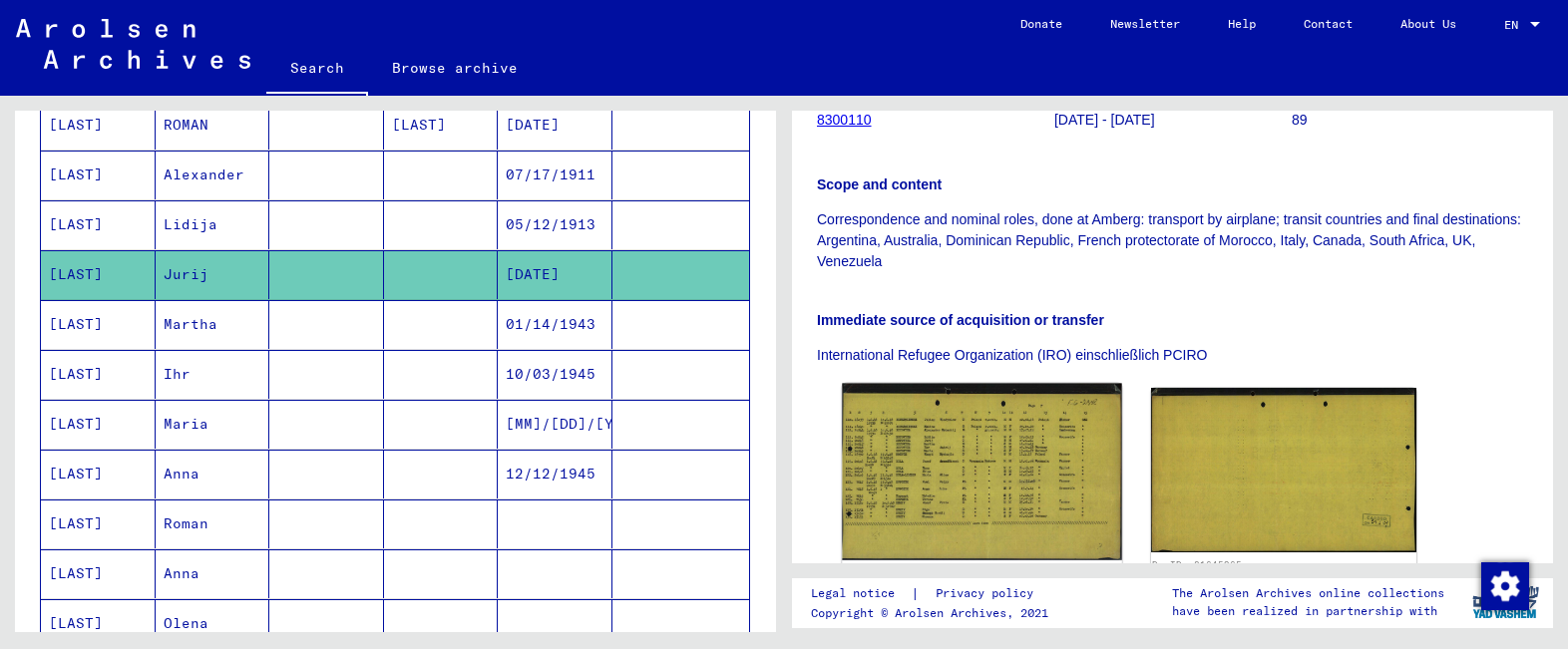 click 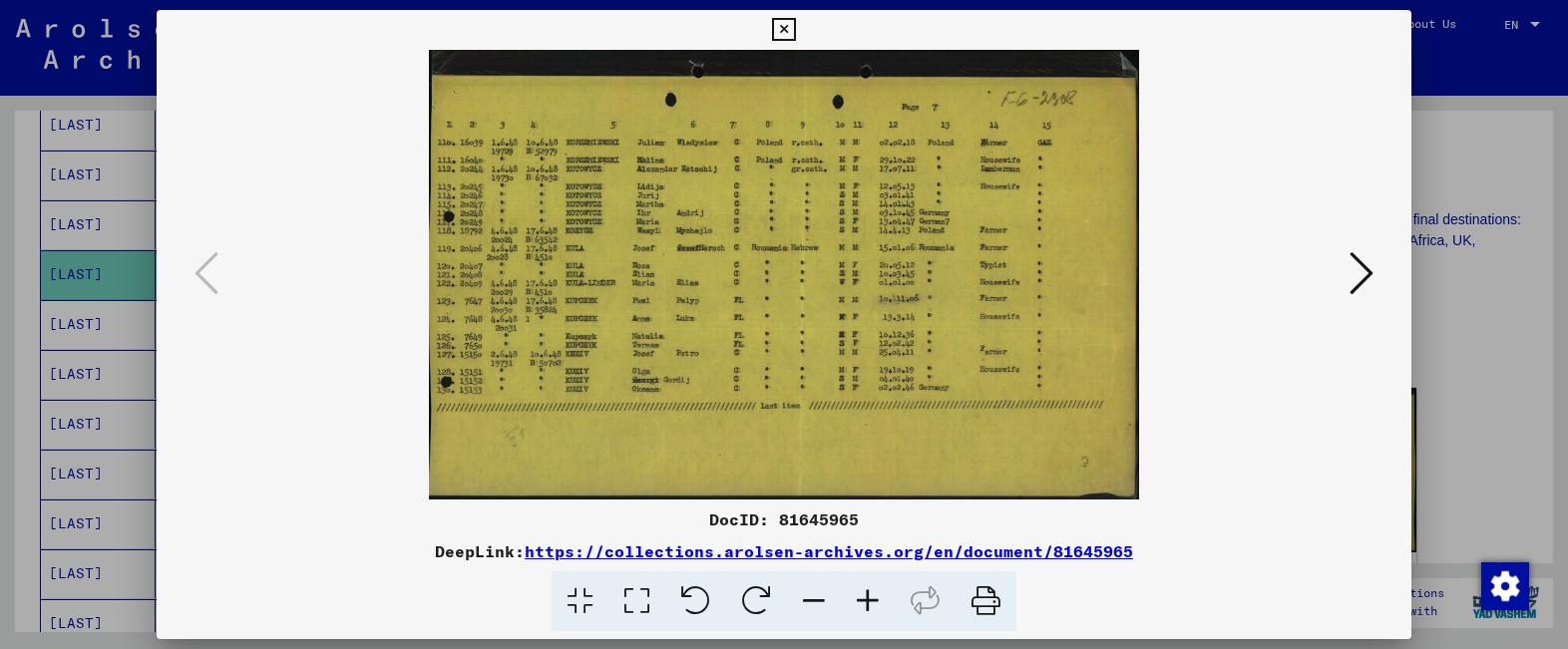 click at bounding box center [985, 601] 